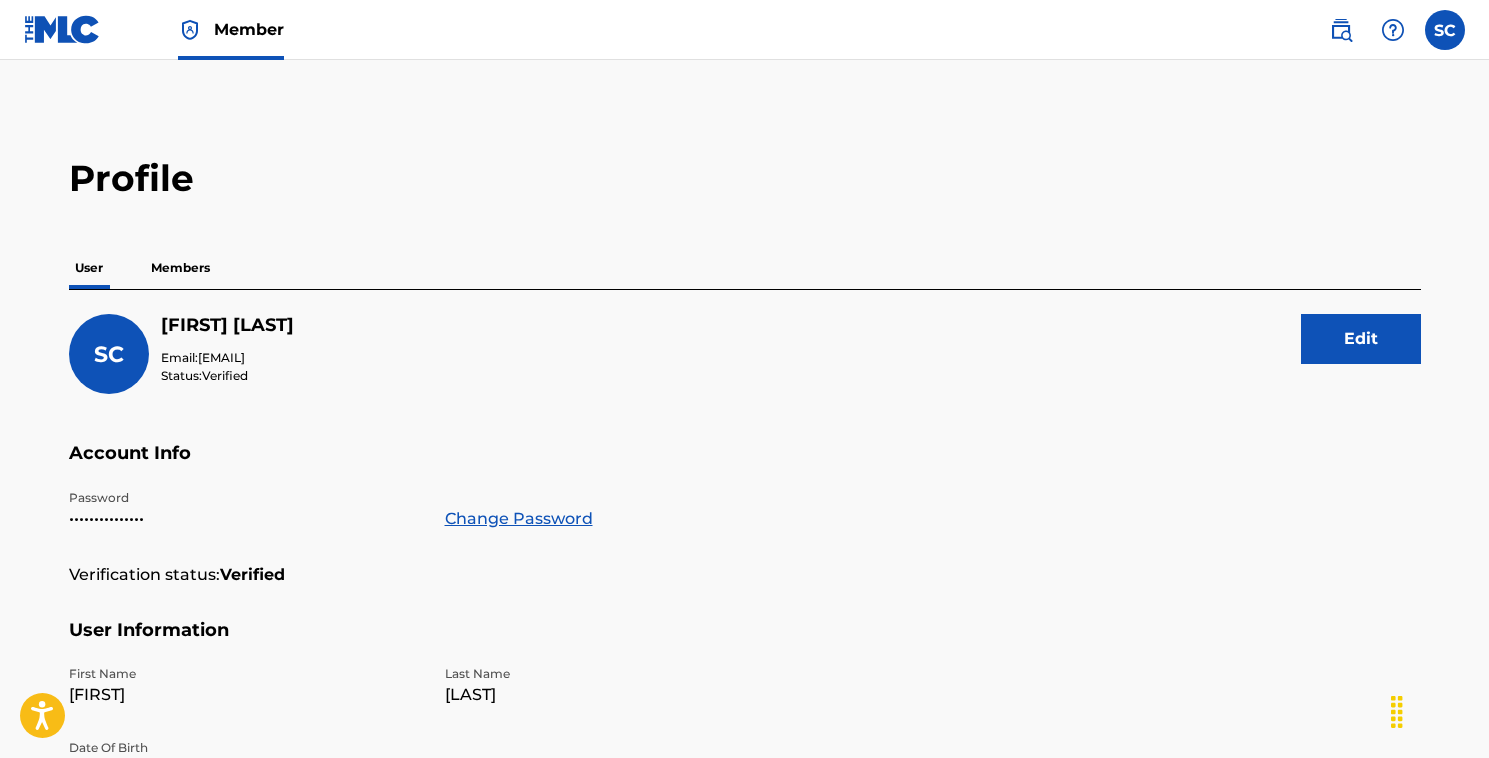 scroll, scrollTop: 0, scrollLeft: 0, axis: both 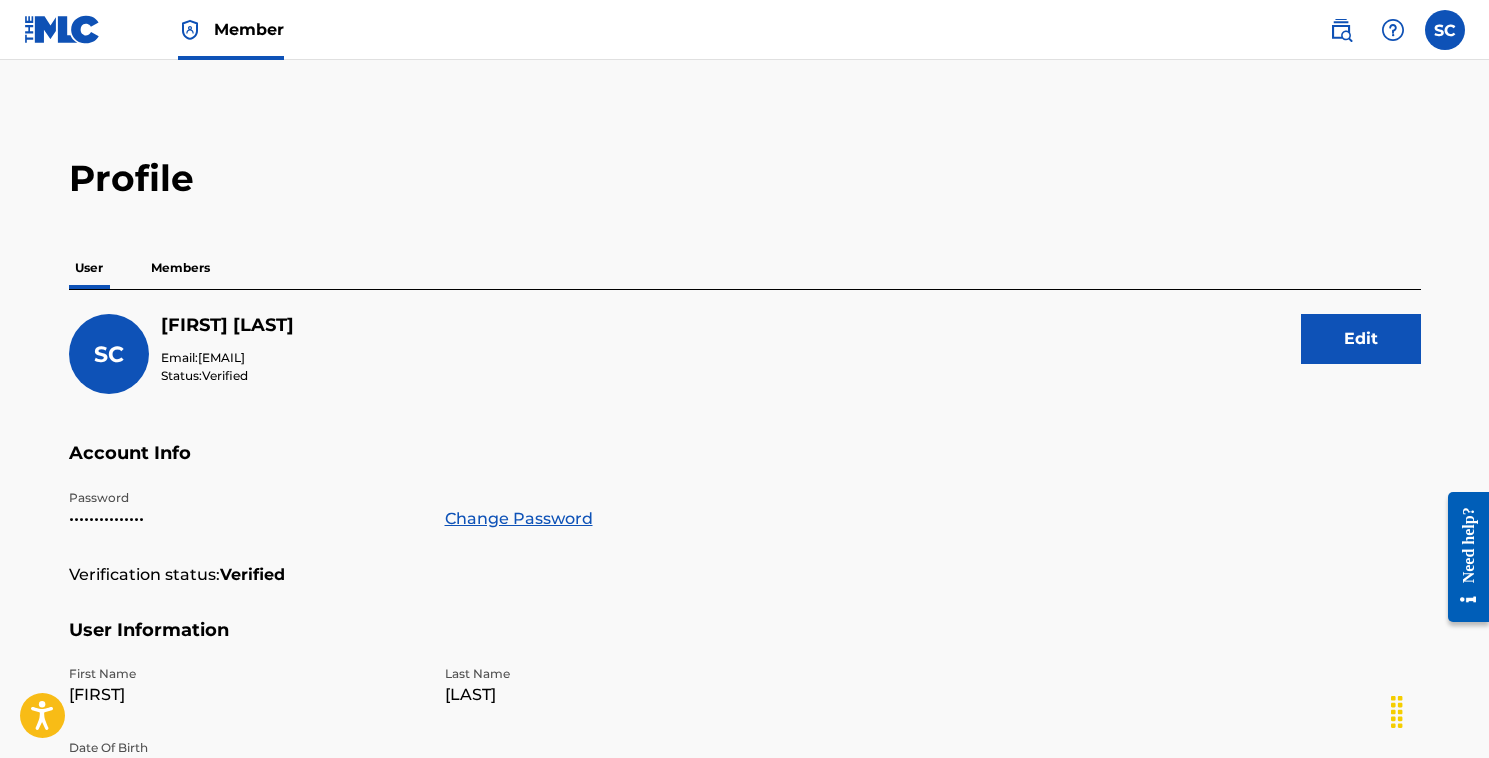 click on "Need help?" at bounding box center (1468, 545) 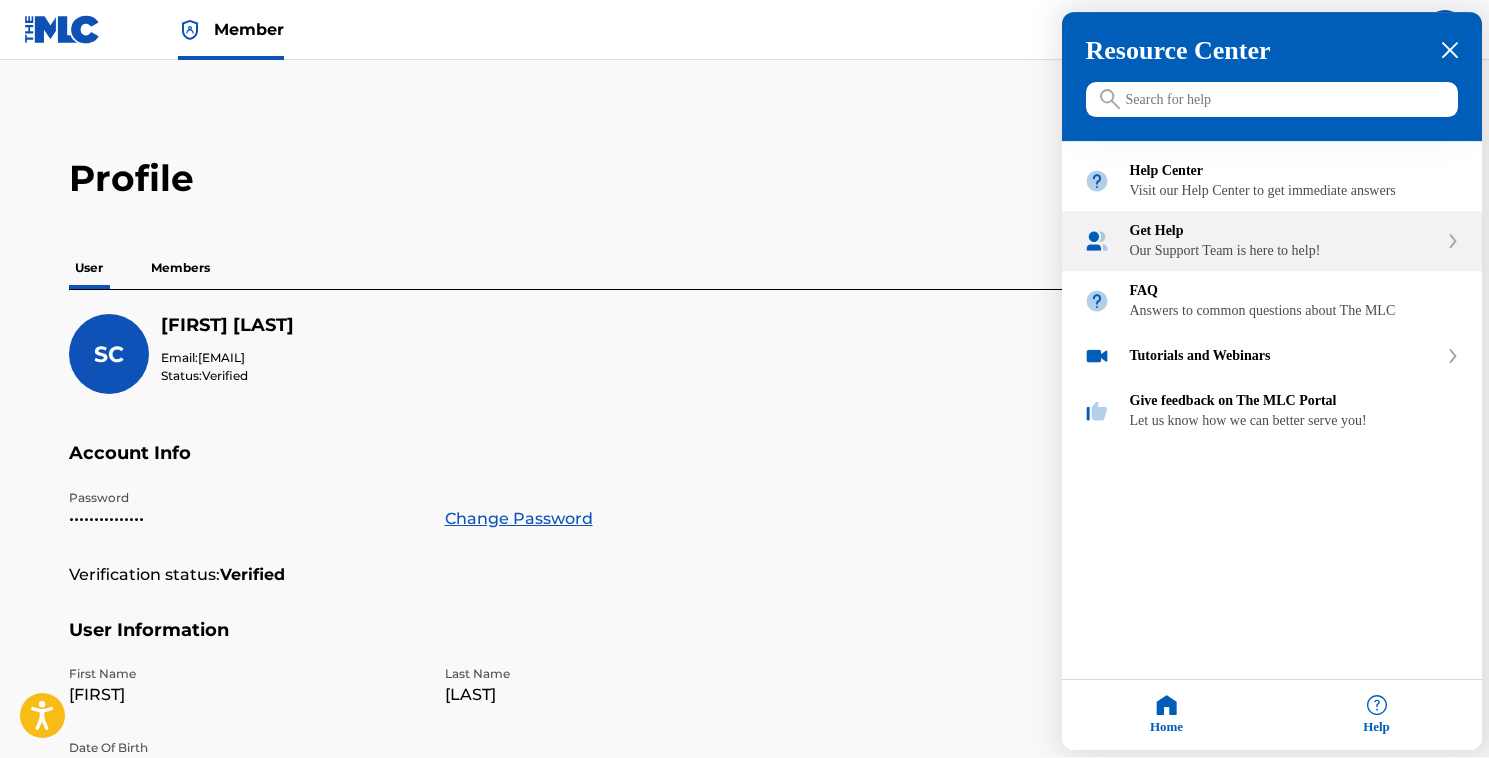click on "Our Support Team is here to help!" at bounding box center [1284, 252] 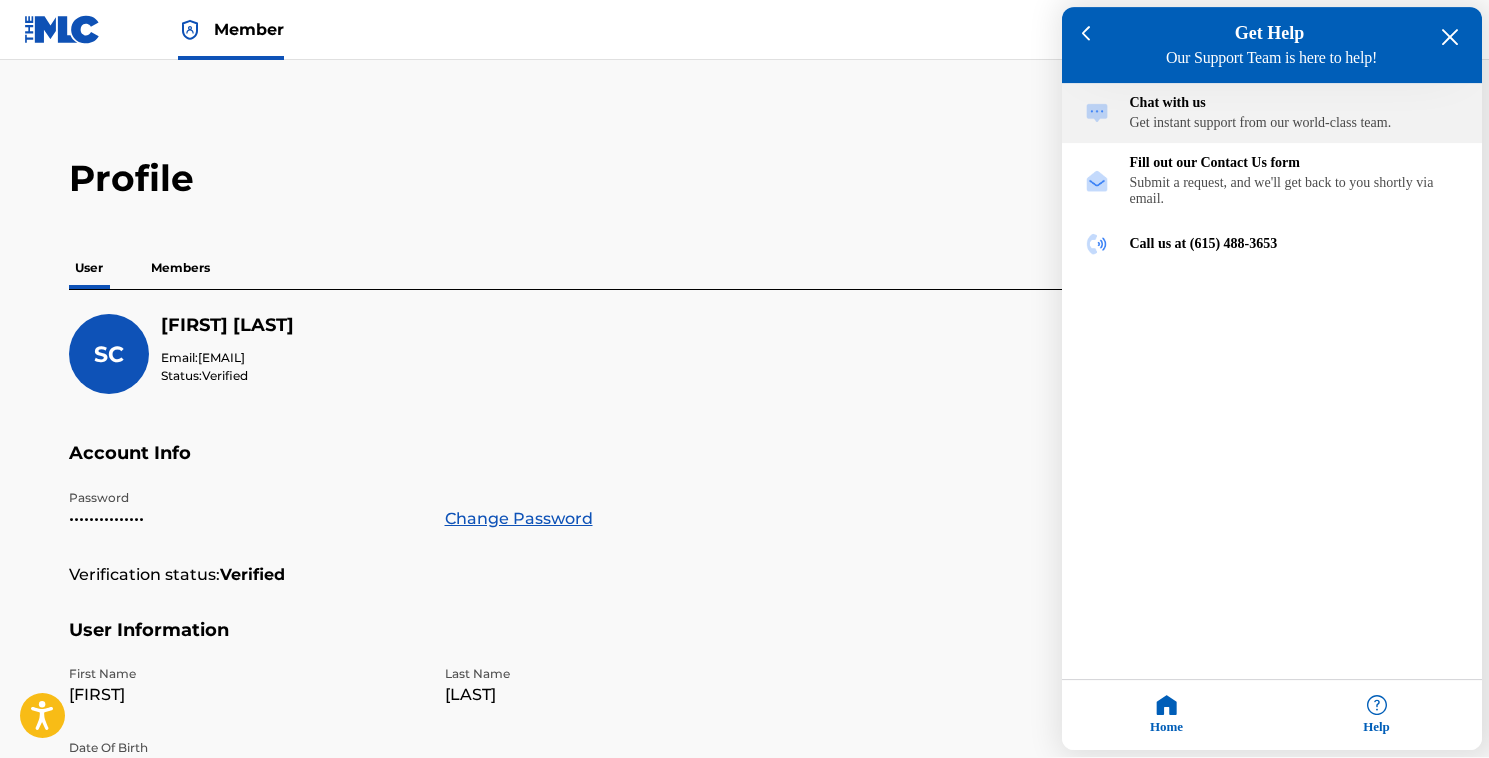 click on "Get instant support from our world-class team." at bounding box center [1295, 124] 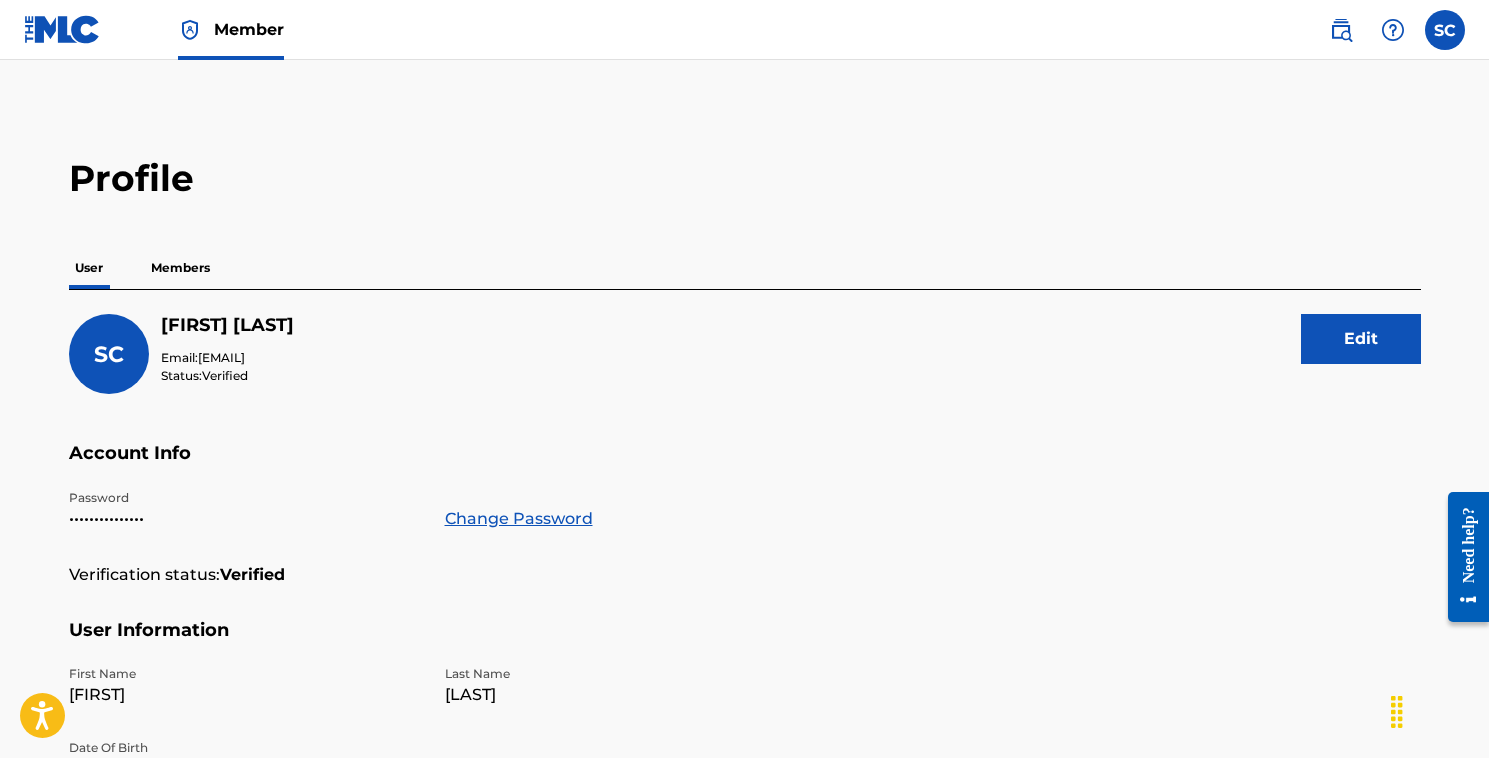 click on "Need help?" at bounding box center [1468, 545] 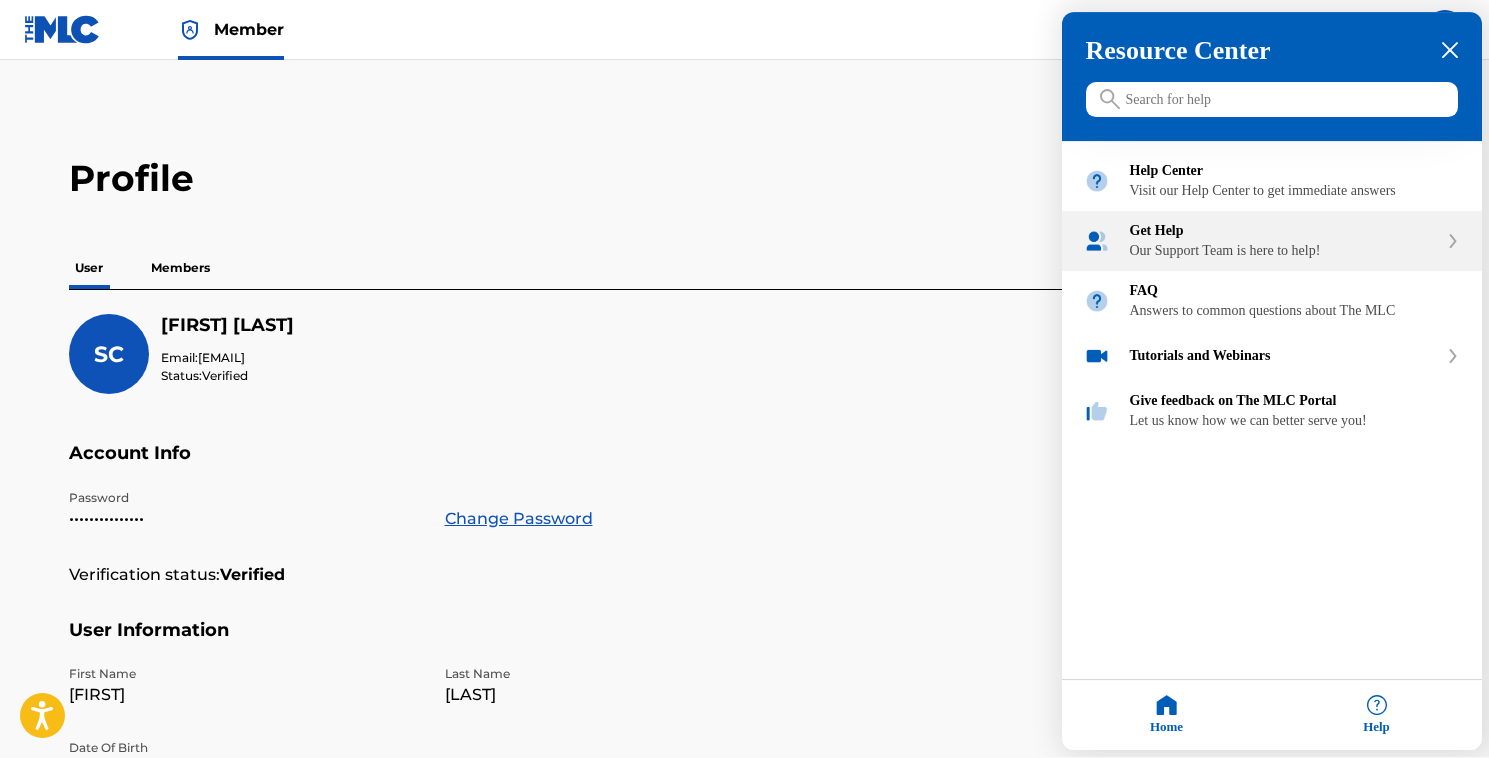 click on "Our Support Team is here to help!" at bounding box center (1284, 252) 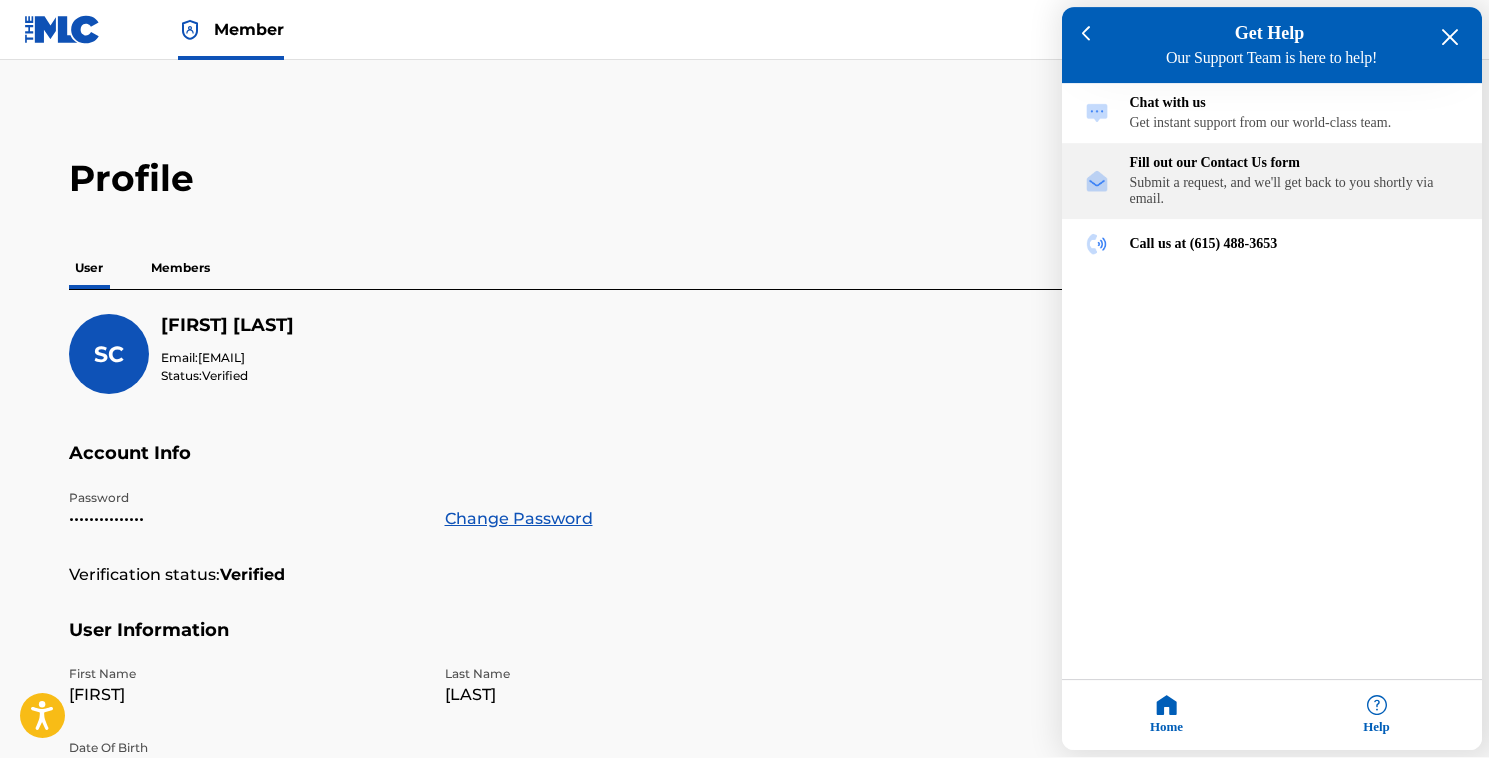 click on "Submit a request, and we'll get back to you shortly via email." at bounding box center (1295, 192) 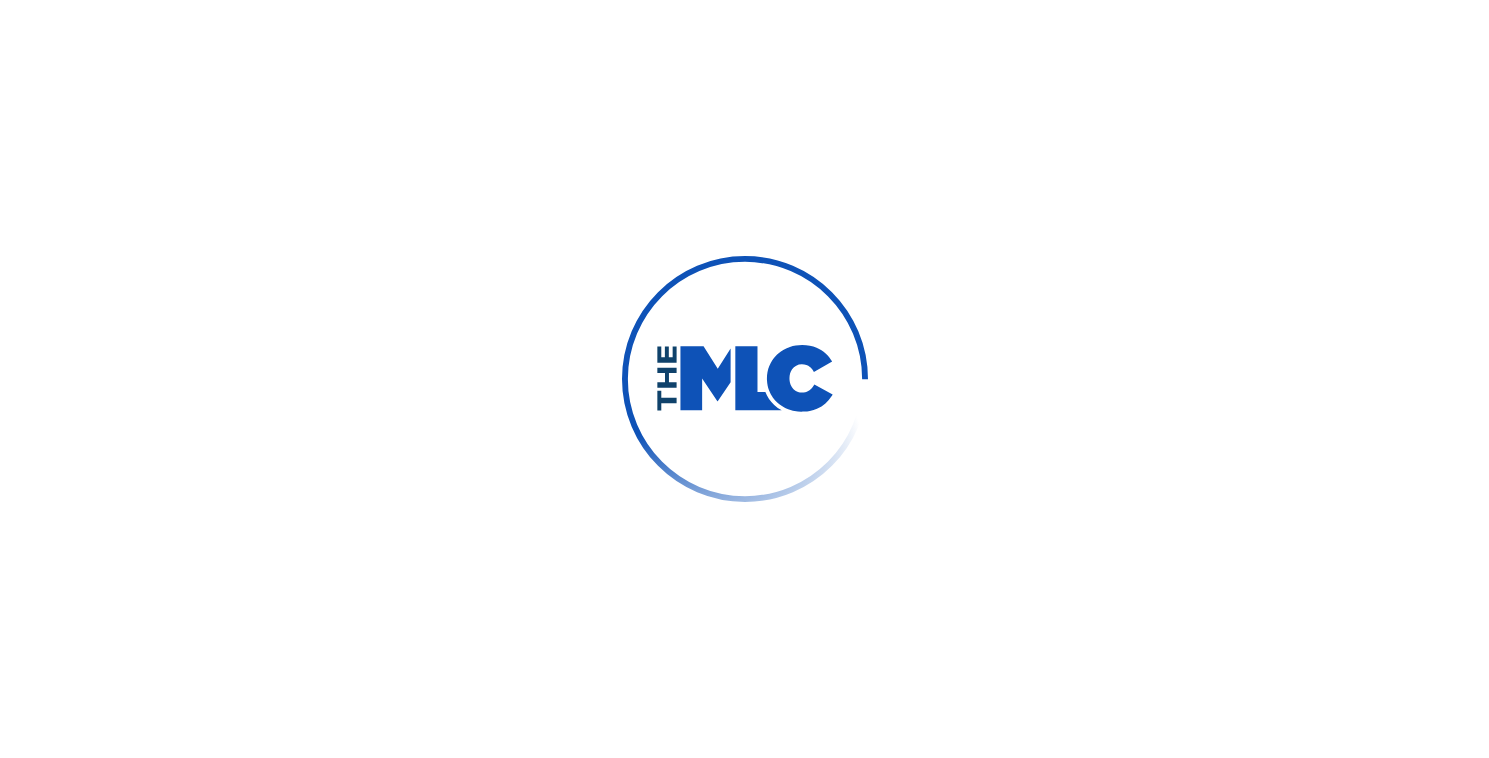 scroll, scrollTop: 0, scrollLeft: 0, axis: both 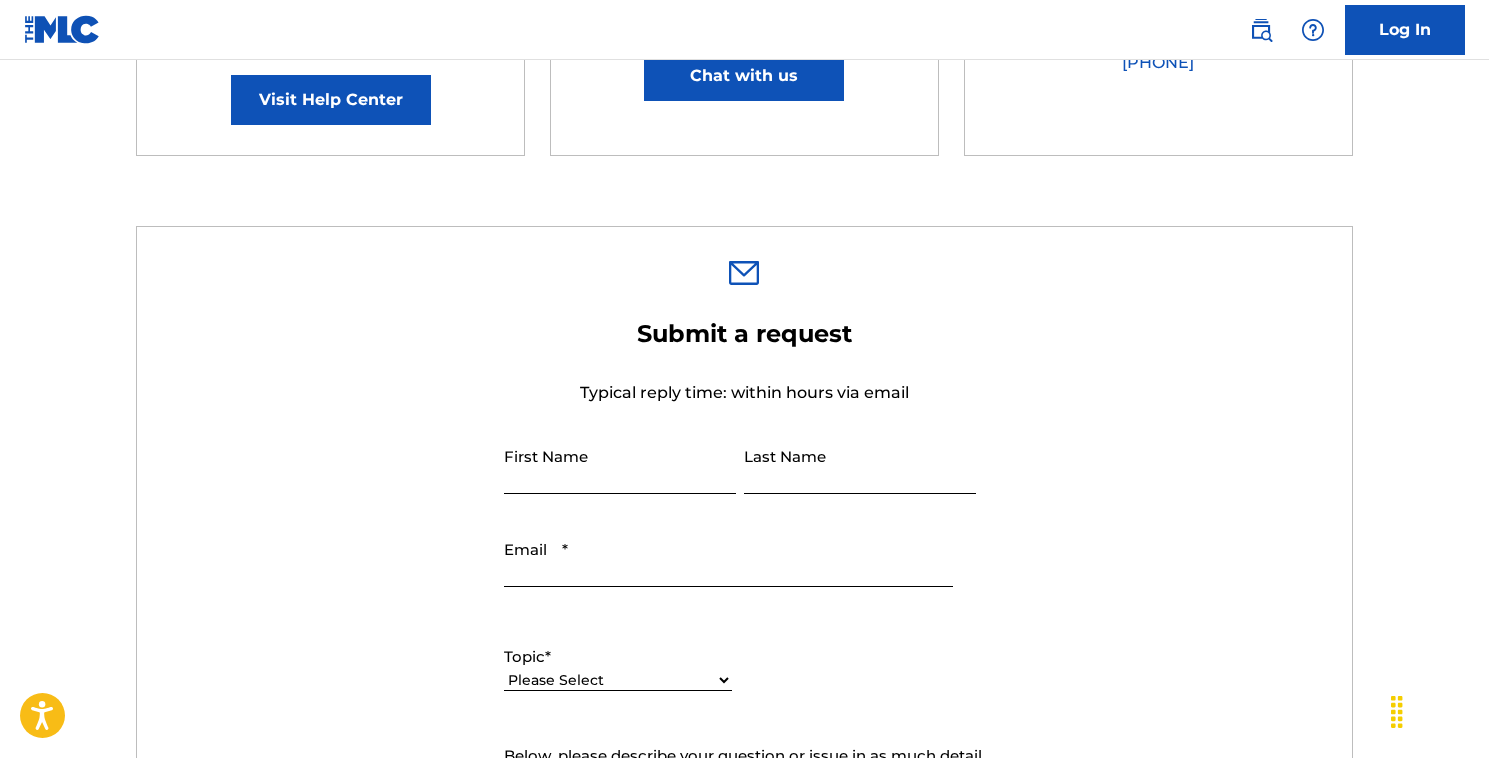 click on "Log In" at bounding box center (1405, 30) 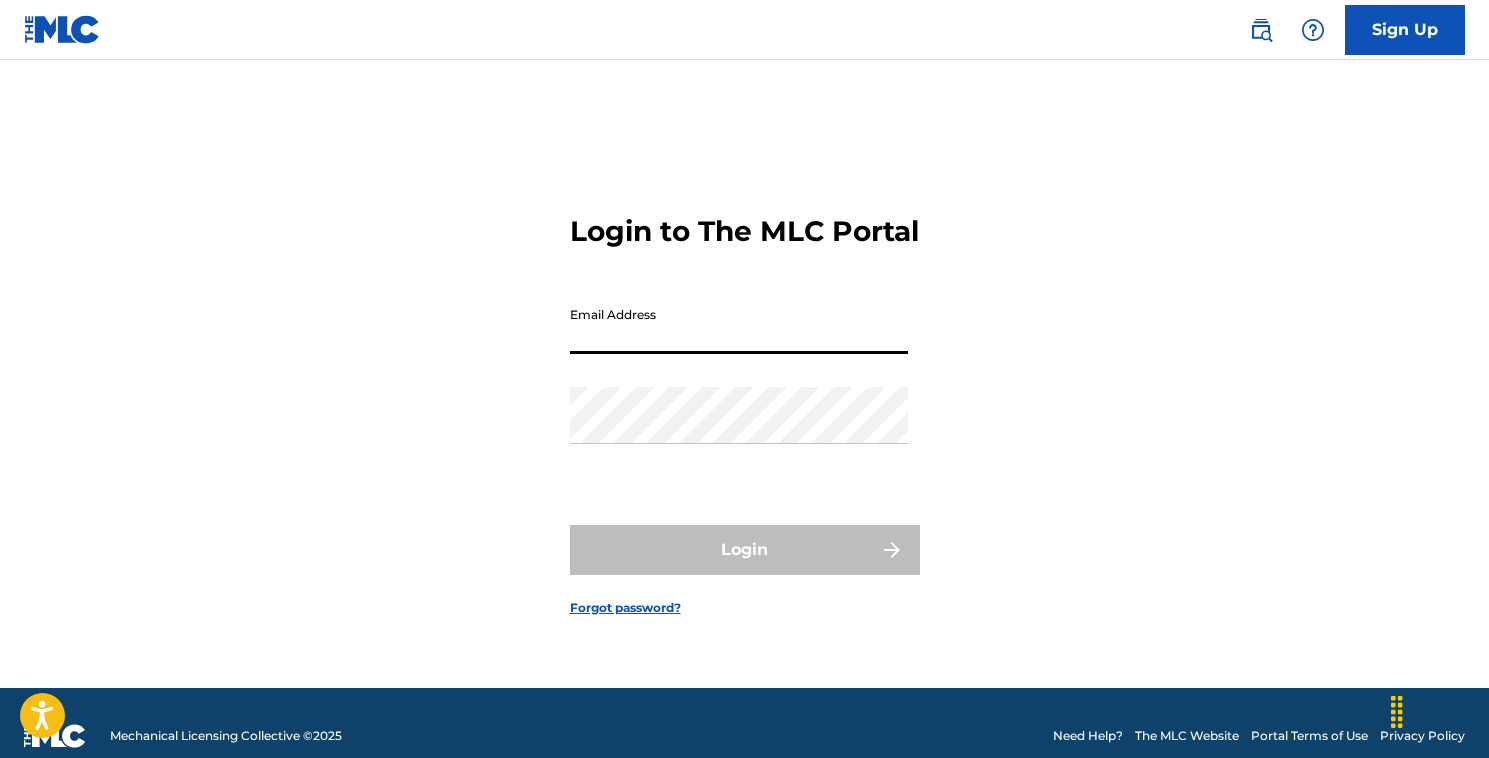 click on "Email Address" at bounding box center [739, 325] 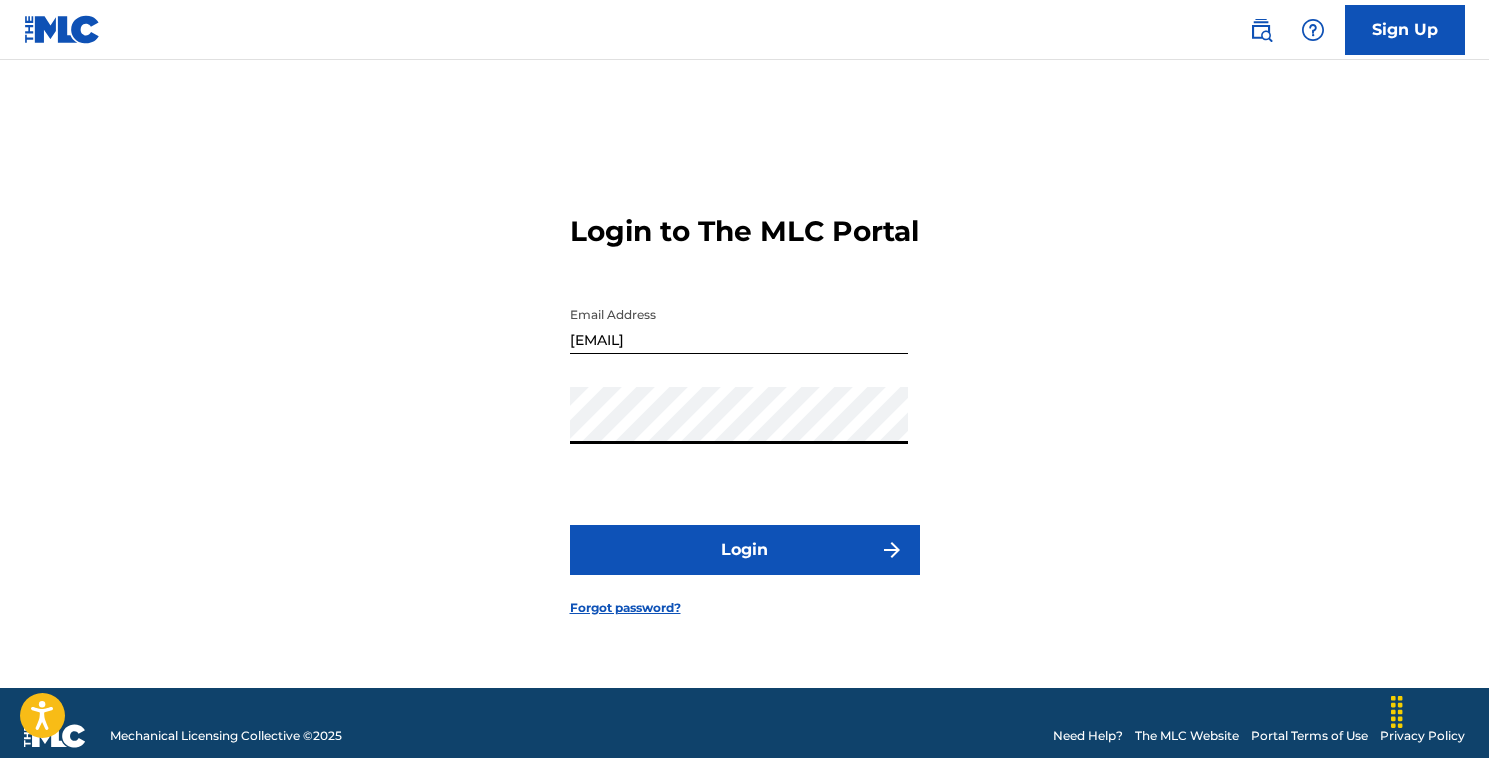 click on "Login" at bounding box center (745, 550) 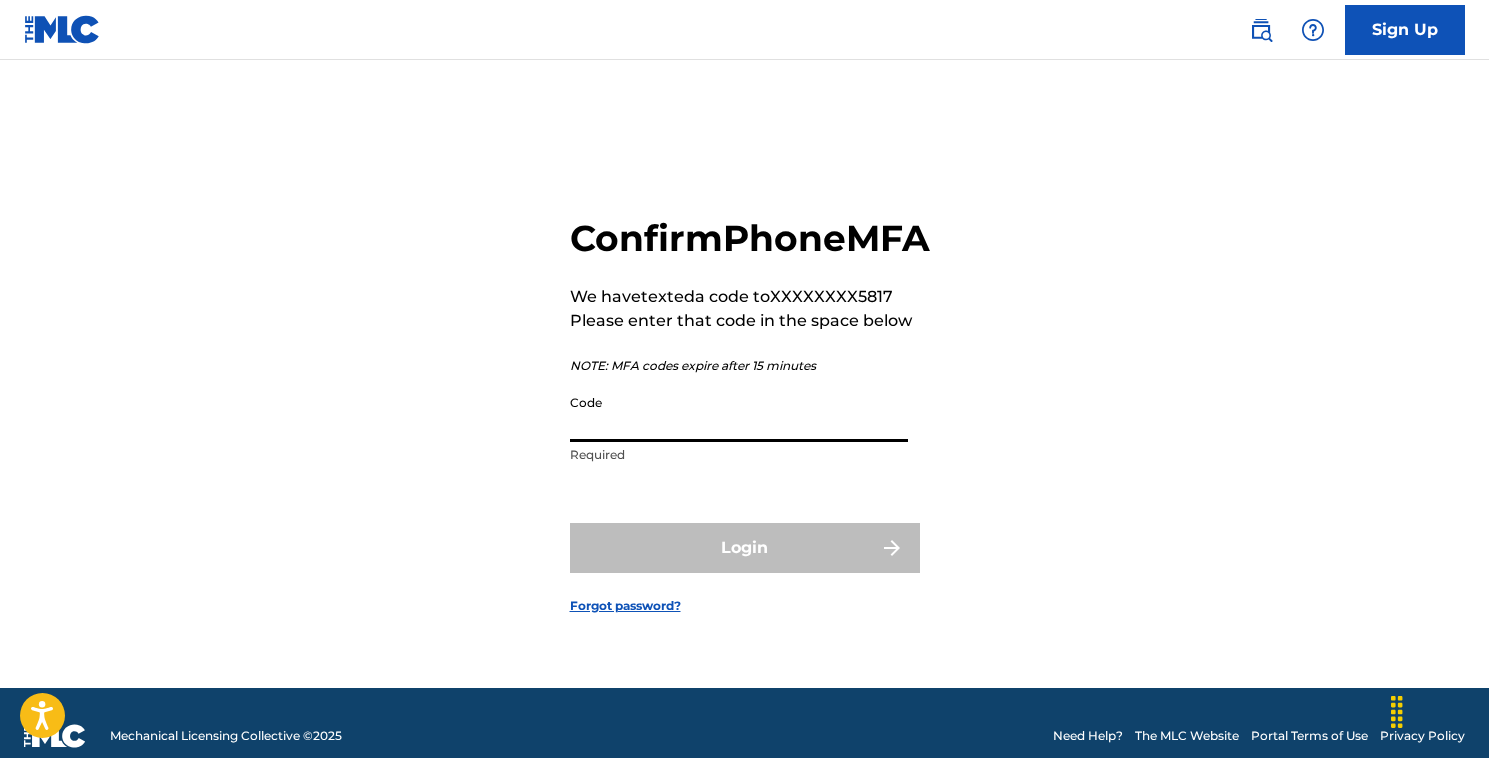 click on "Code" at bounding box center (739, 413) 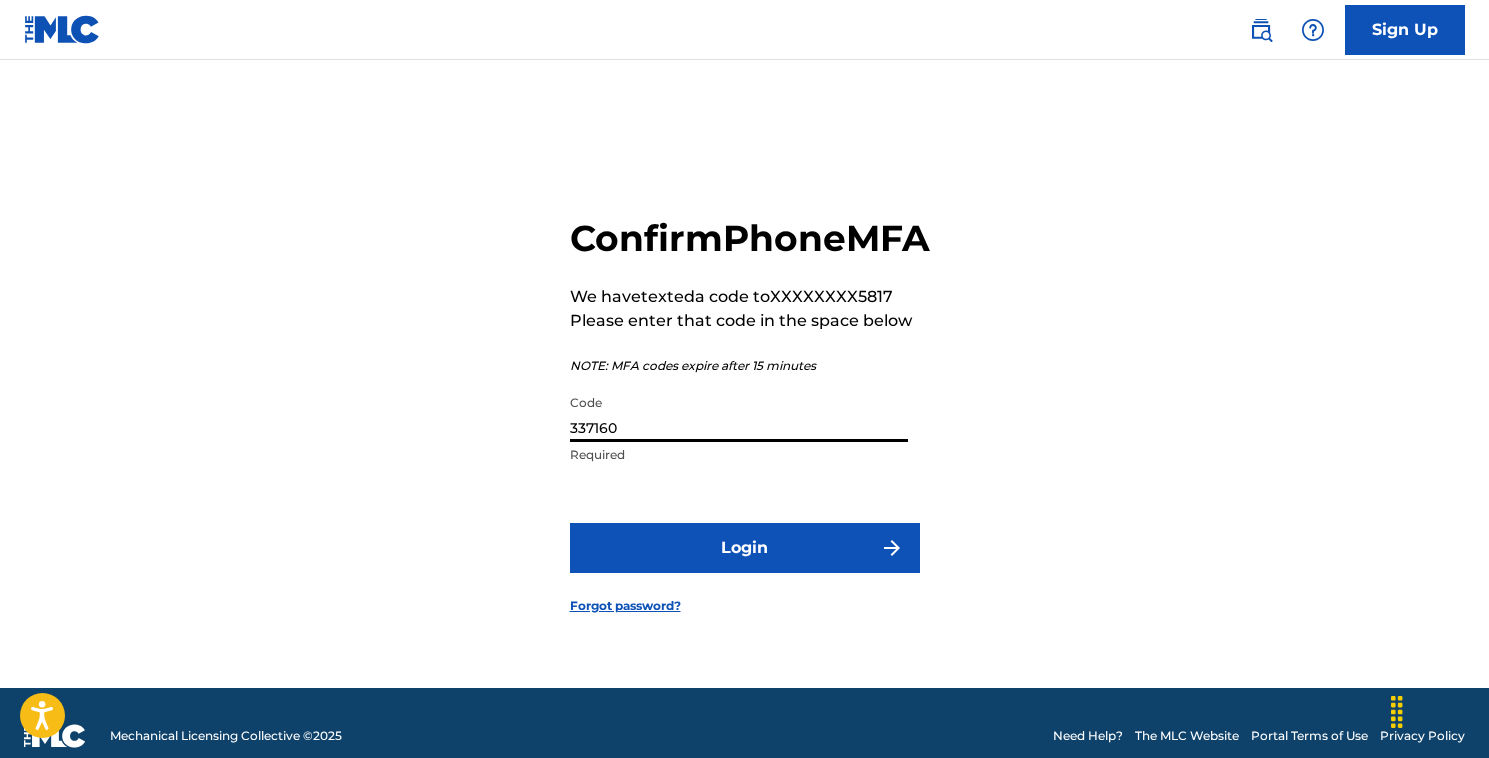 type on "337160" 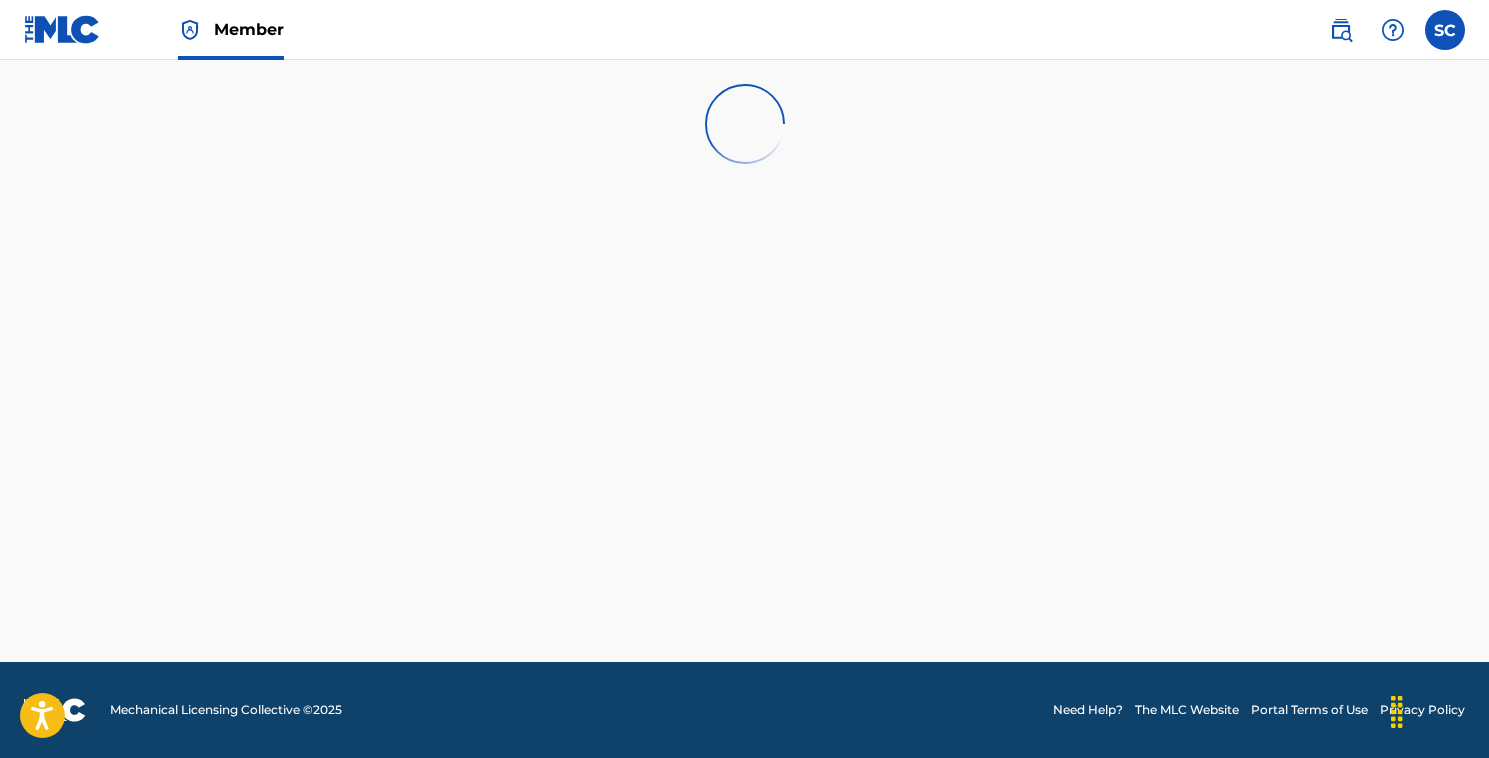 scroll, scrollTop: 0, scrollLeft: 0, axis: both 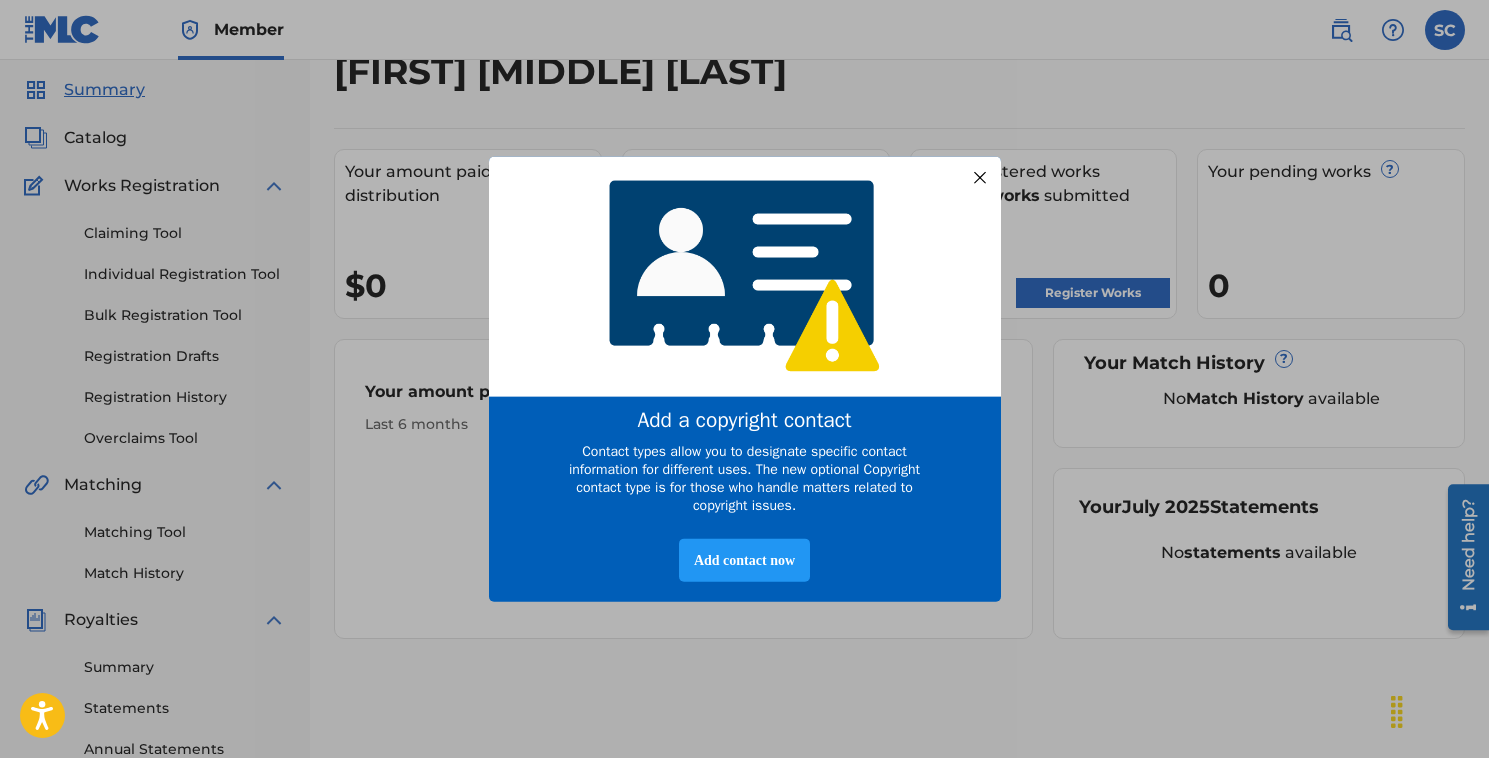 click at bounding box center [979, 177] 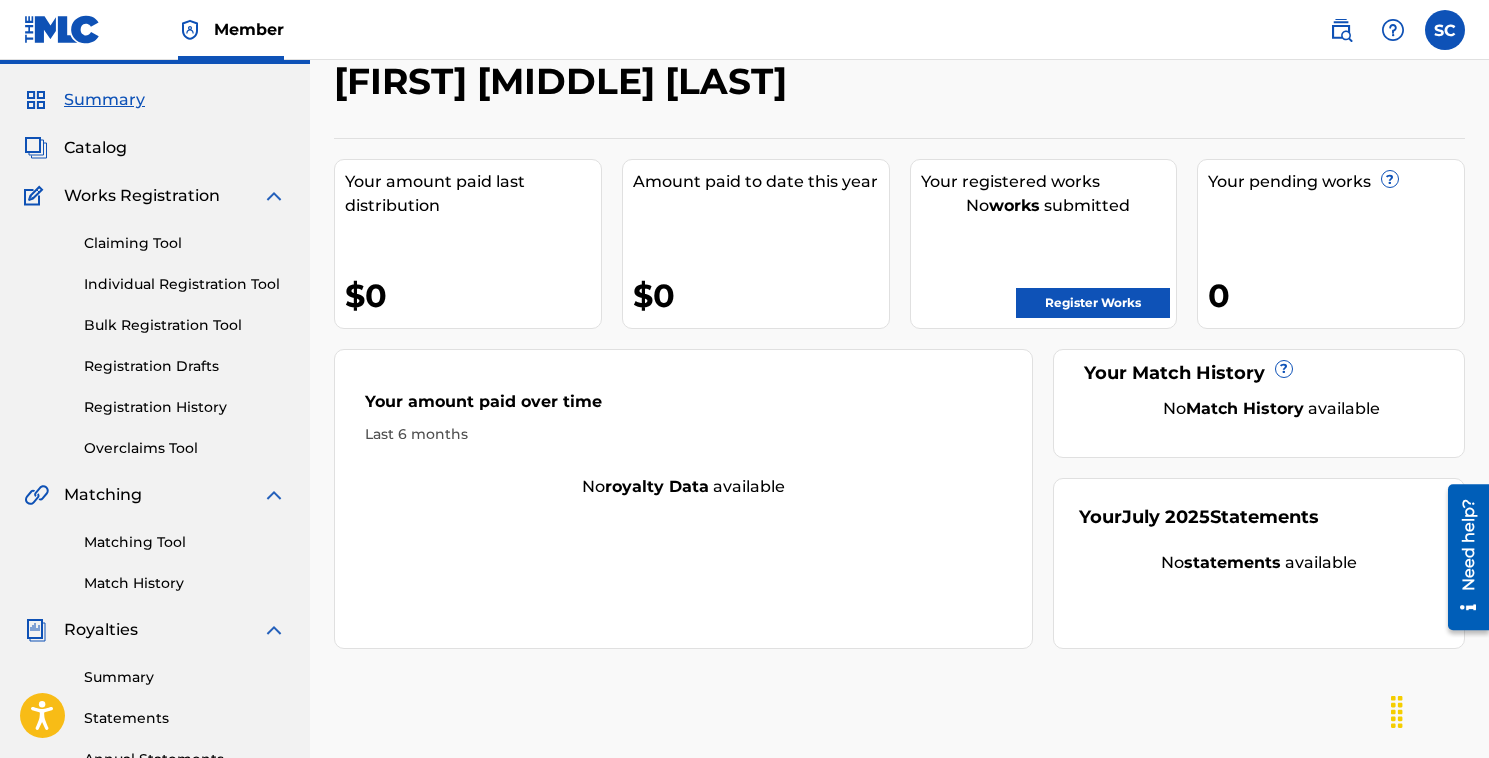 scroll, scrollTop: 50, scrollLeft: 0, axis: vertical 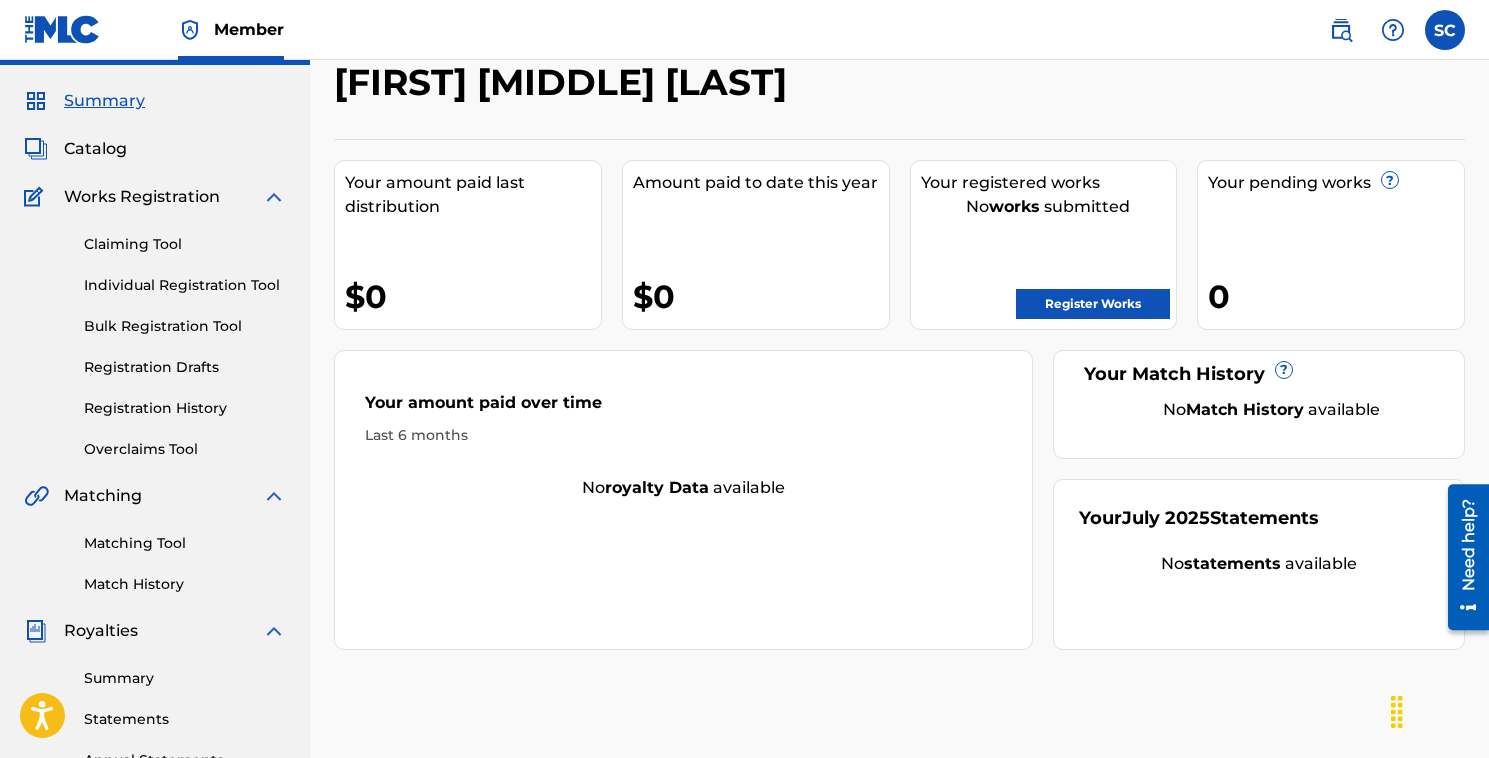 click on "Individual Registration Tool" at bounding box center [185, 285] 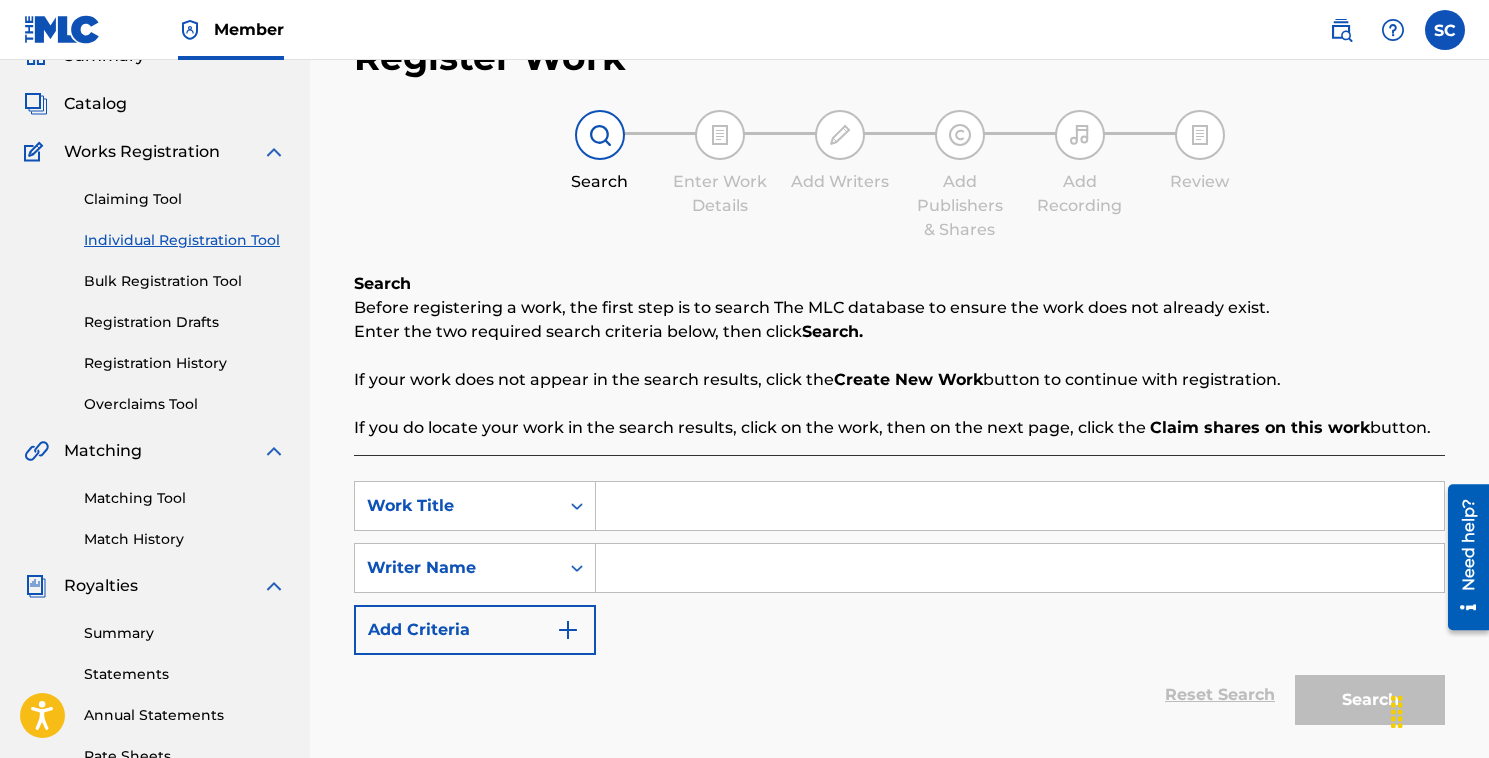 scroll, scrollTop: 106, scrollLeft: 0, axis: vertical 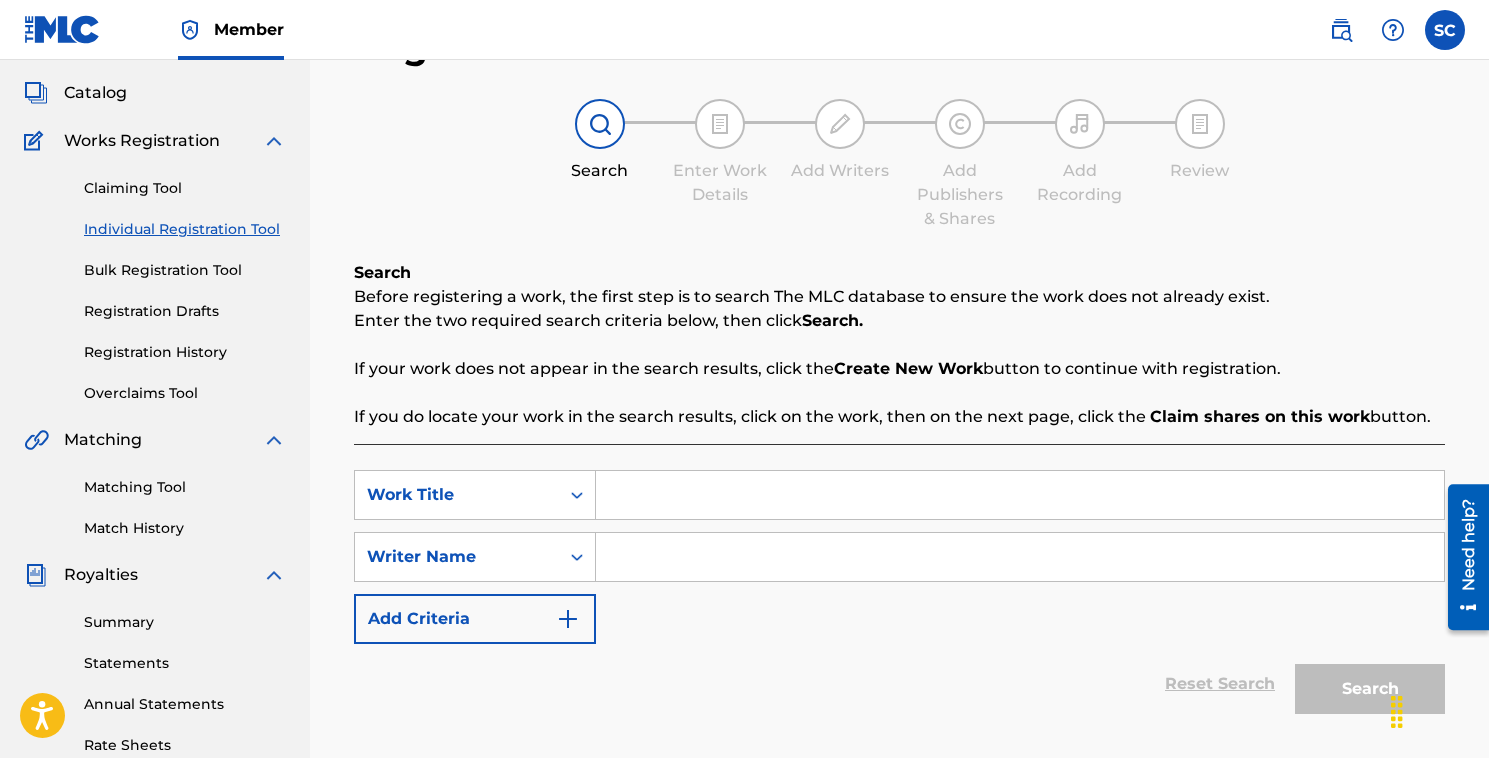 click at bounding box center [1020, 495] 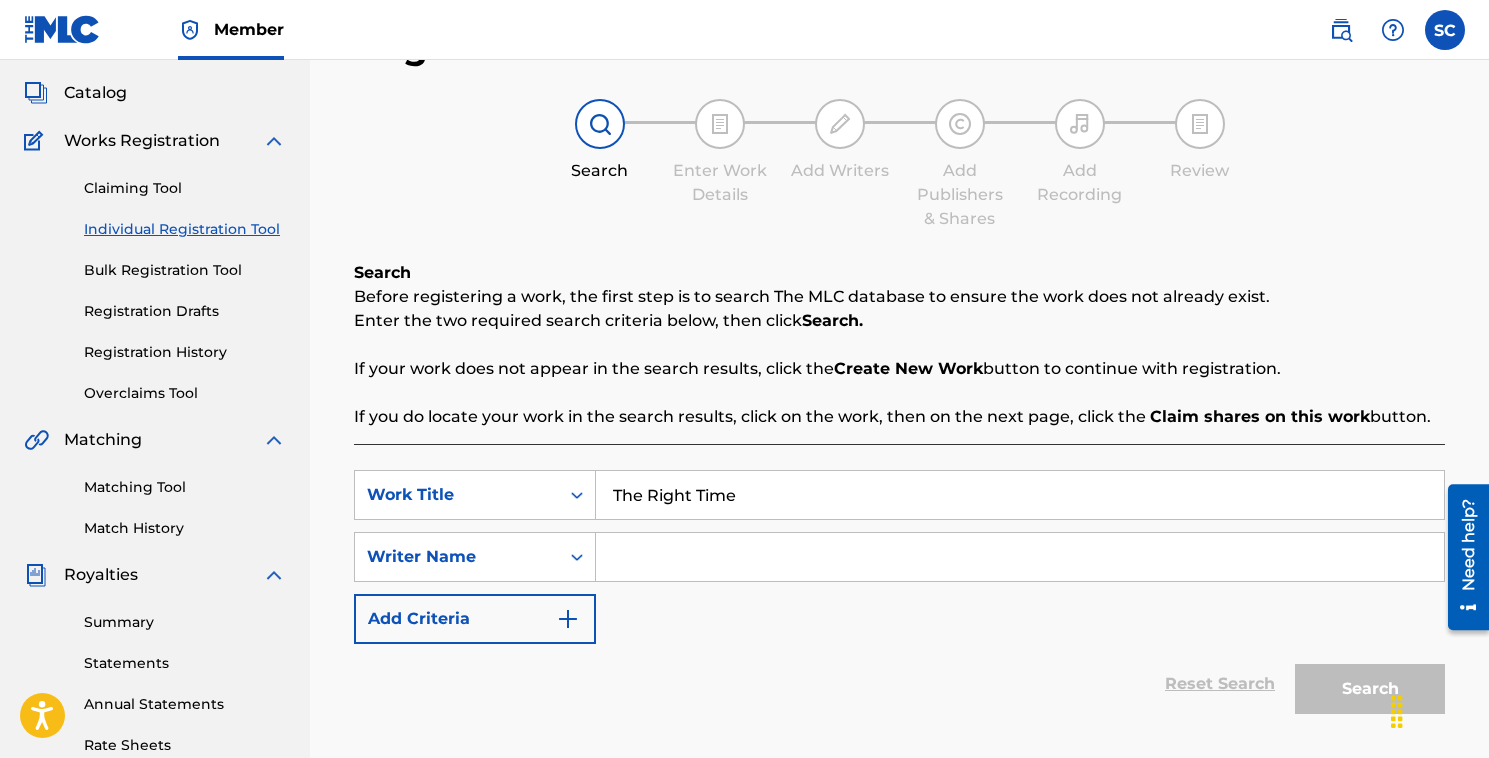 type on "The Right Time" 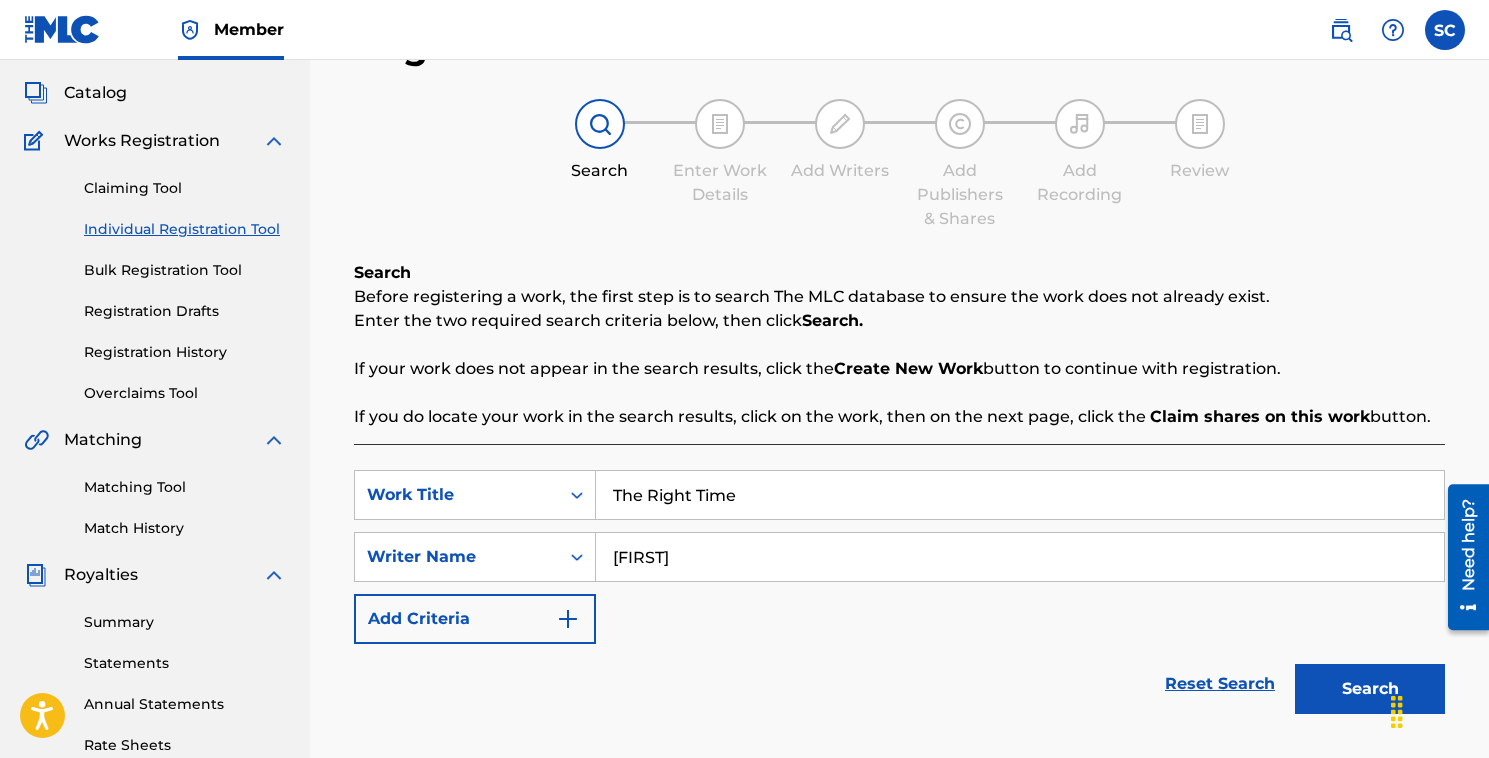type on "Saul Jonathan Chessin" 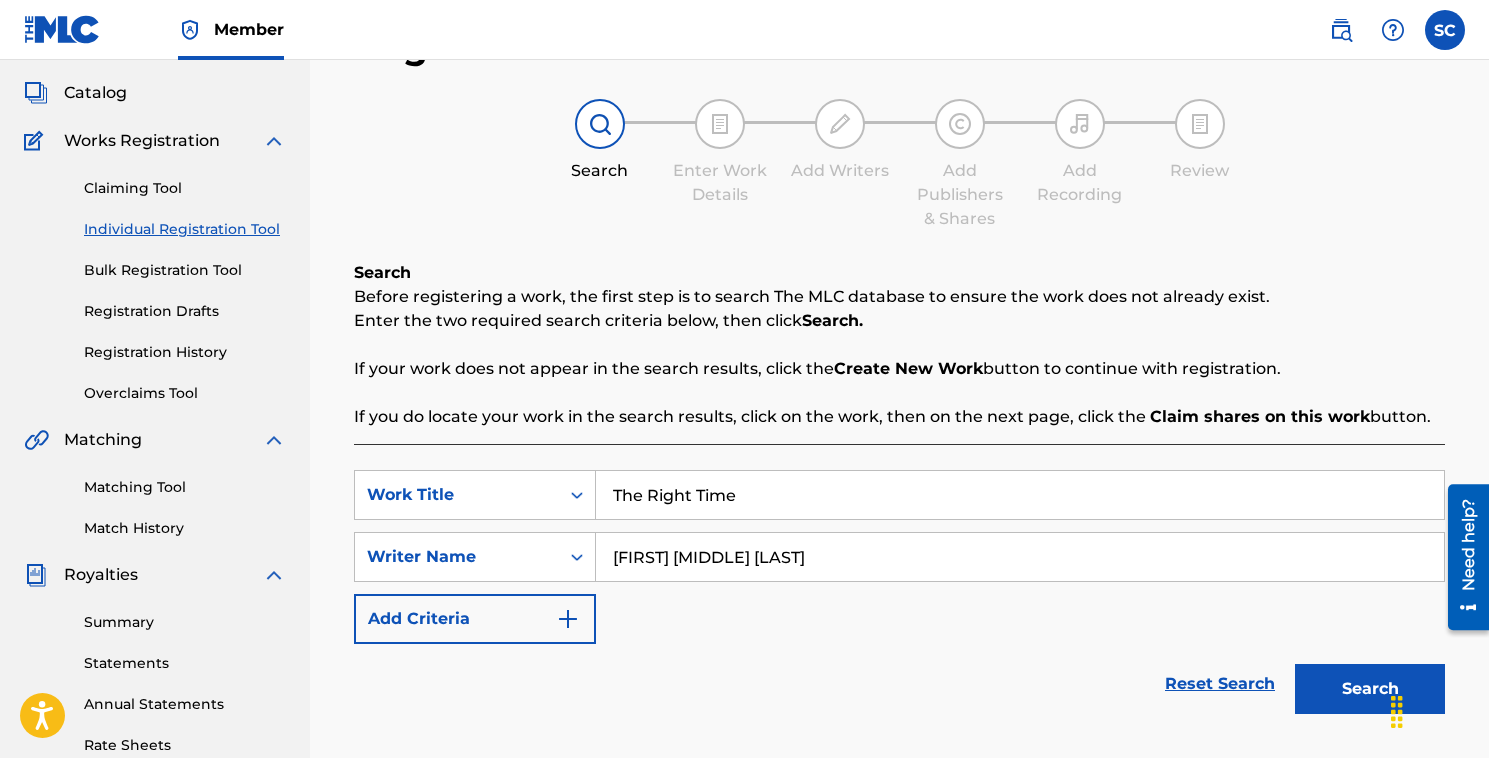 click on "Search" at bounding box center [1370, 689] 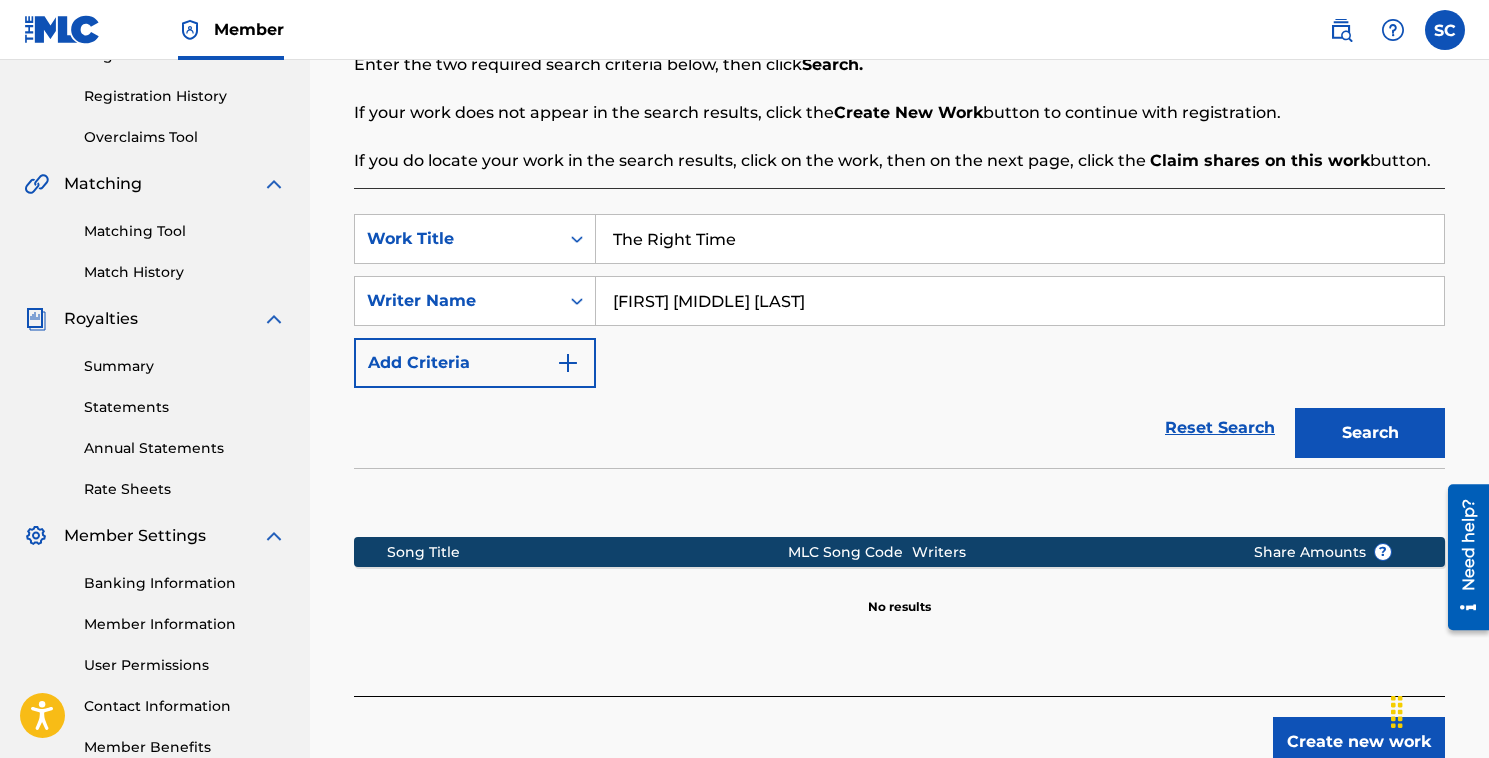 scroll, scrollTop: 365, scrollLeft: 0, axis: vertical 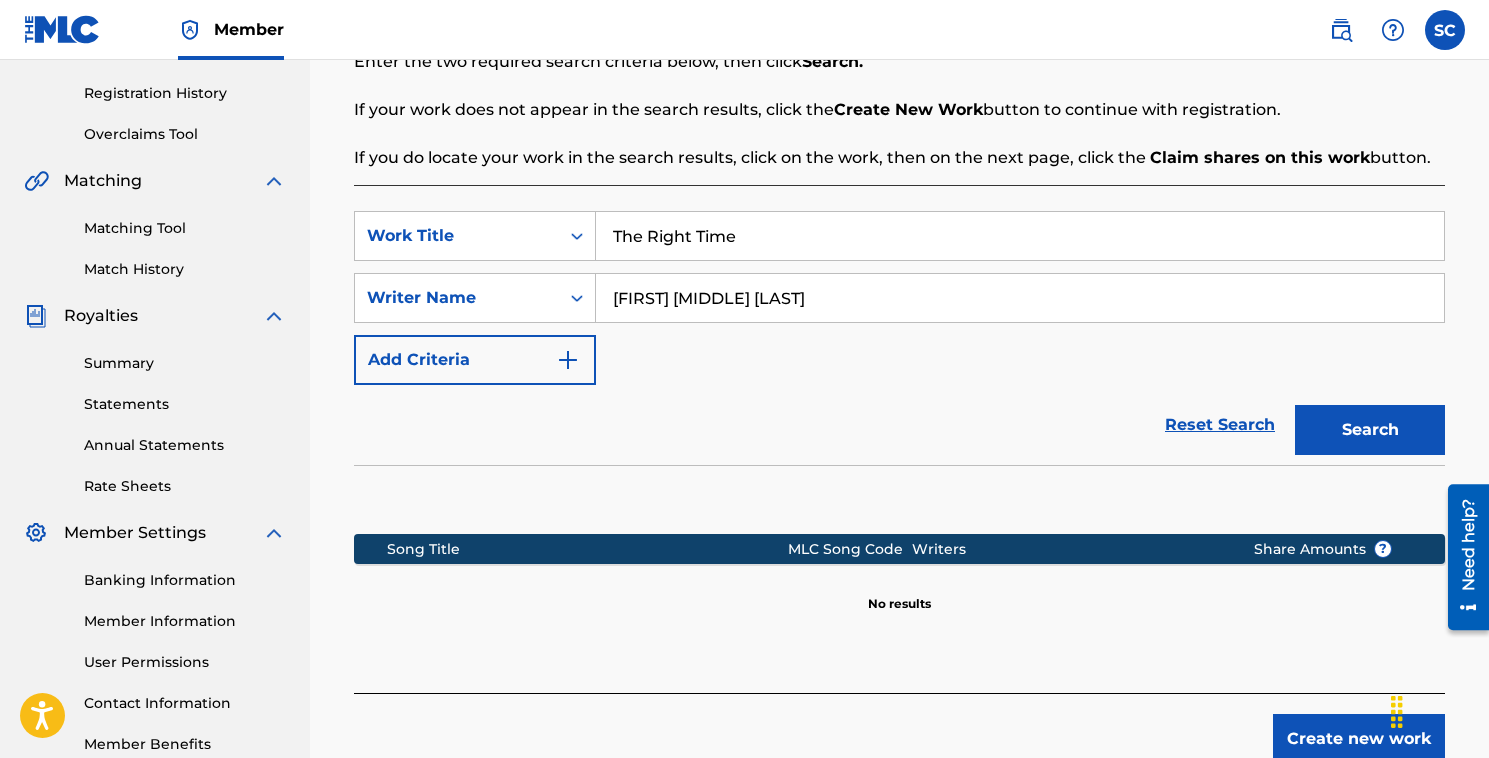 click on "Create new work" at bounding box center (1359, 739) 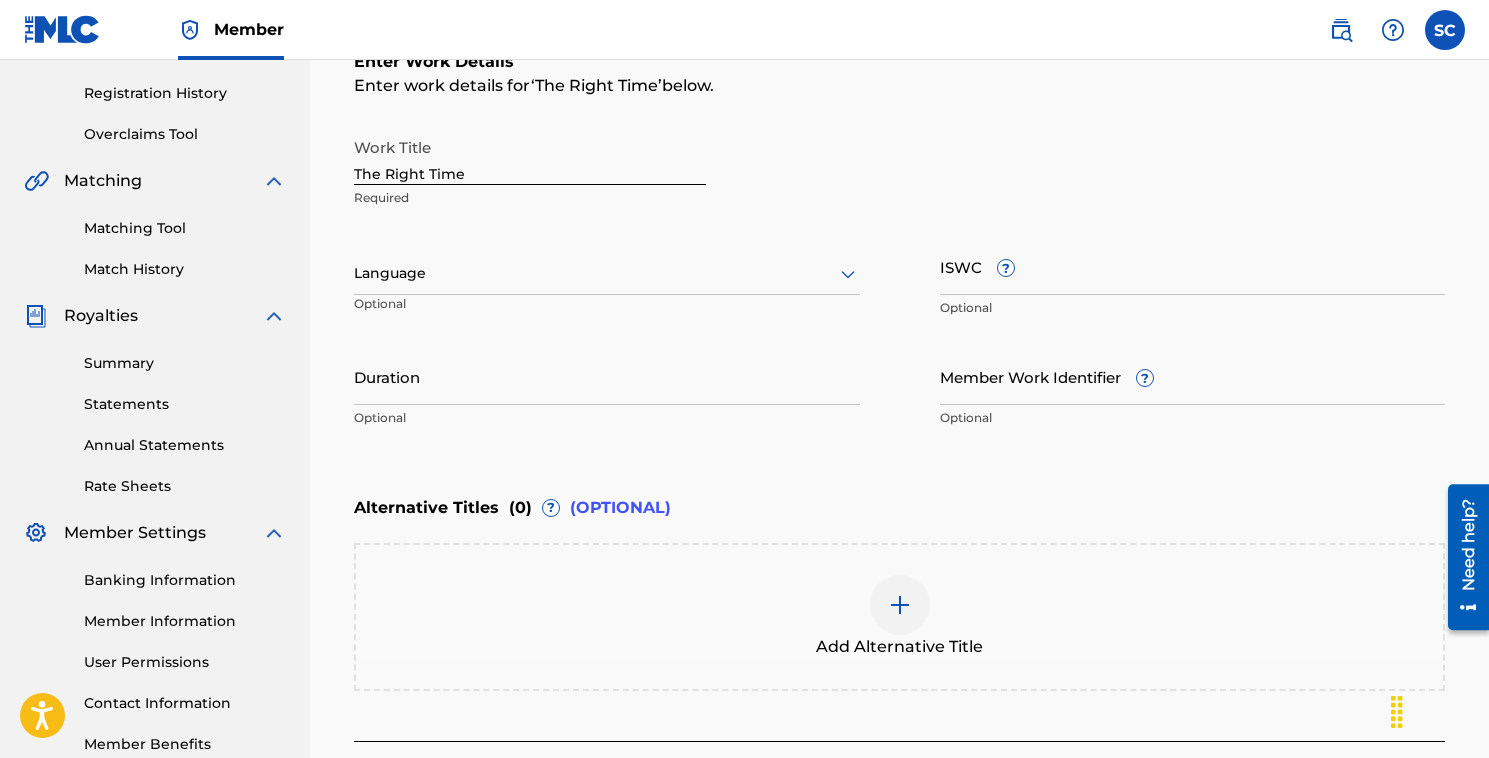 click at bounding box center (607, 273) 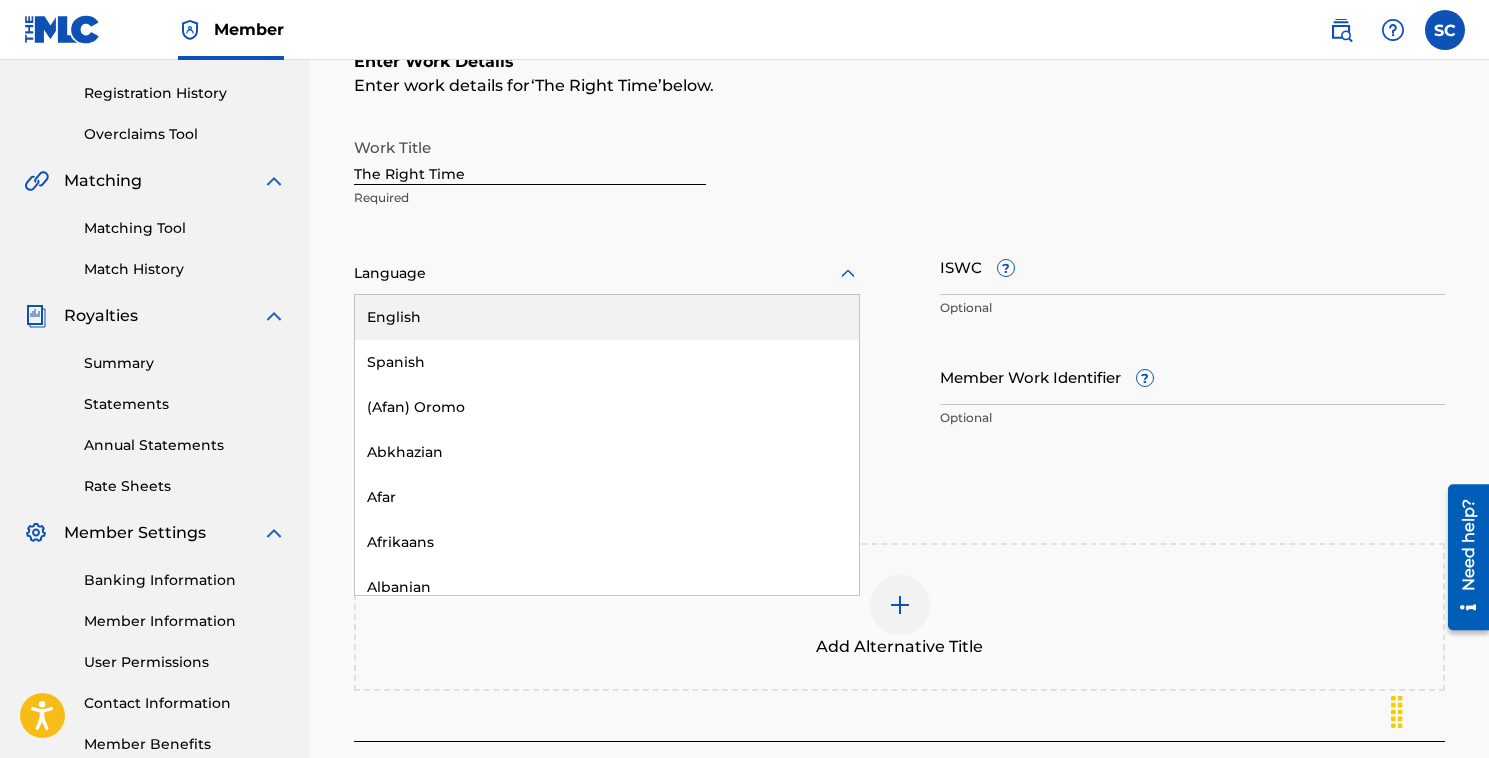 click on "English" at bounding box center [607, 317] 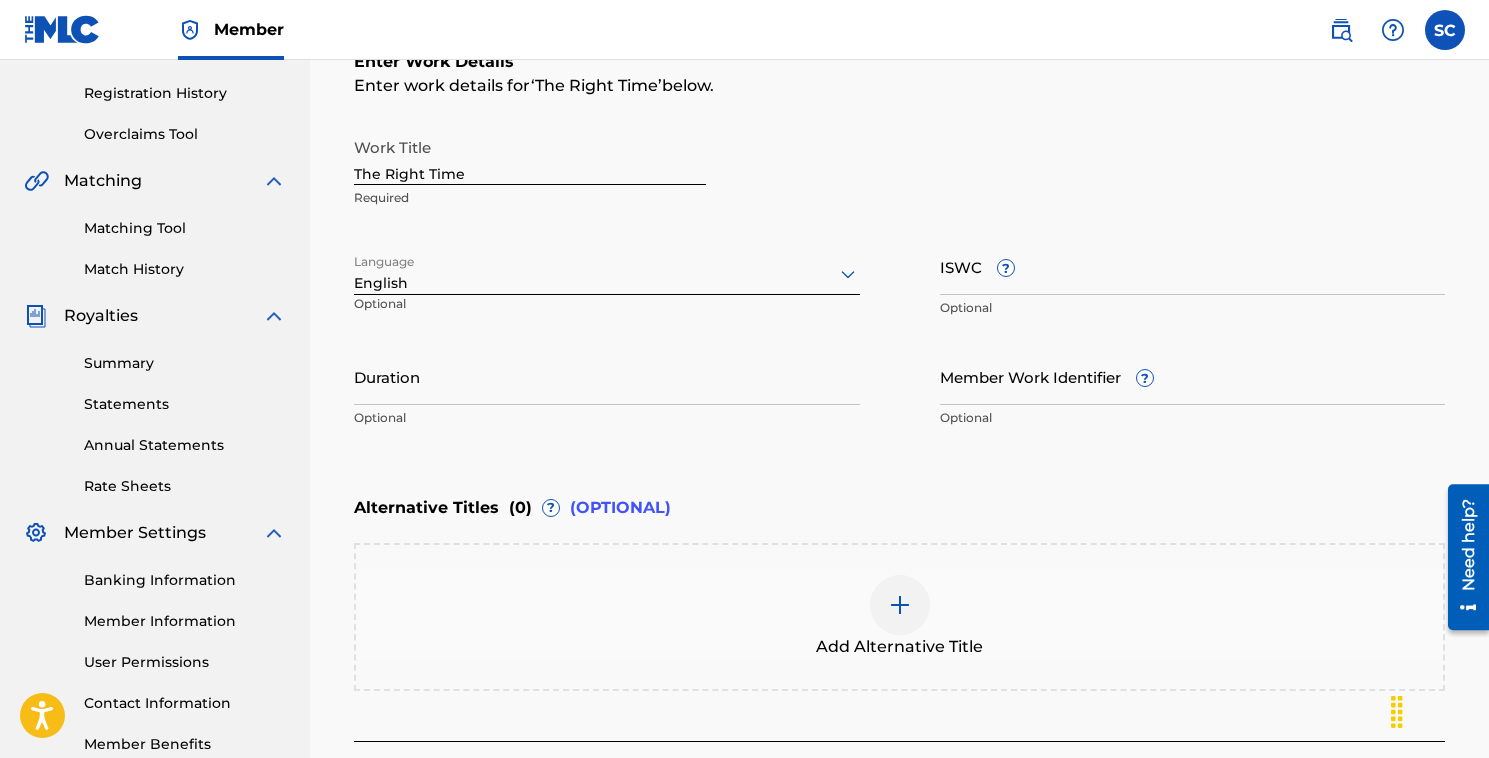 click on "Duration" at bounding box center (607, 376) 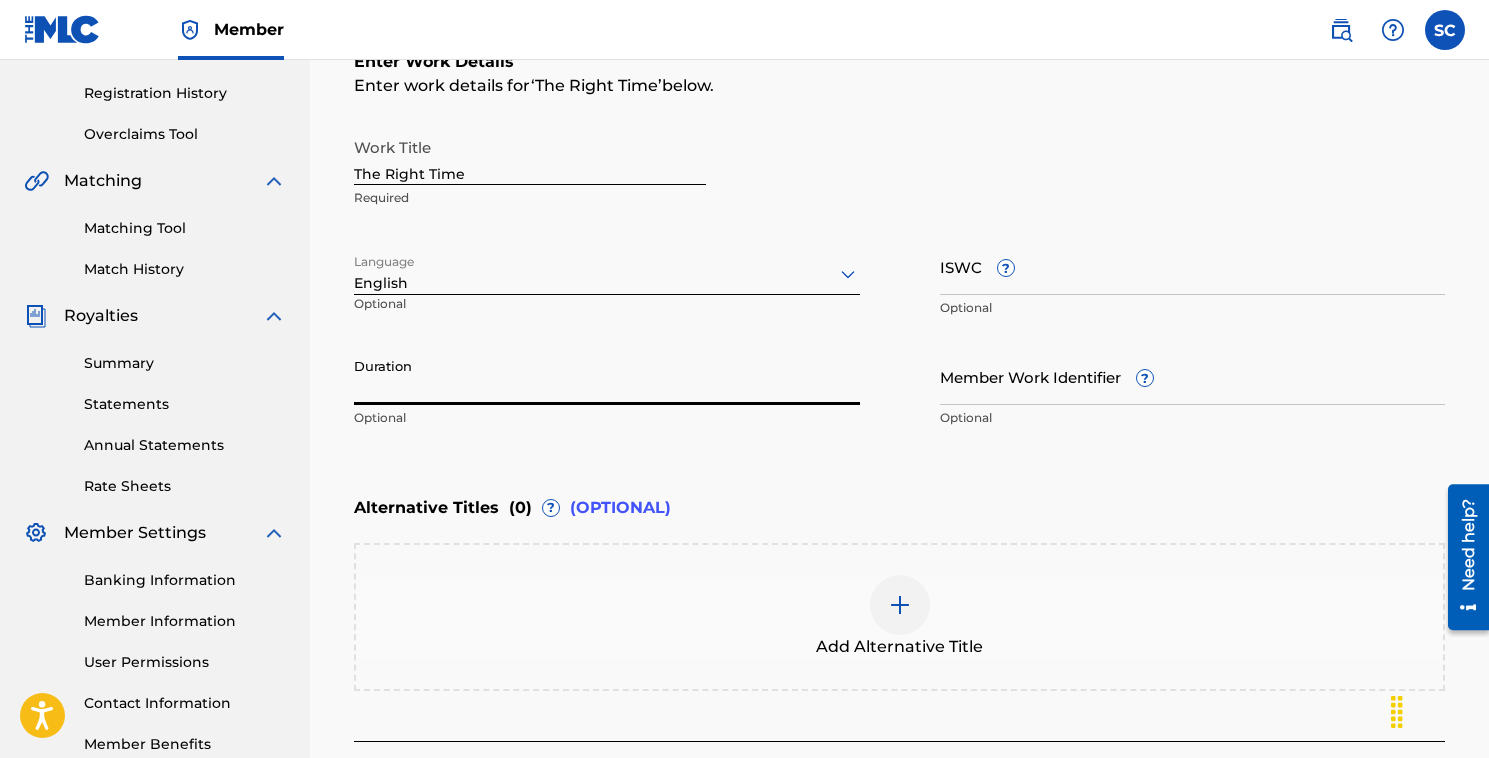 type on "3" 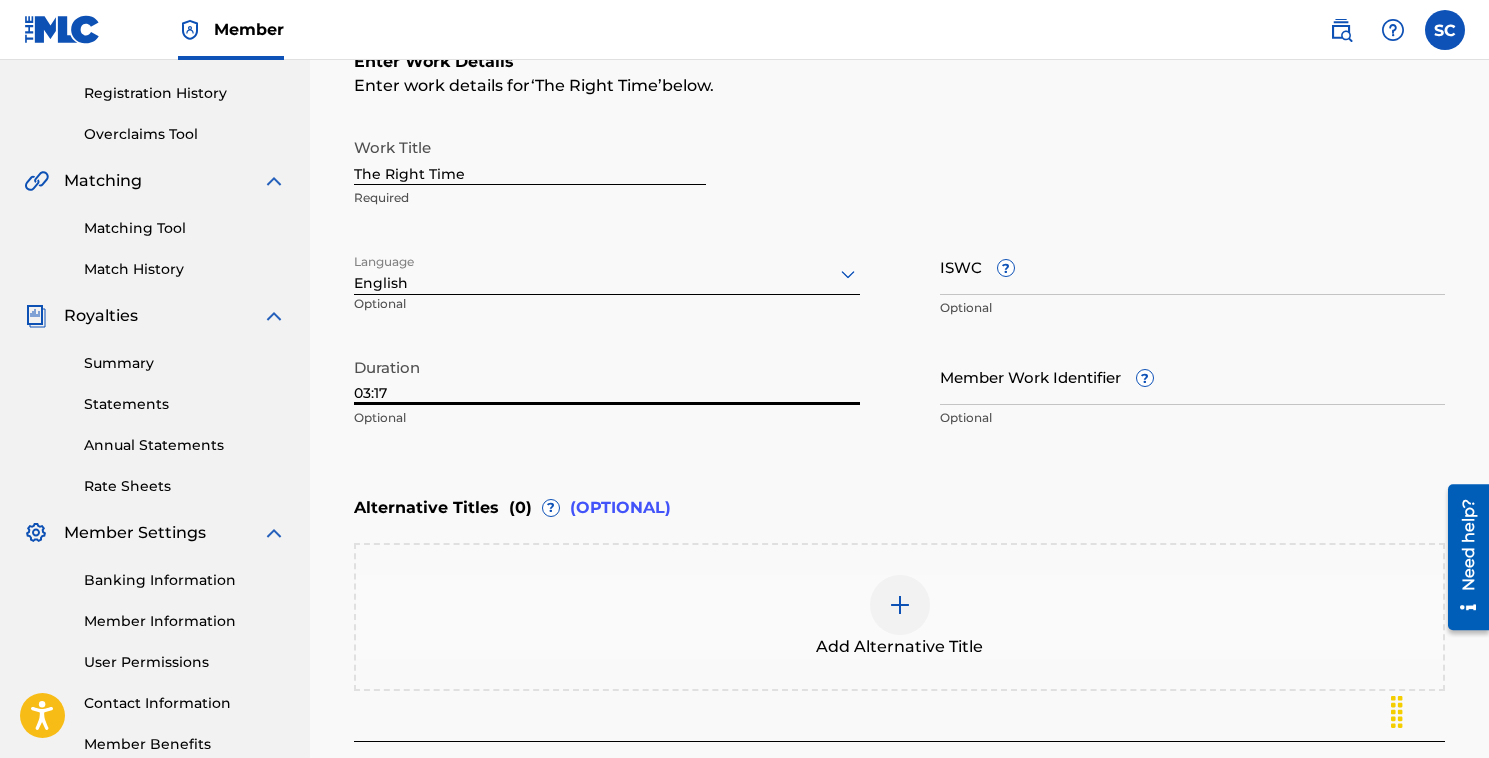type on "03:17" 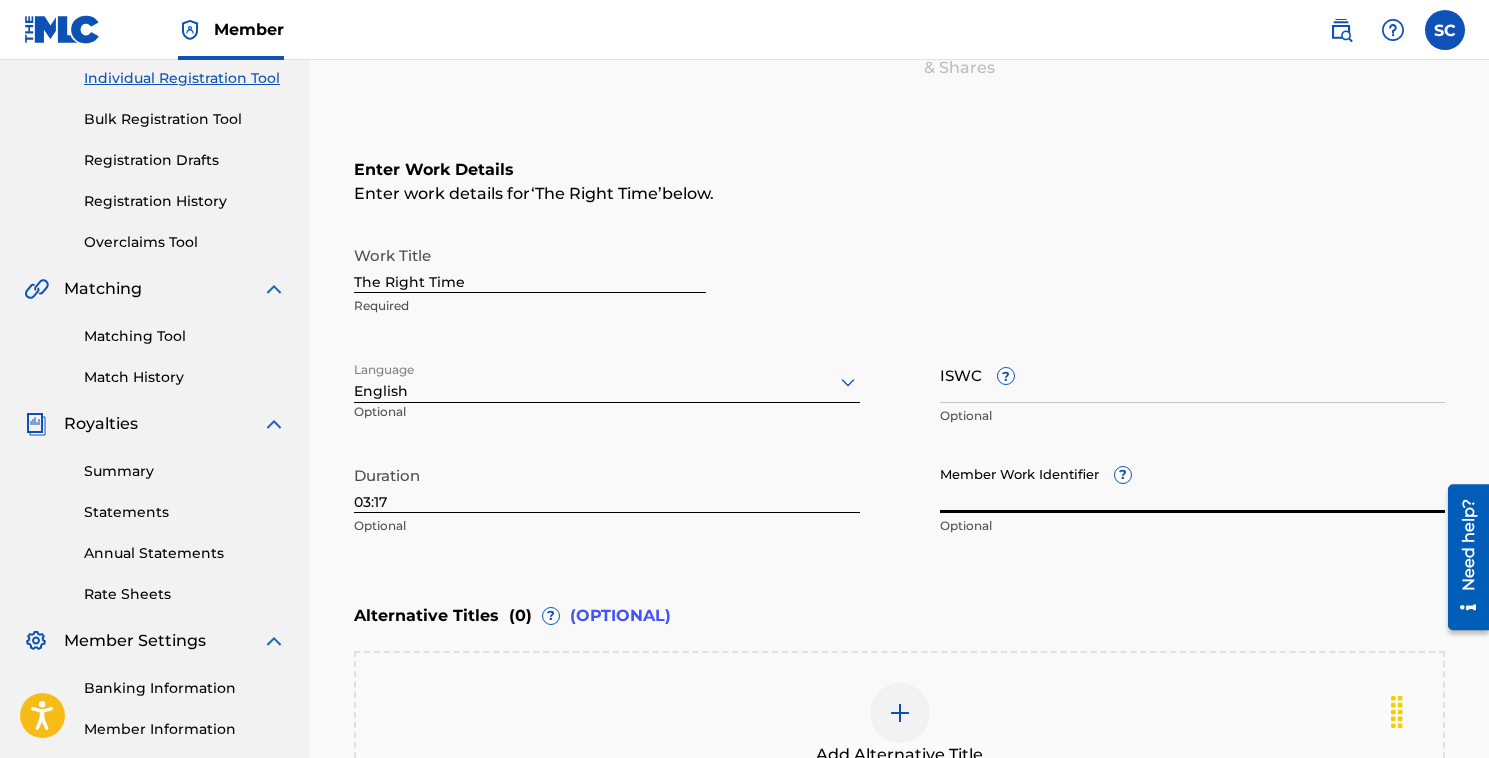 scroll, scrollTop: 264, scrollLeft: 0, axis: vertical 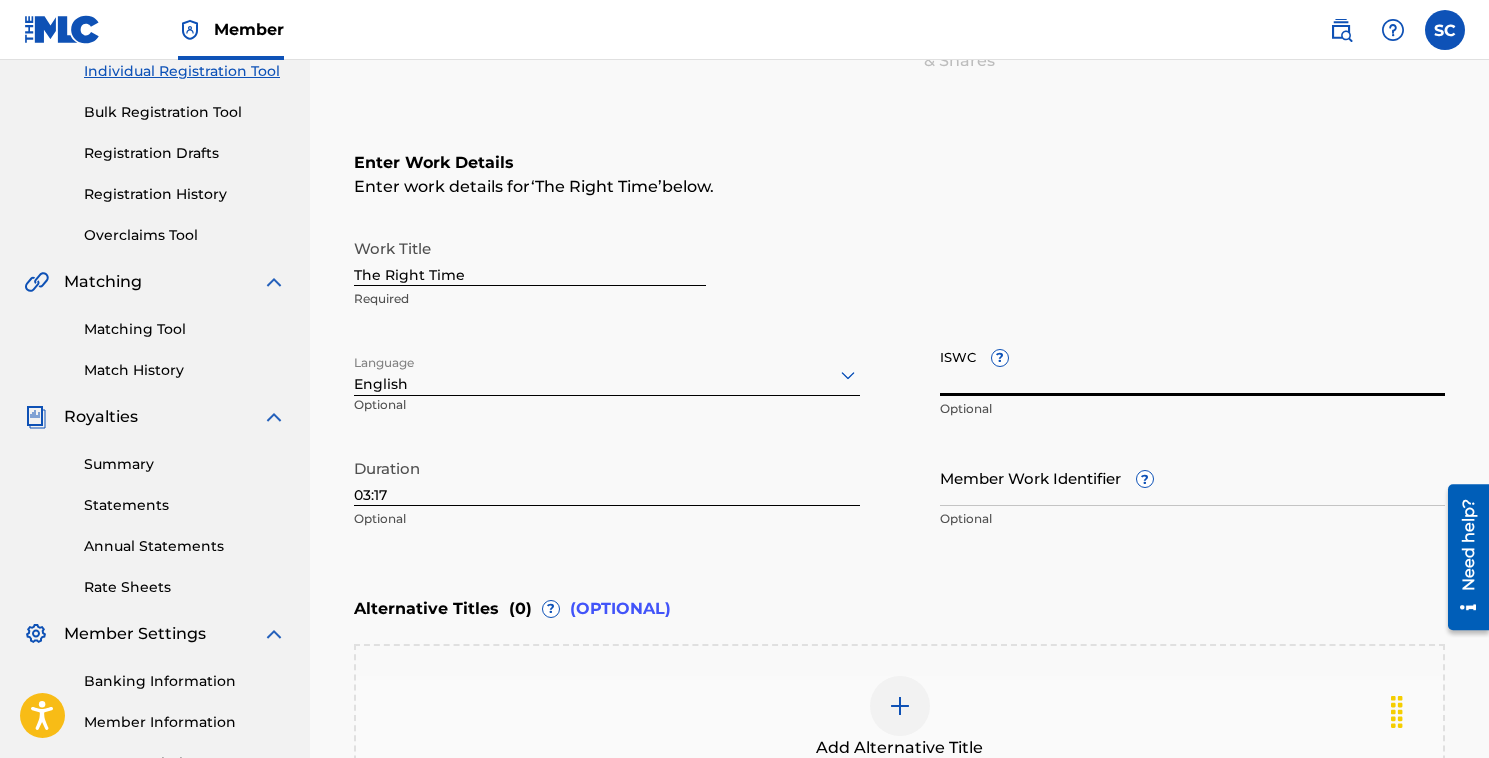 click on "ISWC   ?" at bounding box center (1193, 367) 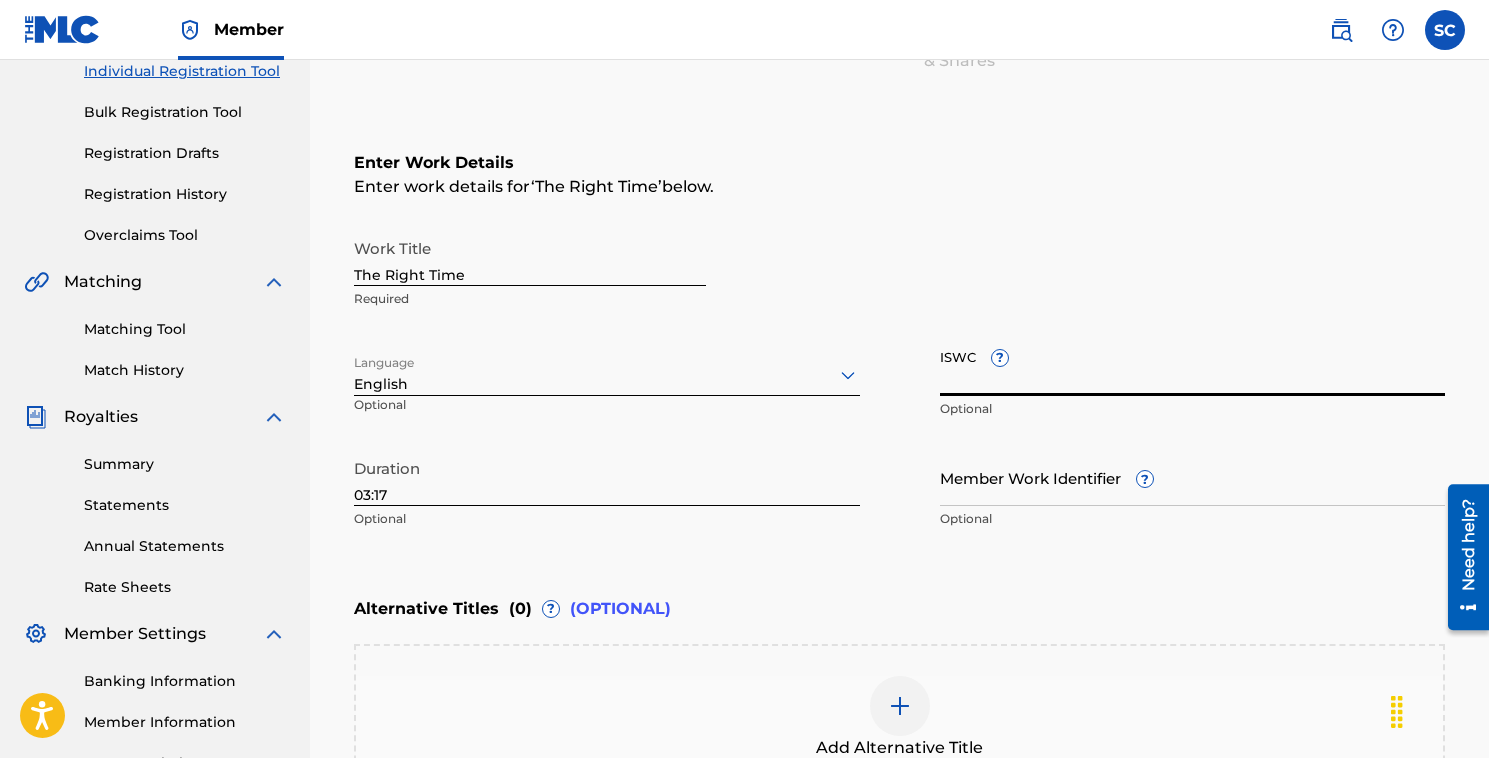 paste on "T3335630718" 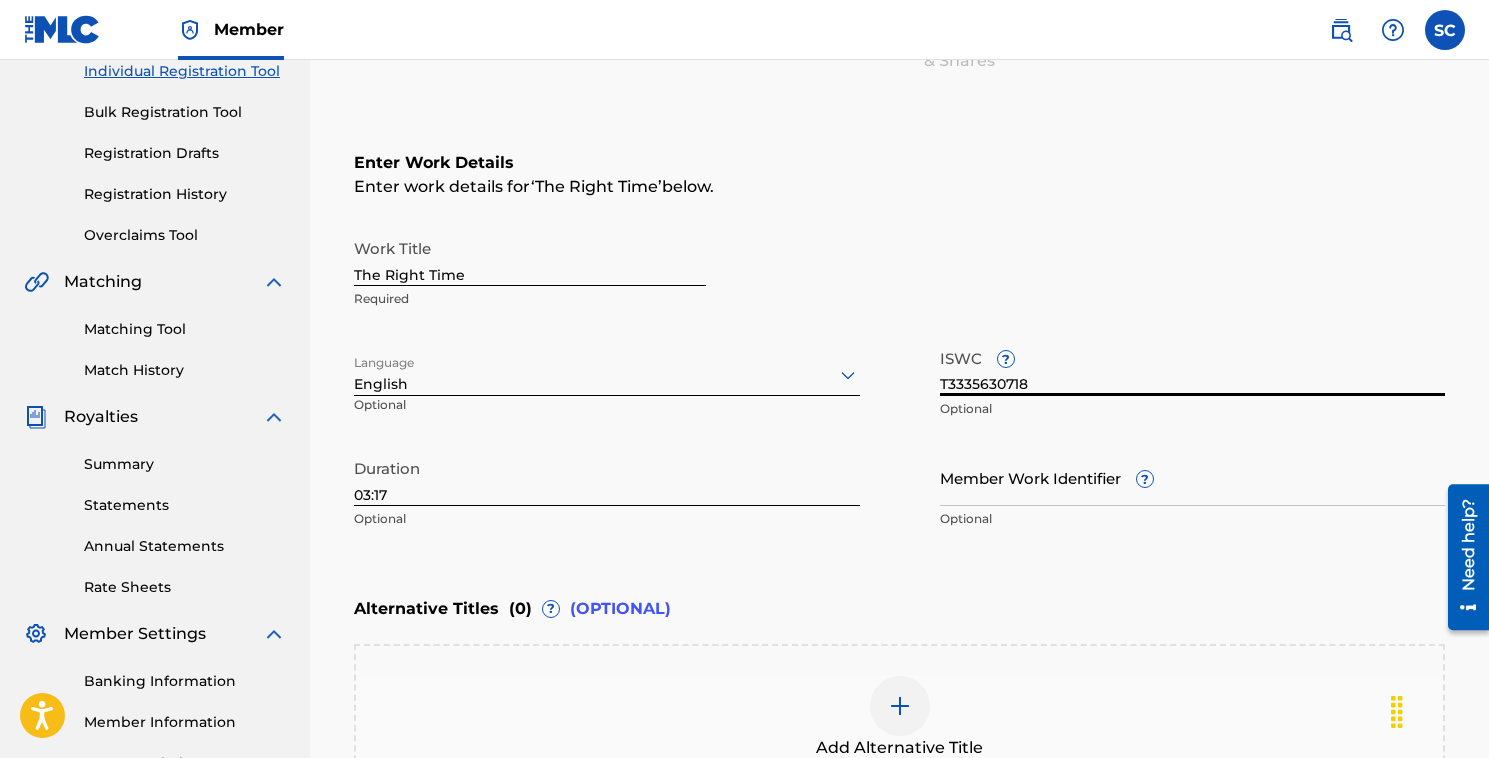 type on "T3335630718" 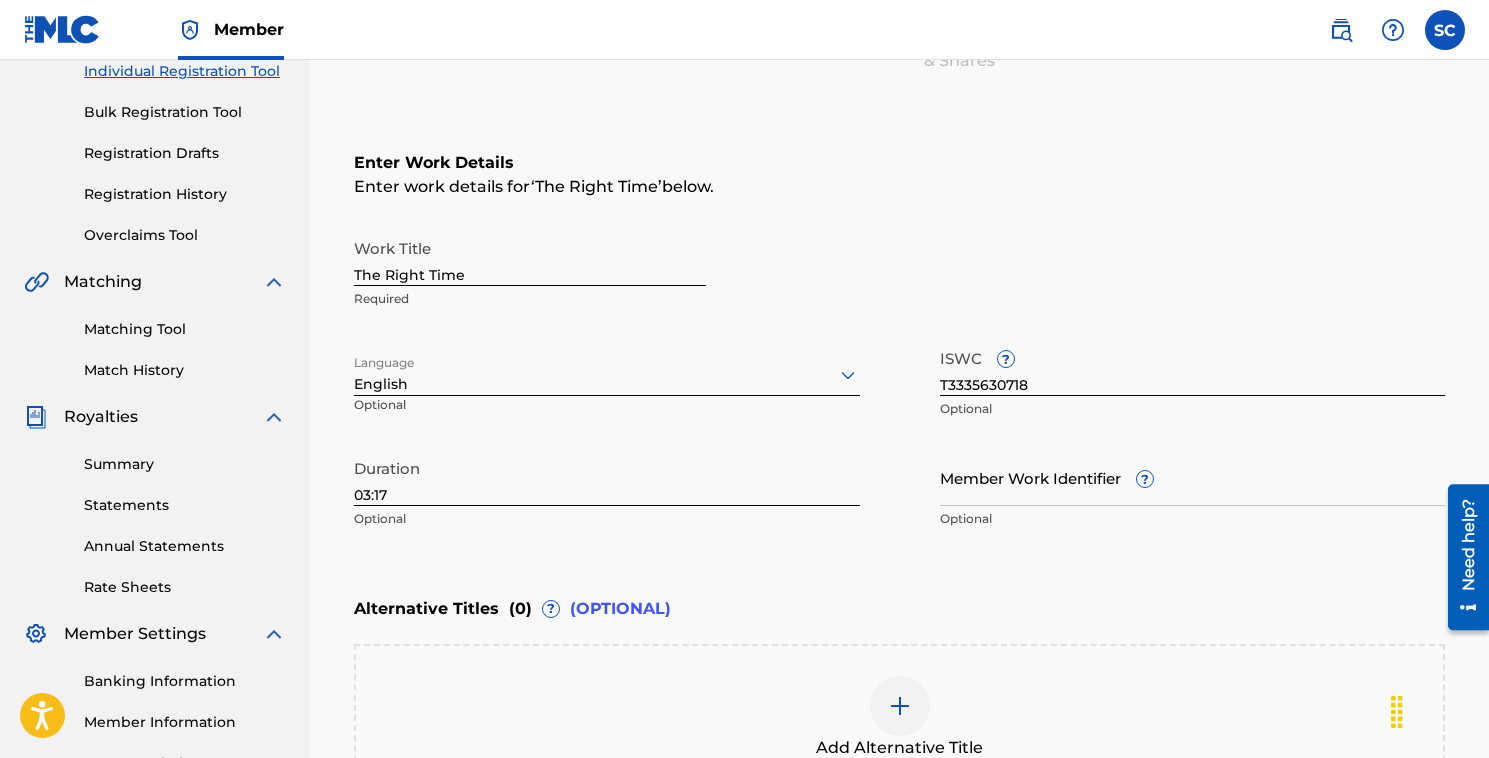 click on "ISWC   ? T3335630718 Optional" at bounding box center (1193, 384) 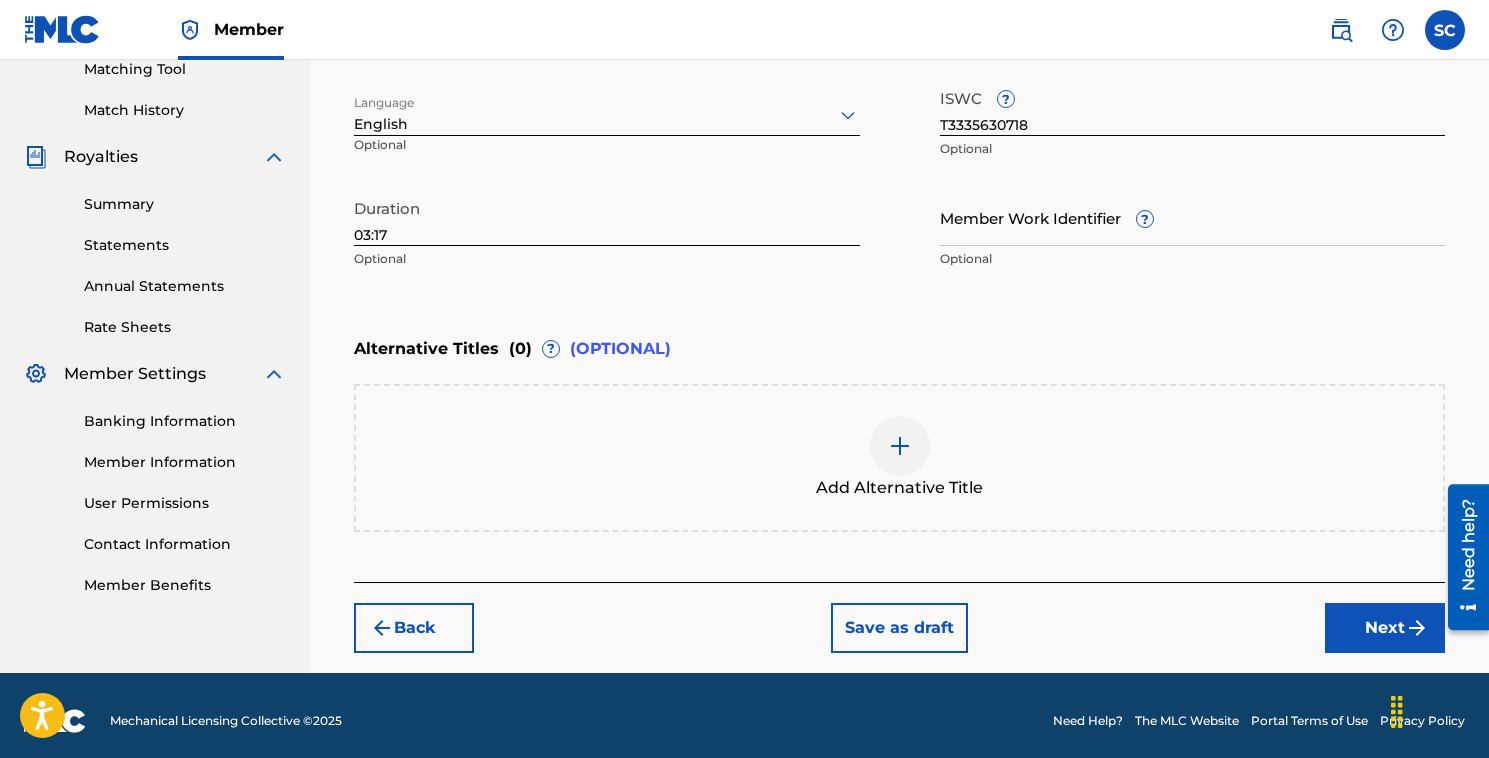 scroll, scrollTop: 534, scrollLeft: 0, axis: vertical 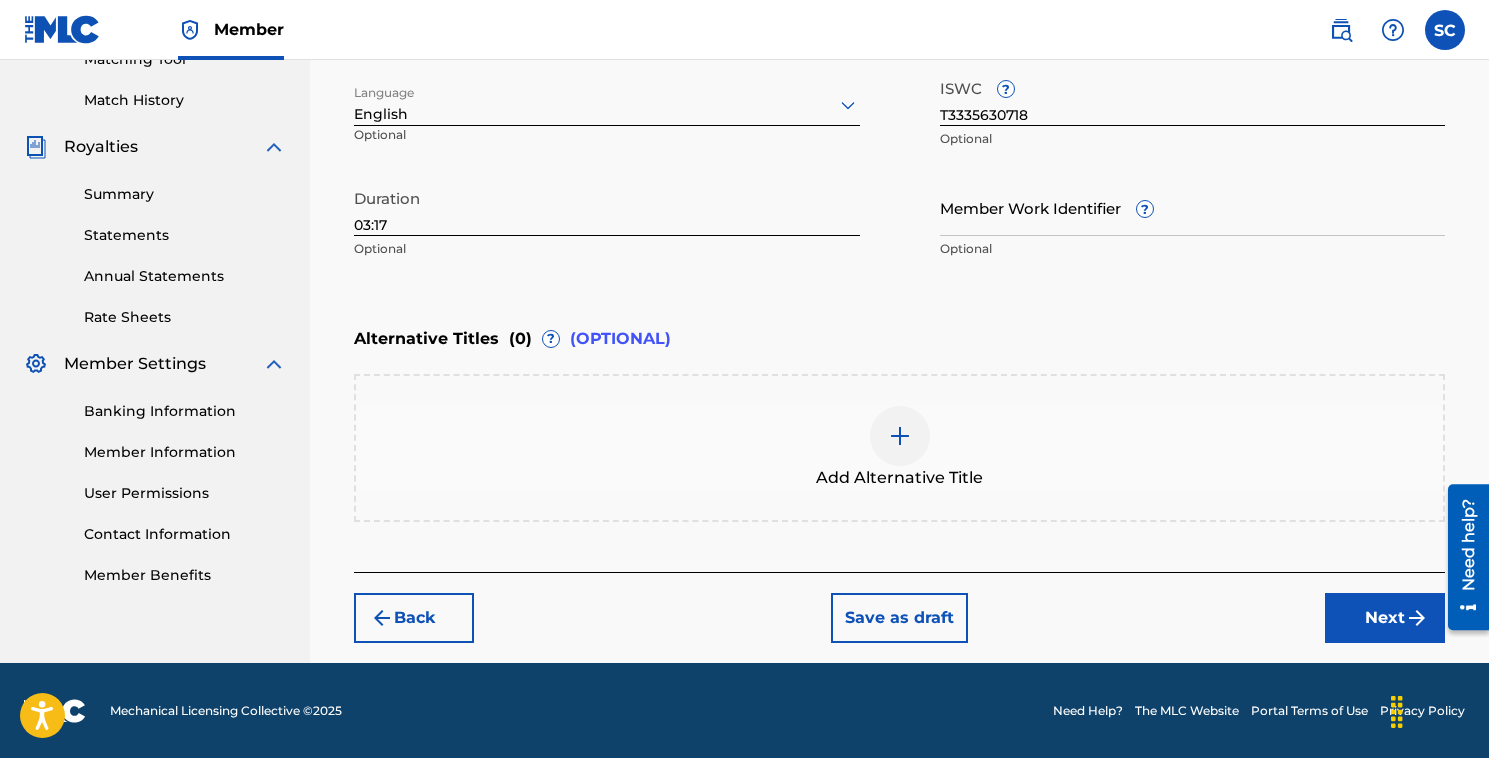 click on "Next" at bounding box center (1385, 618) 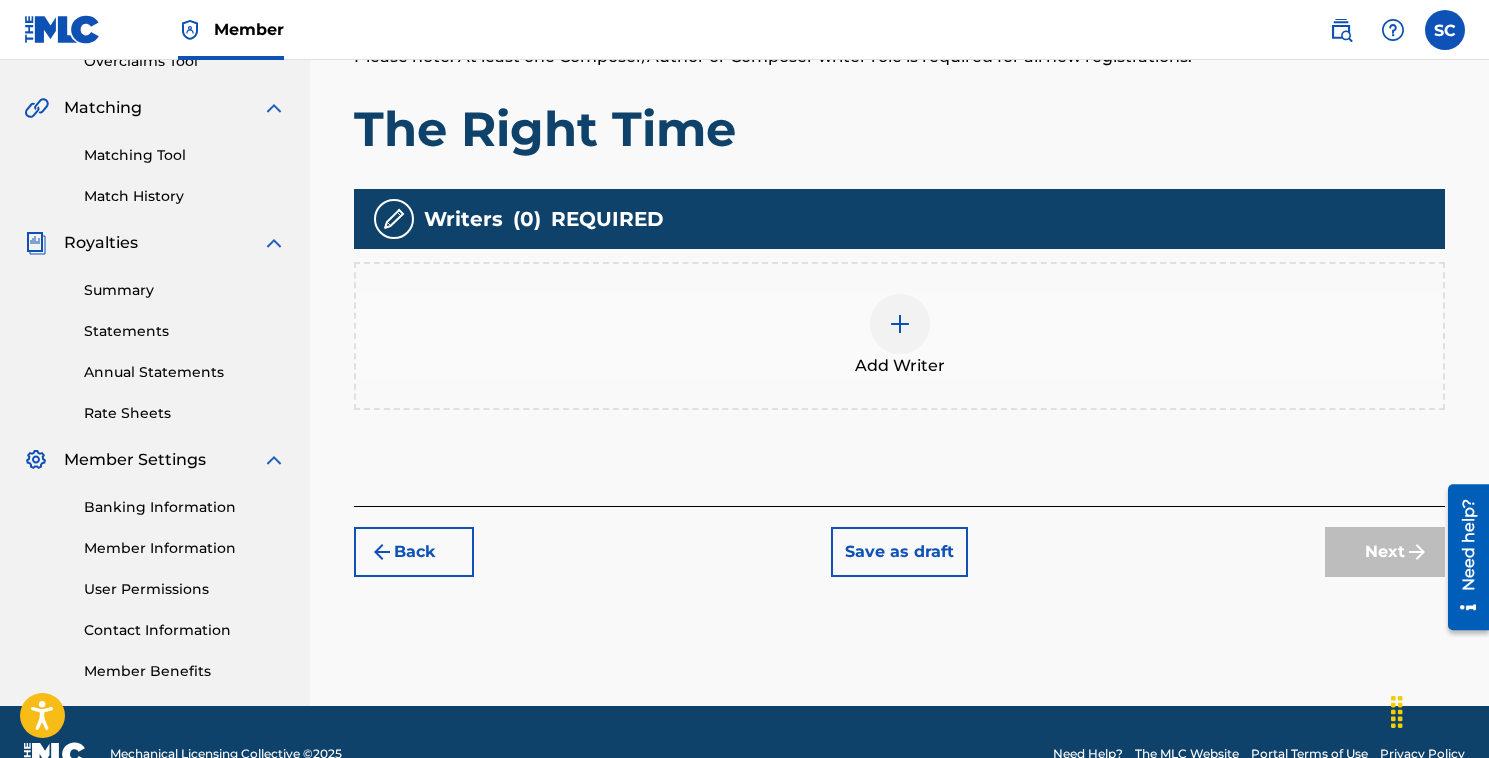 scroll, scrollTop: 444, scrollLeft: 0, axis: vertical 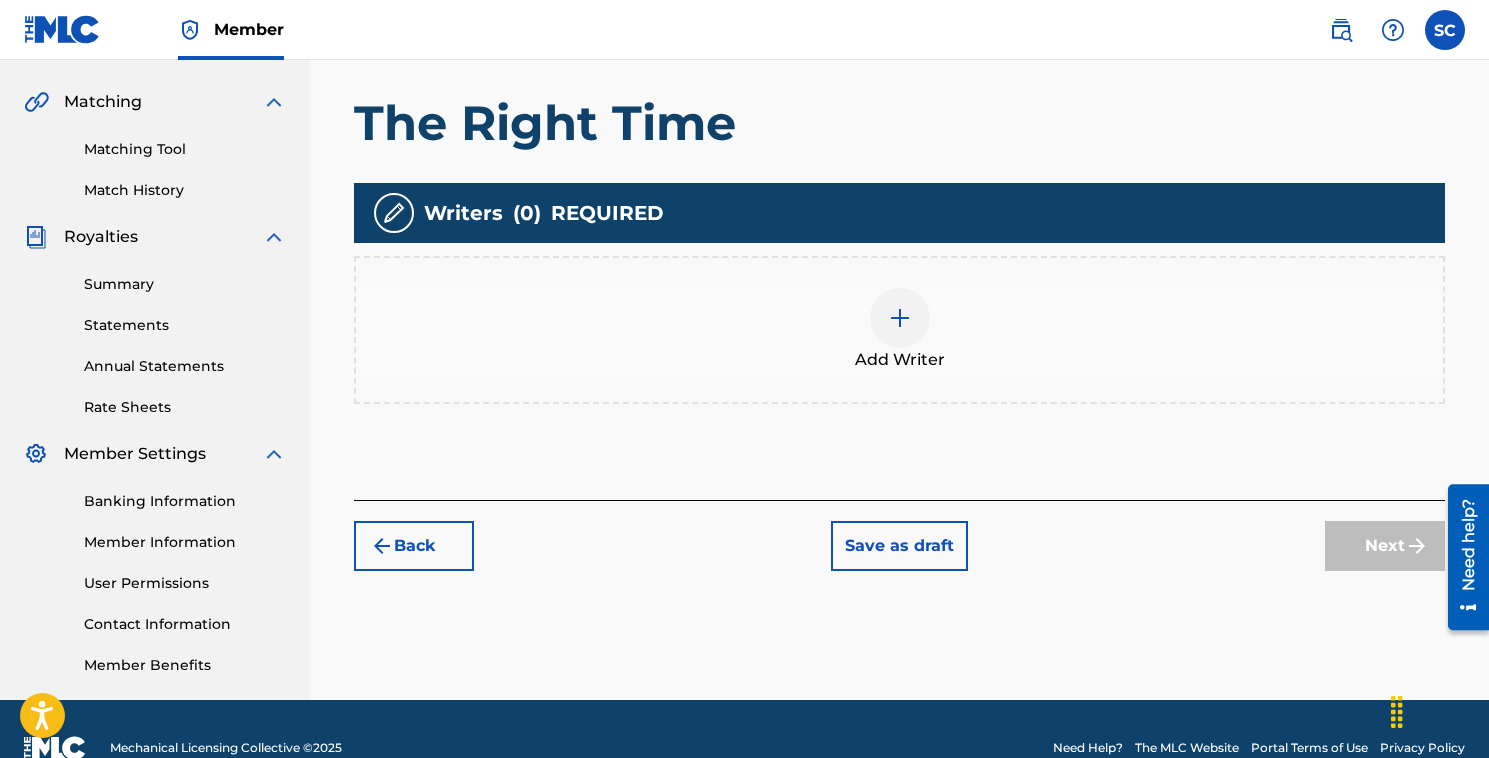 click at bounding box center (900, 318) 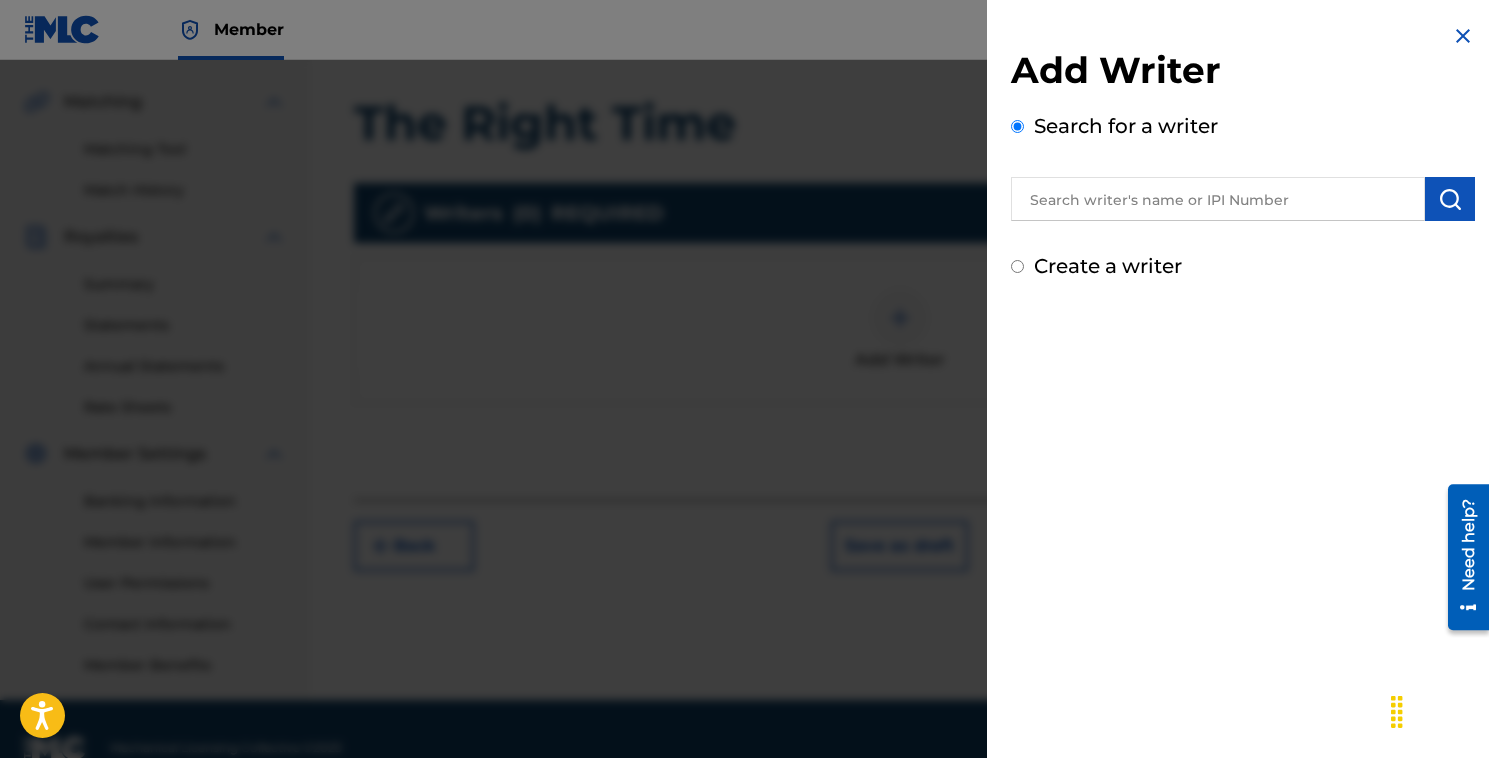 click at bounding box center (1218, 199) 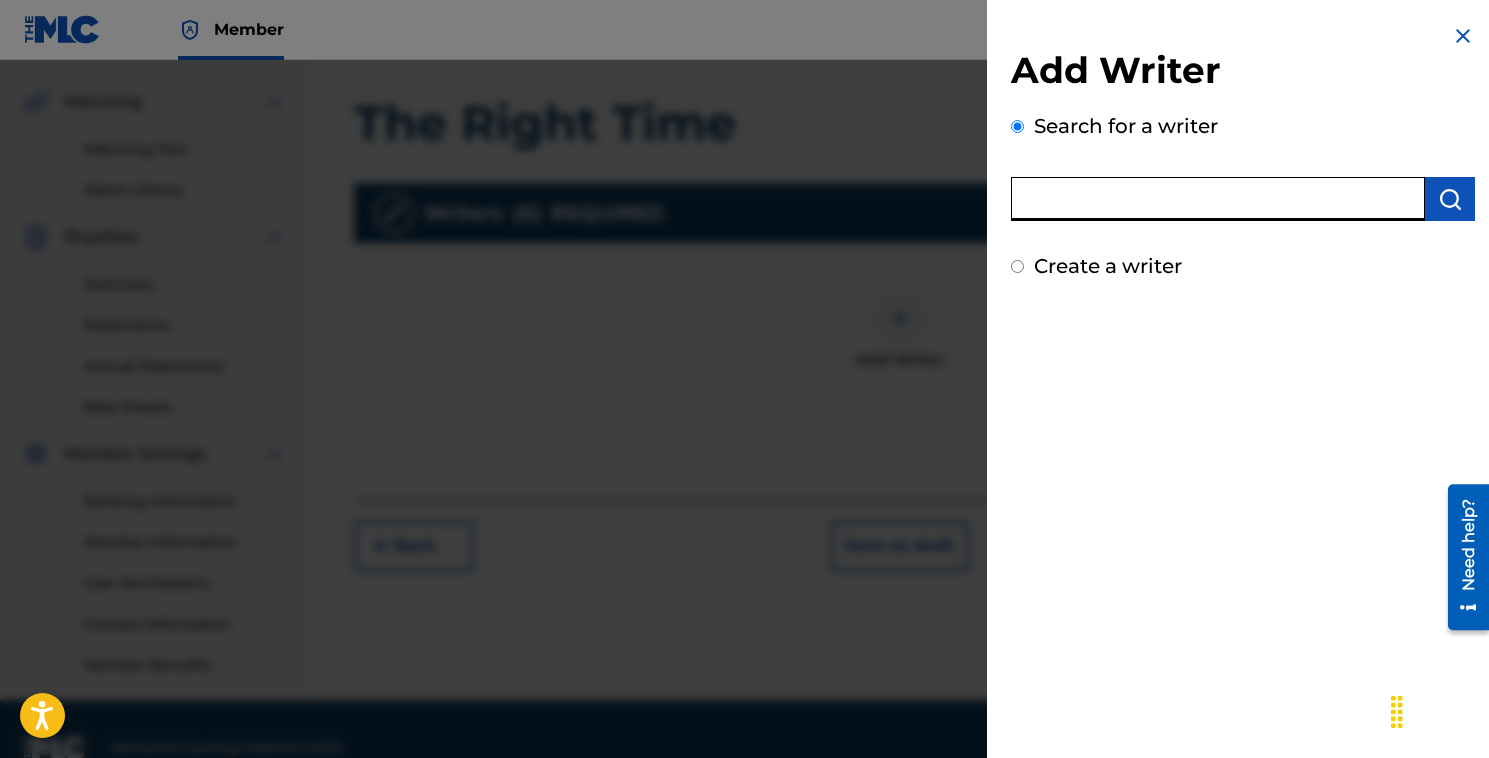 type on "Saul Jonathan Chessin" 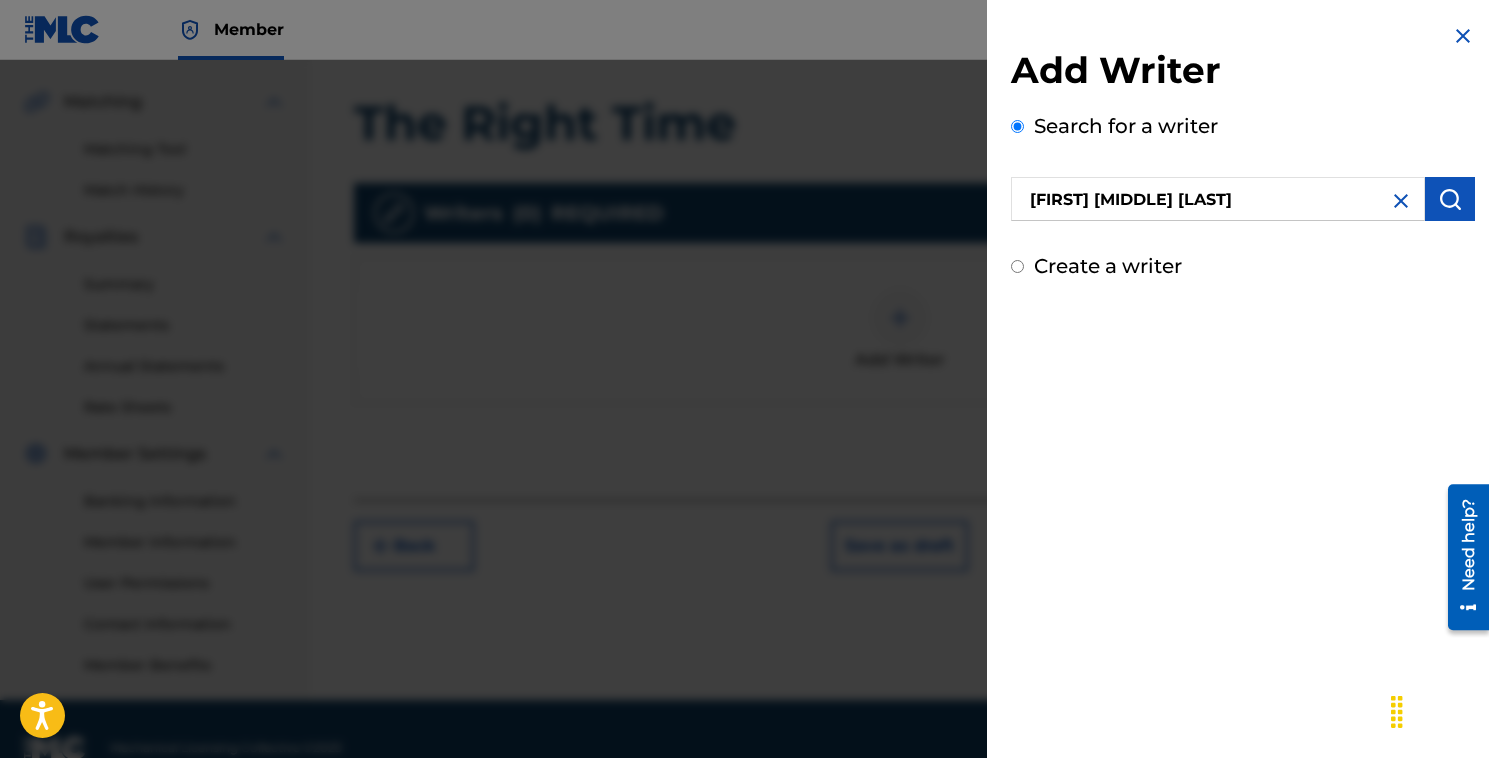 click at bounding box center (1450, 199) 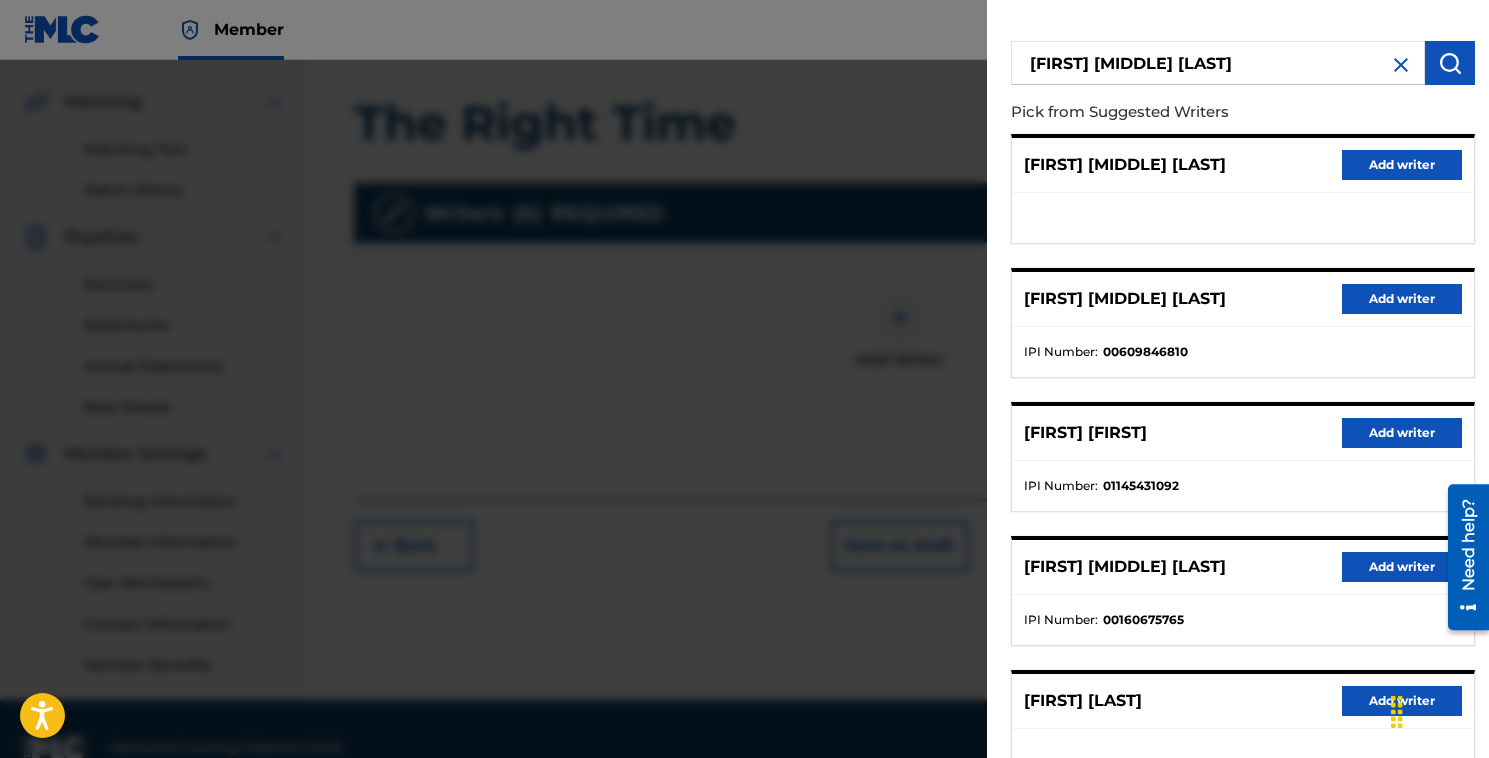 scroll, scrollTop: 140, scrollLeft: 0, axis: vertical 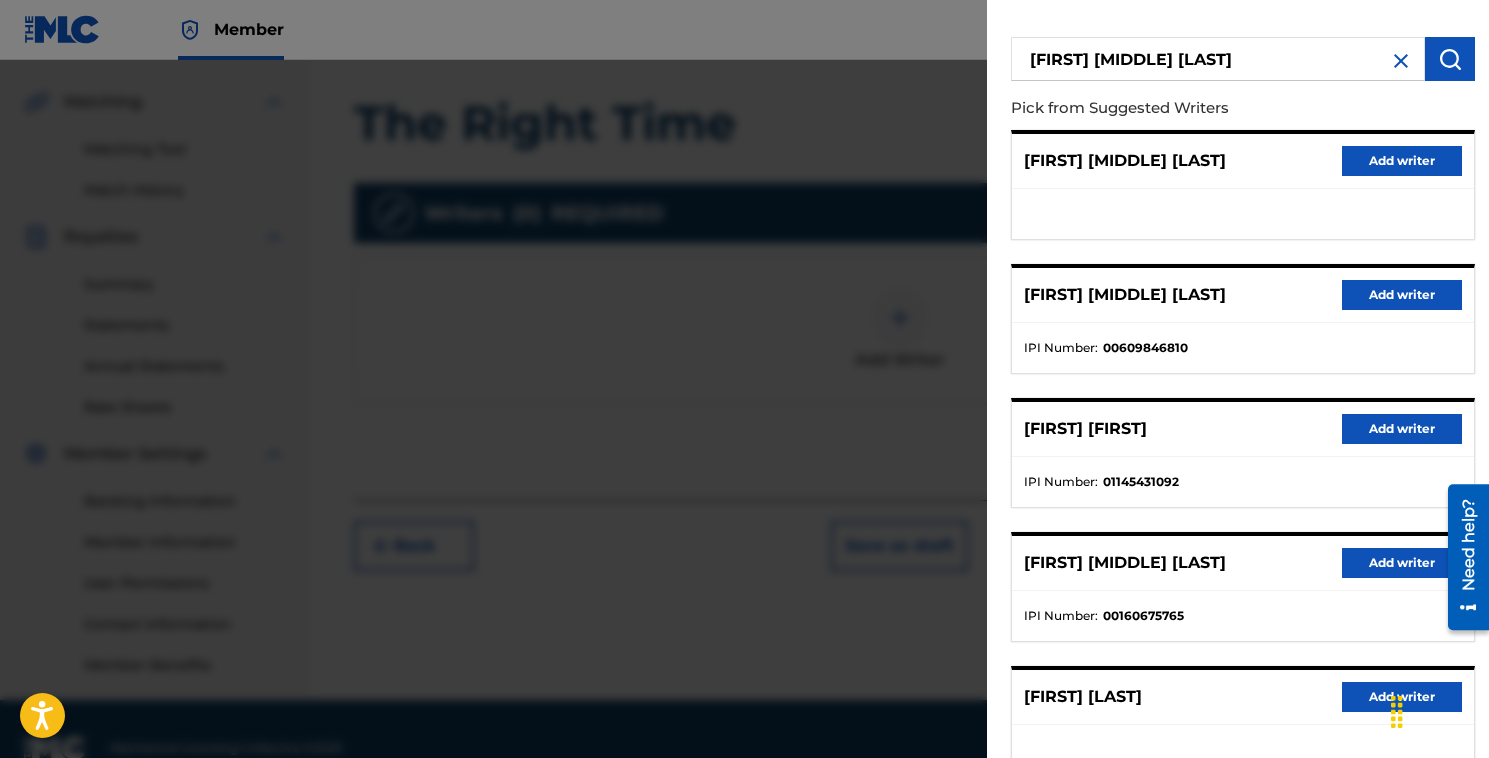 click on "Add writer" at bounding box center (1402, 295) 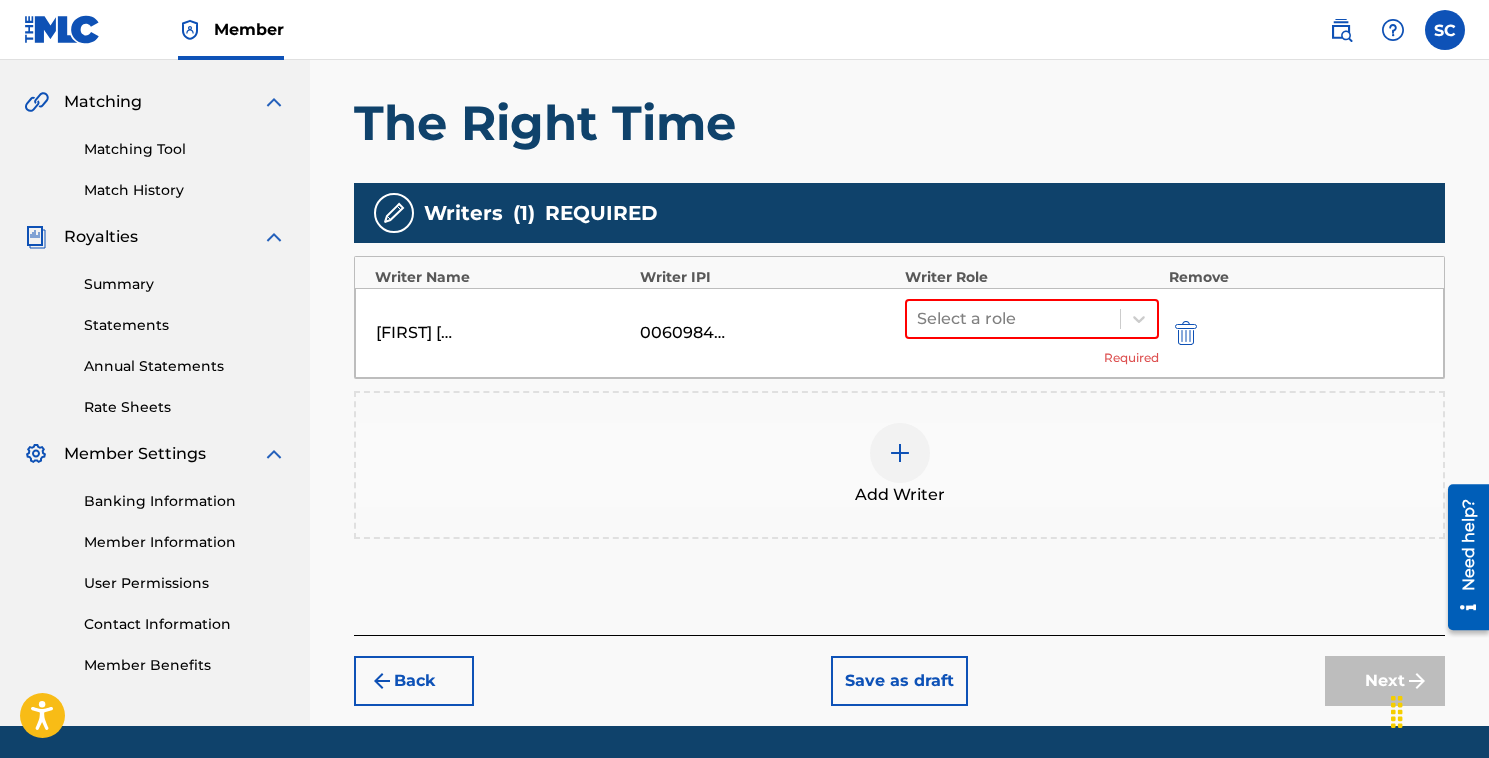 scroll, scrollTop: 487, scrollLeft: 0, axis: vertical 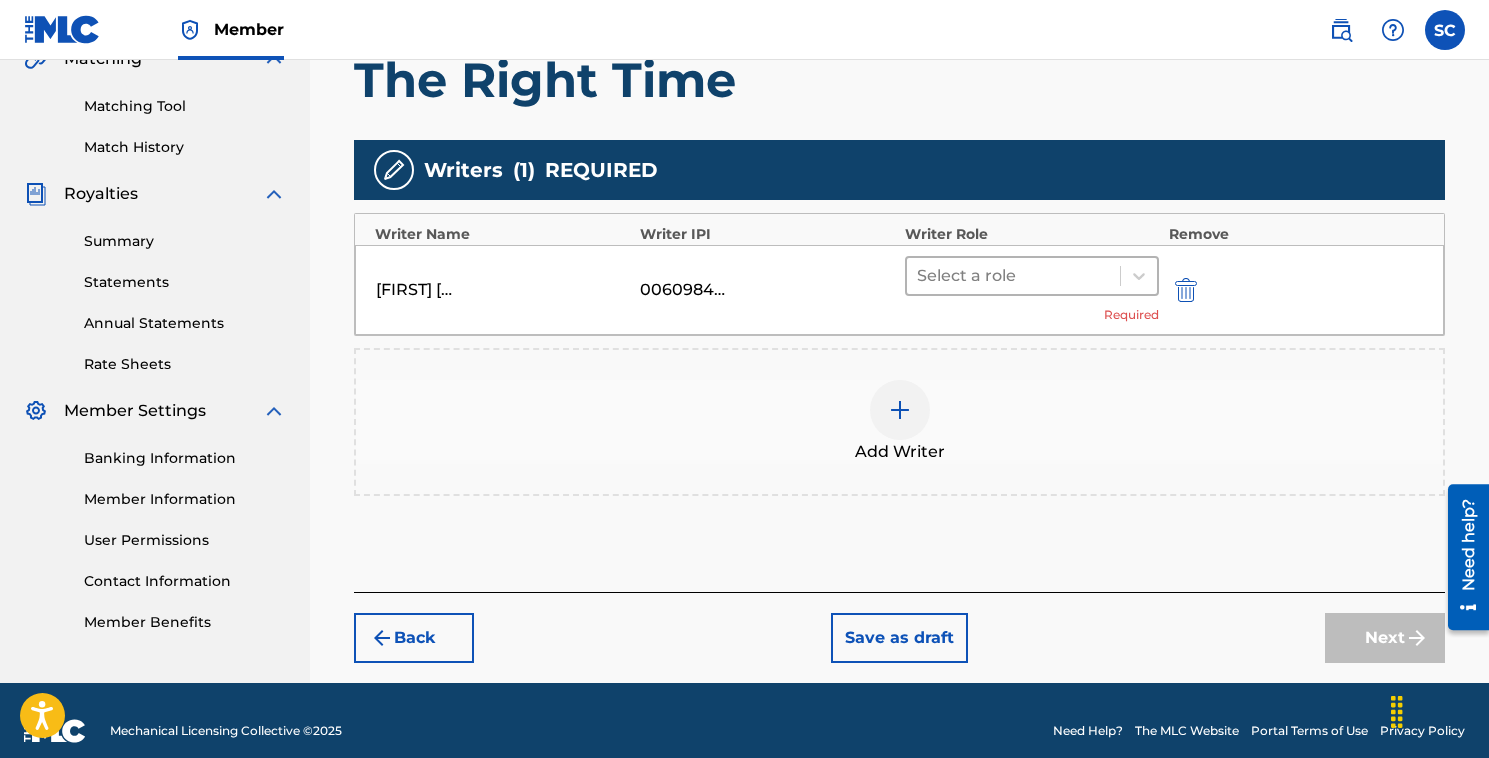 click at bounding box center (1013, 276) 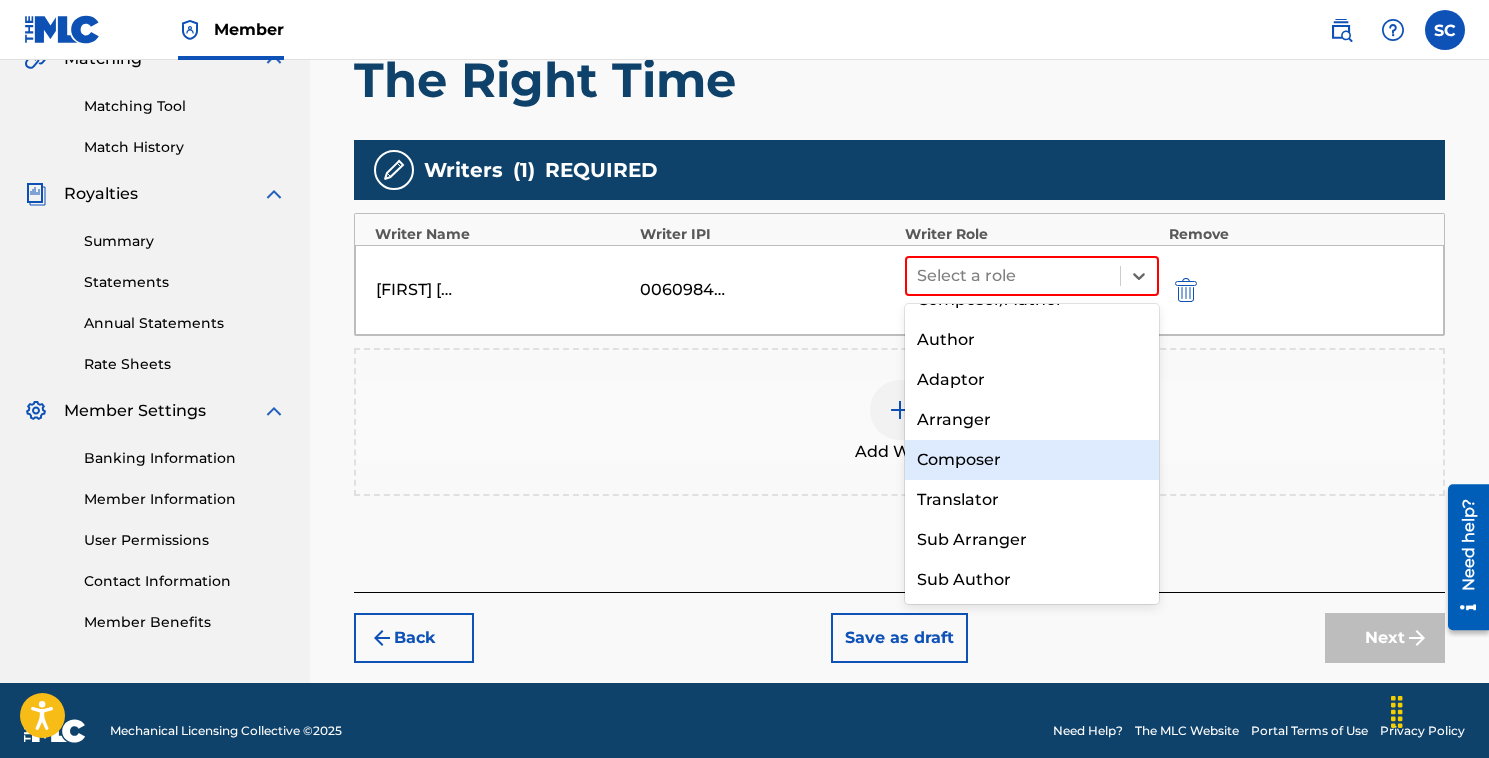 scroll, scrollTop: 0, scrollLeft: 0, axis: both 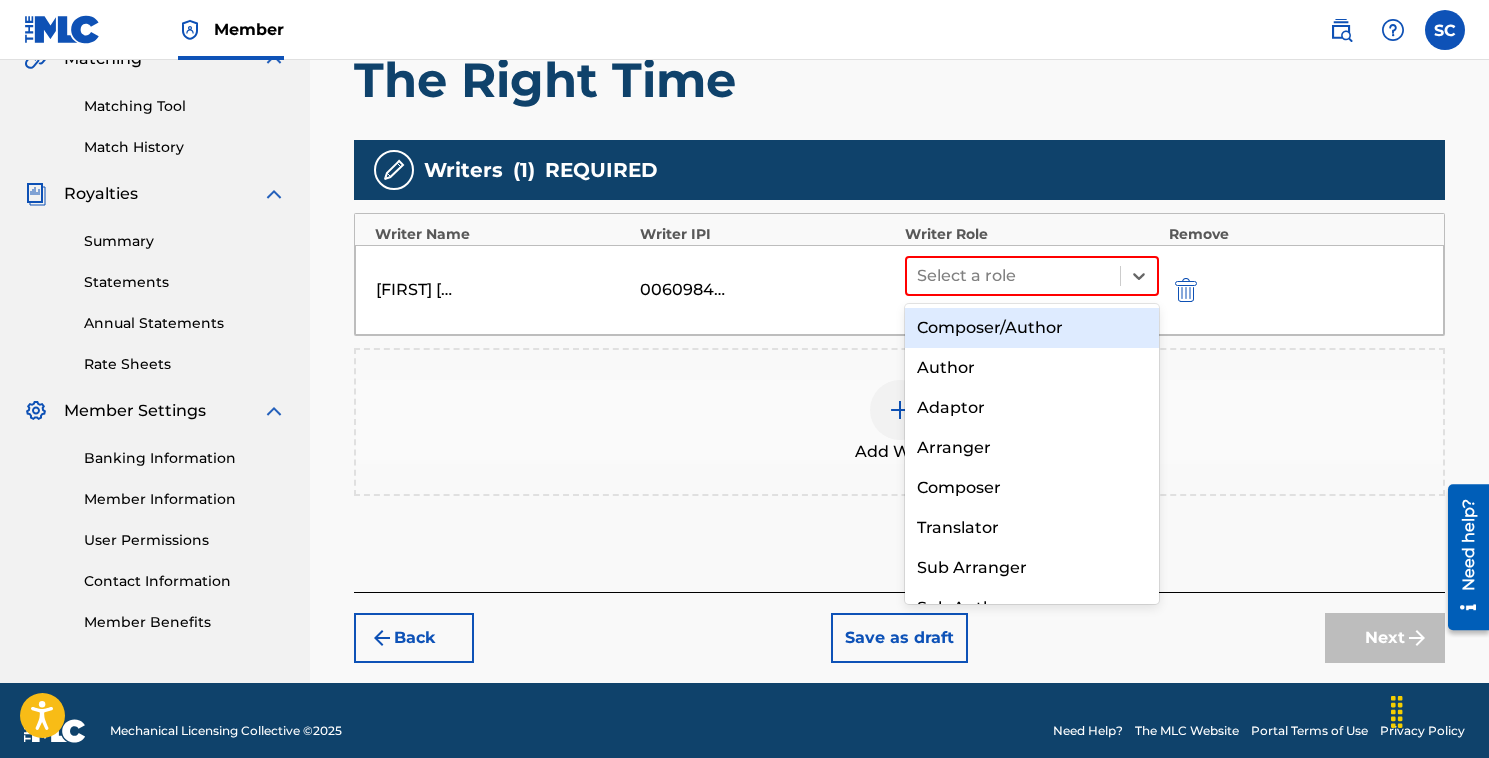click on "Composer/Author" at bounding box center (1032, 328) 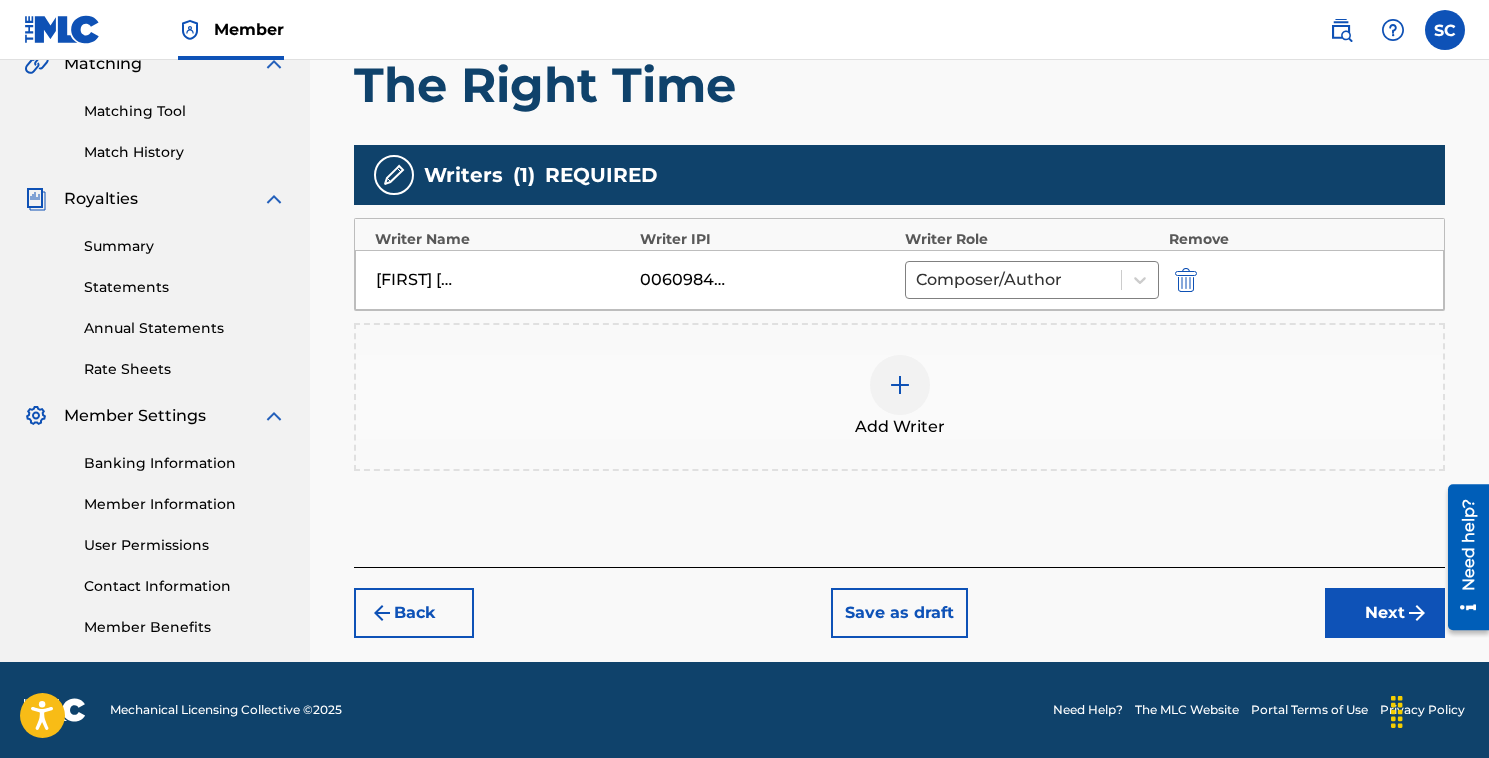 click on "Next" at bounding box center (1385, 613) 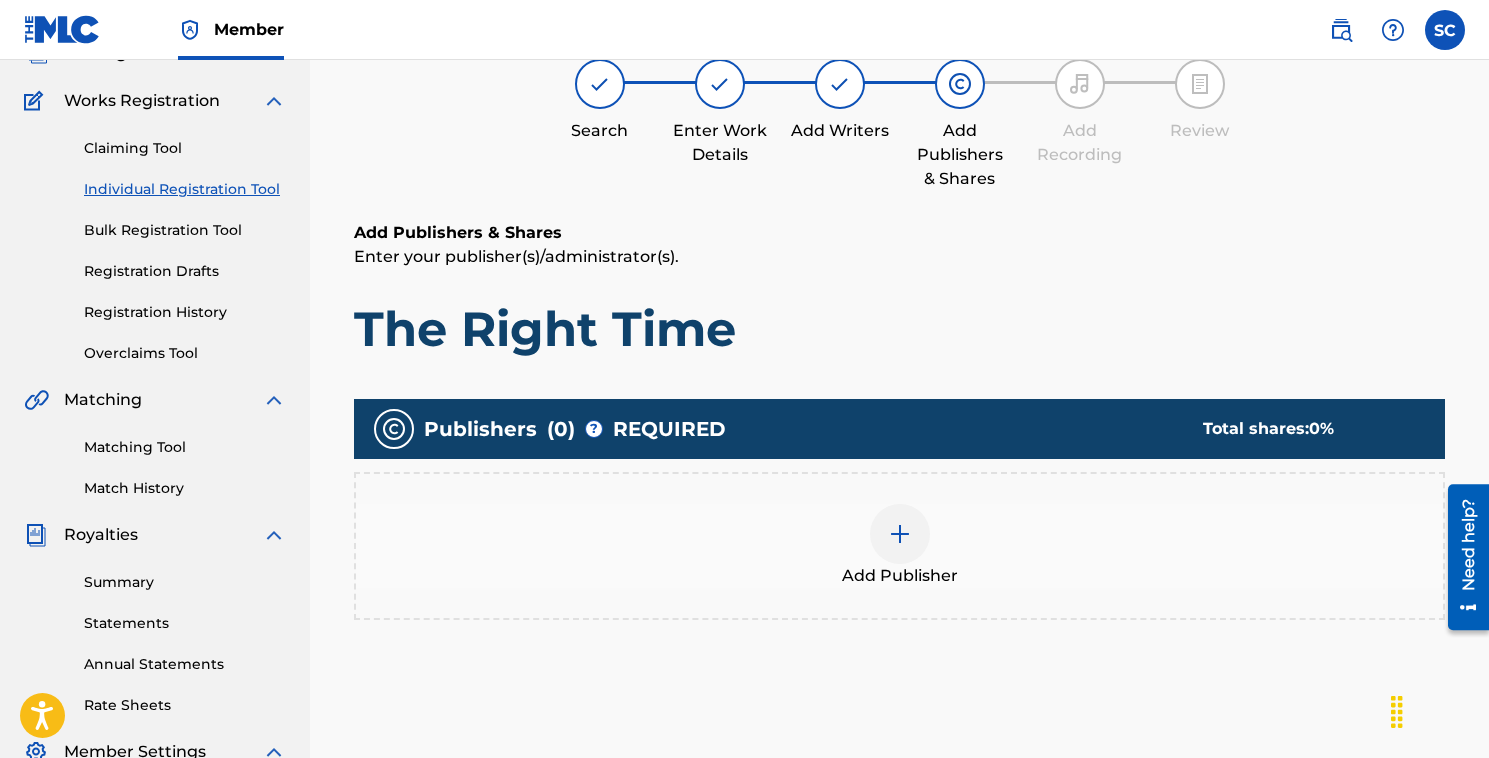 scroll, scrollTop: 148, scrollLeft: 0, axis: vertical 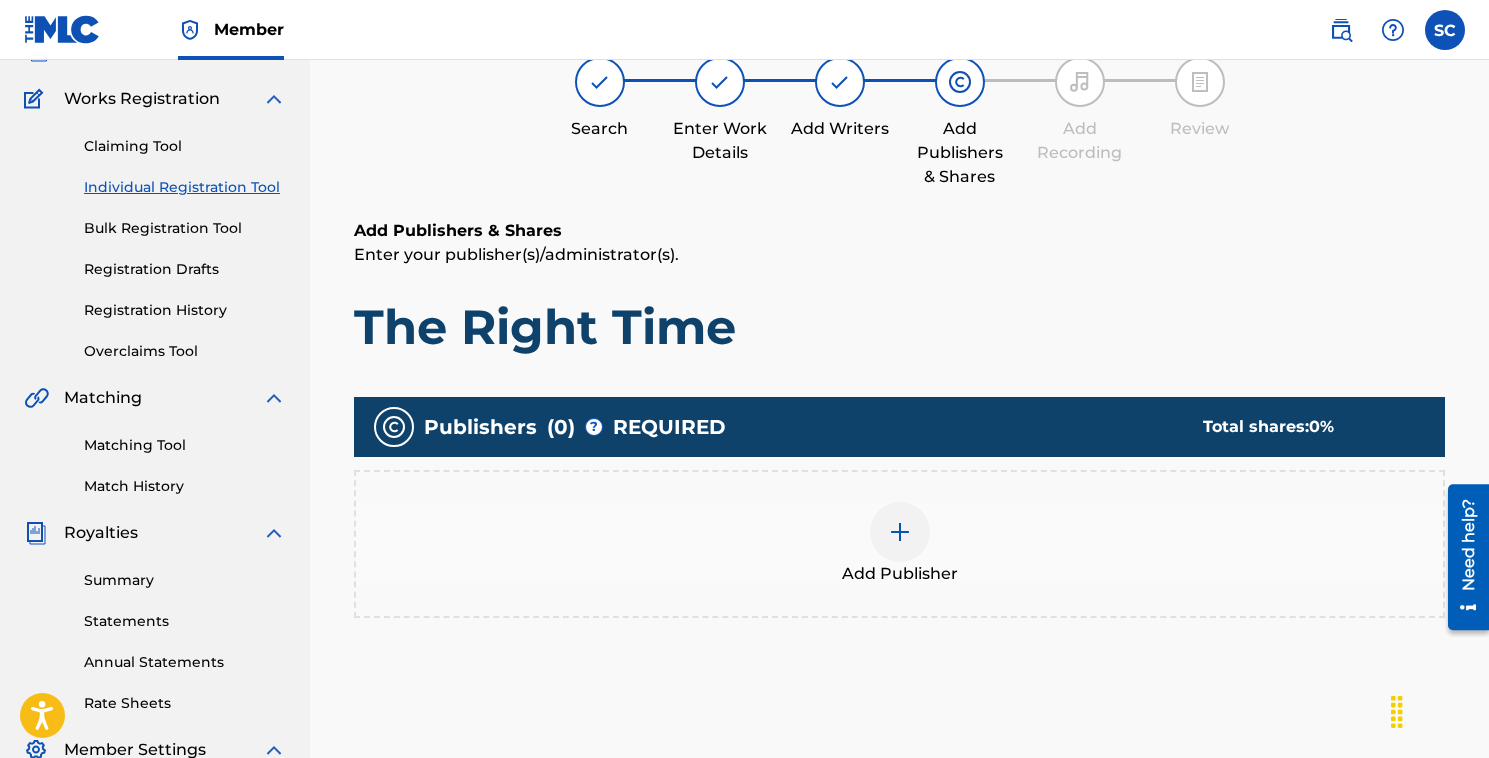 click at bounding box center [900, 532] 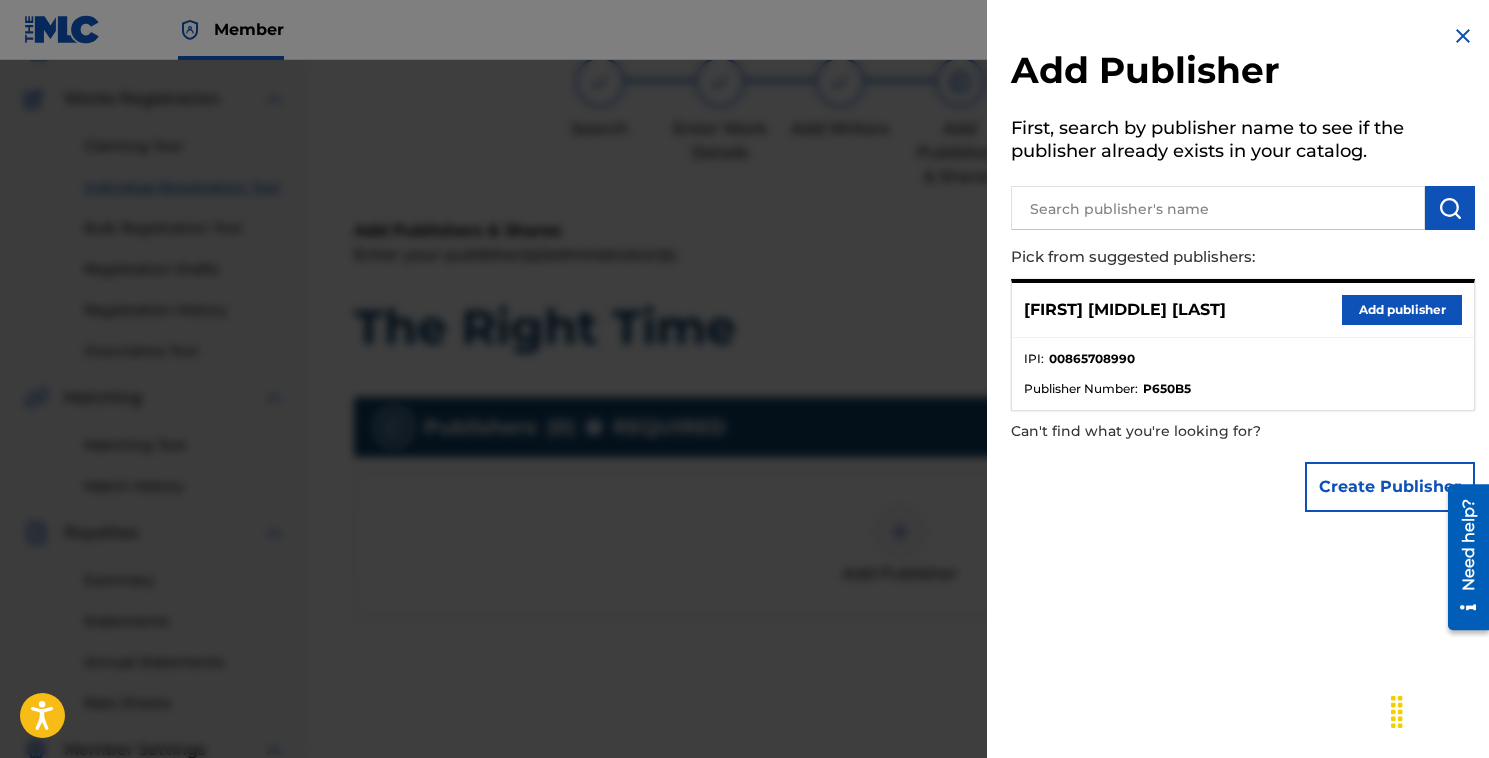 click at bounding box center [1218, 208] 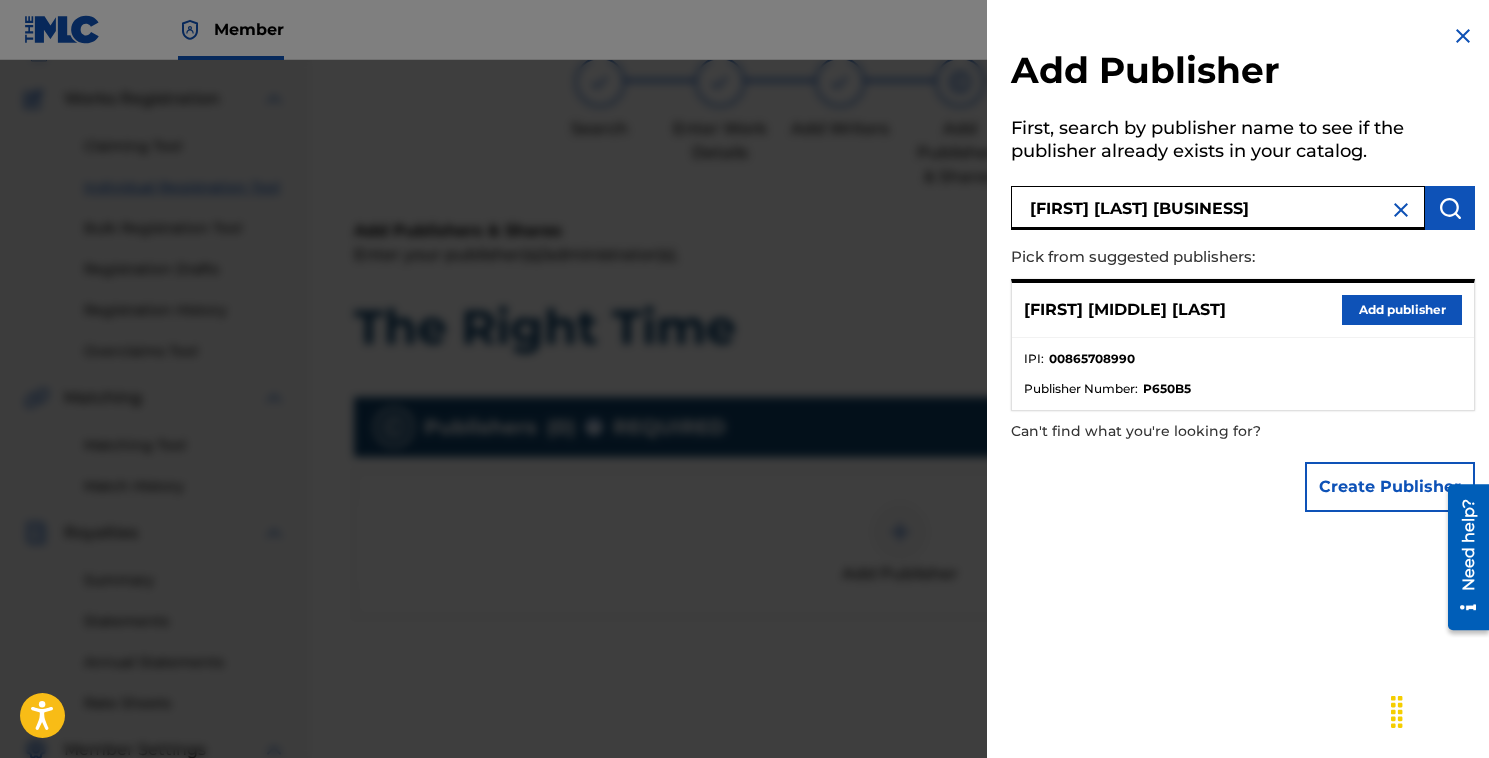 type on "Saul Chessin Music" 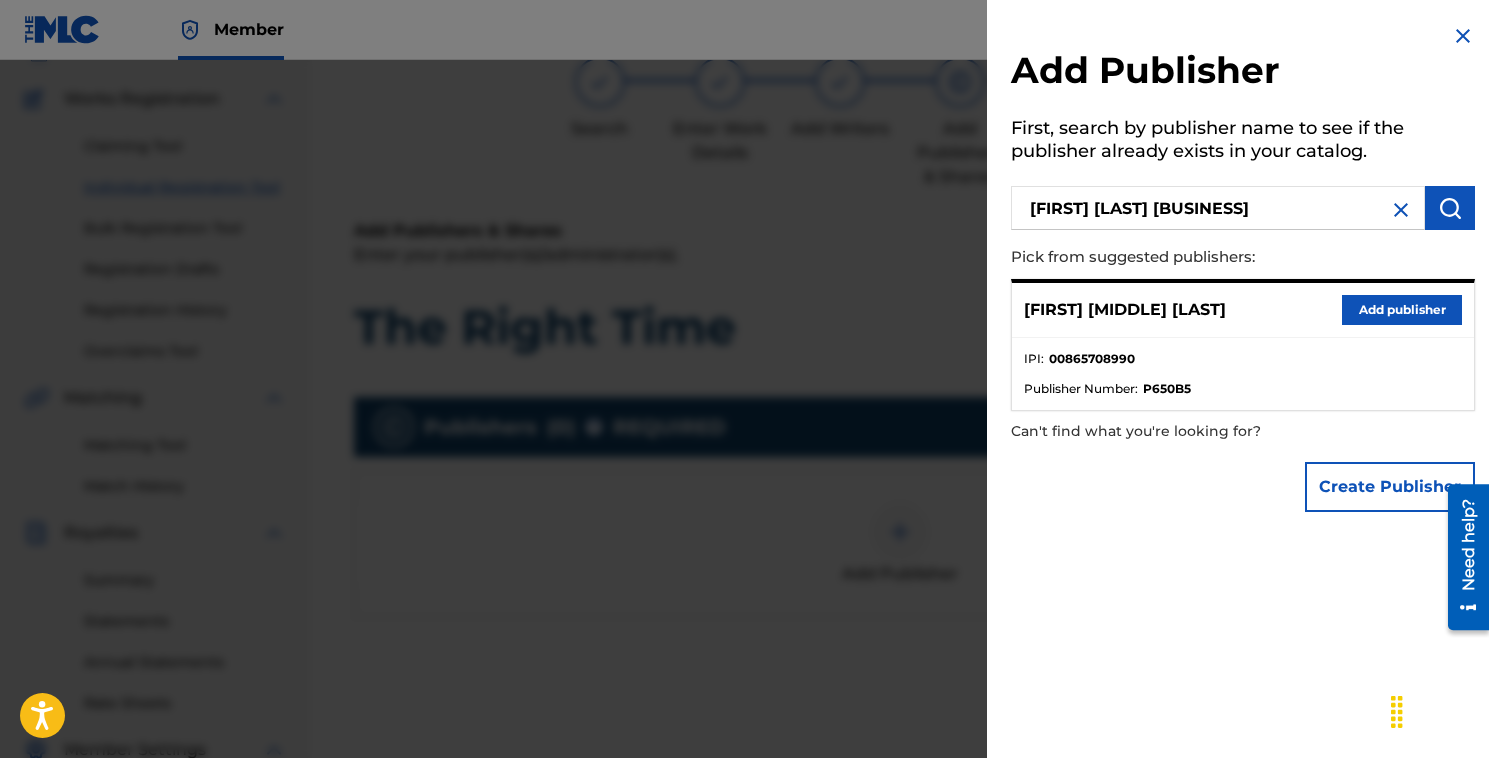 click at bounding box center [1450, 208] 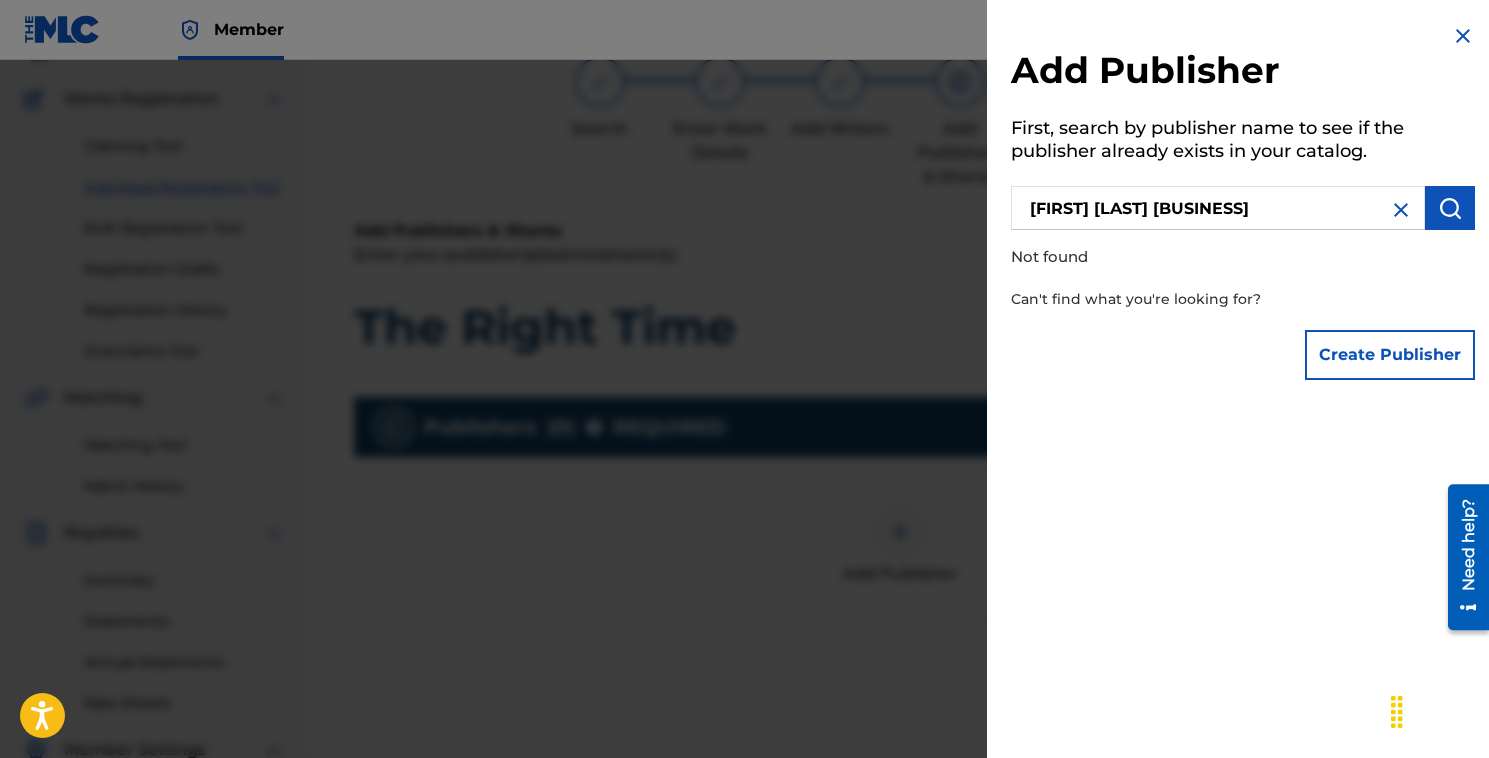 click on "Create Publisher" at bounding box center [1390, 355] 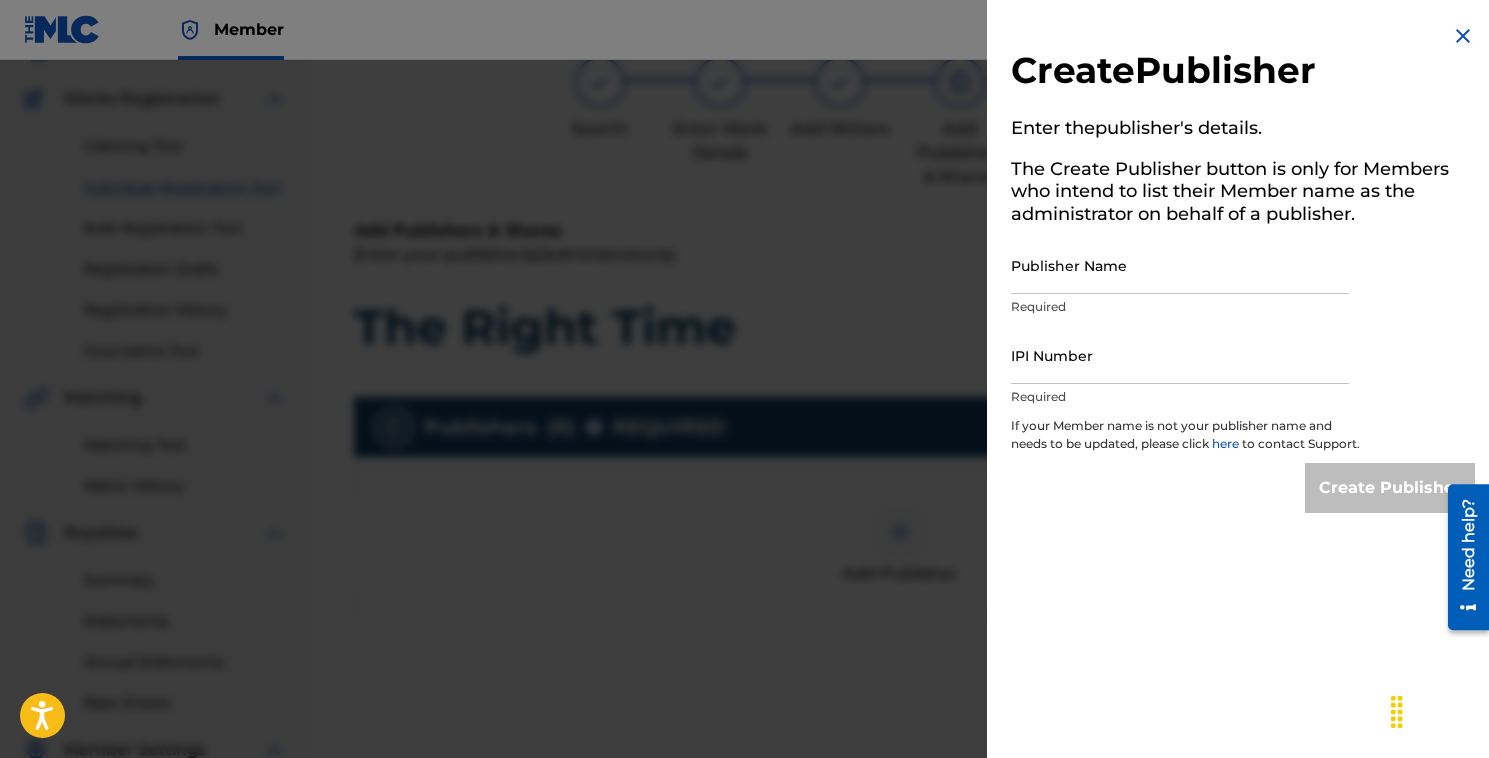 click on "Publisher Name" at bounding box center [1180, 265] 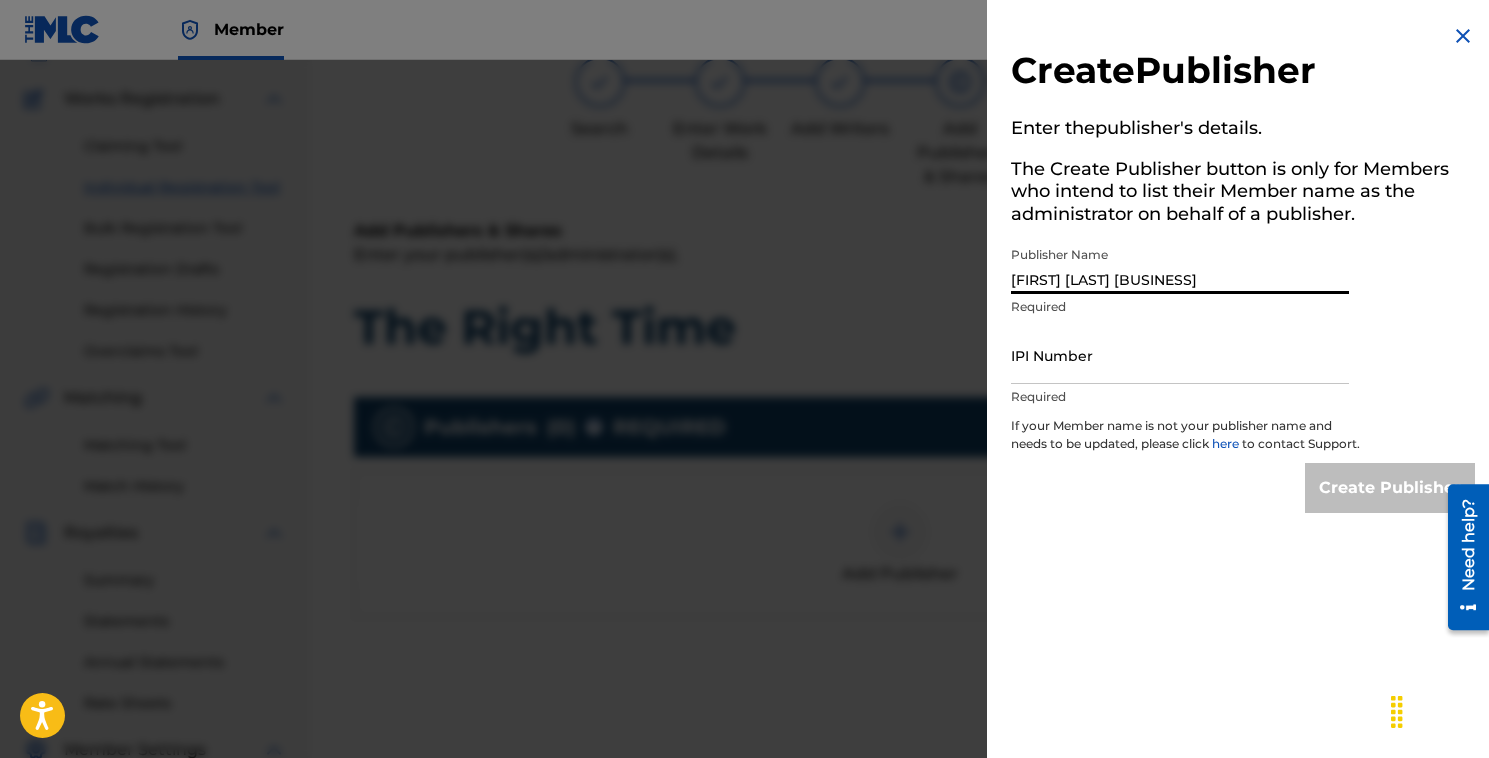 type on "Saul Chessin Music" 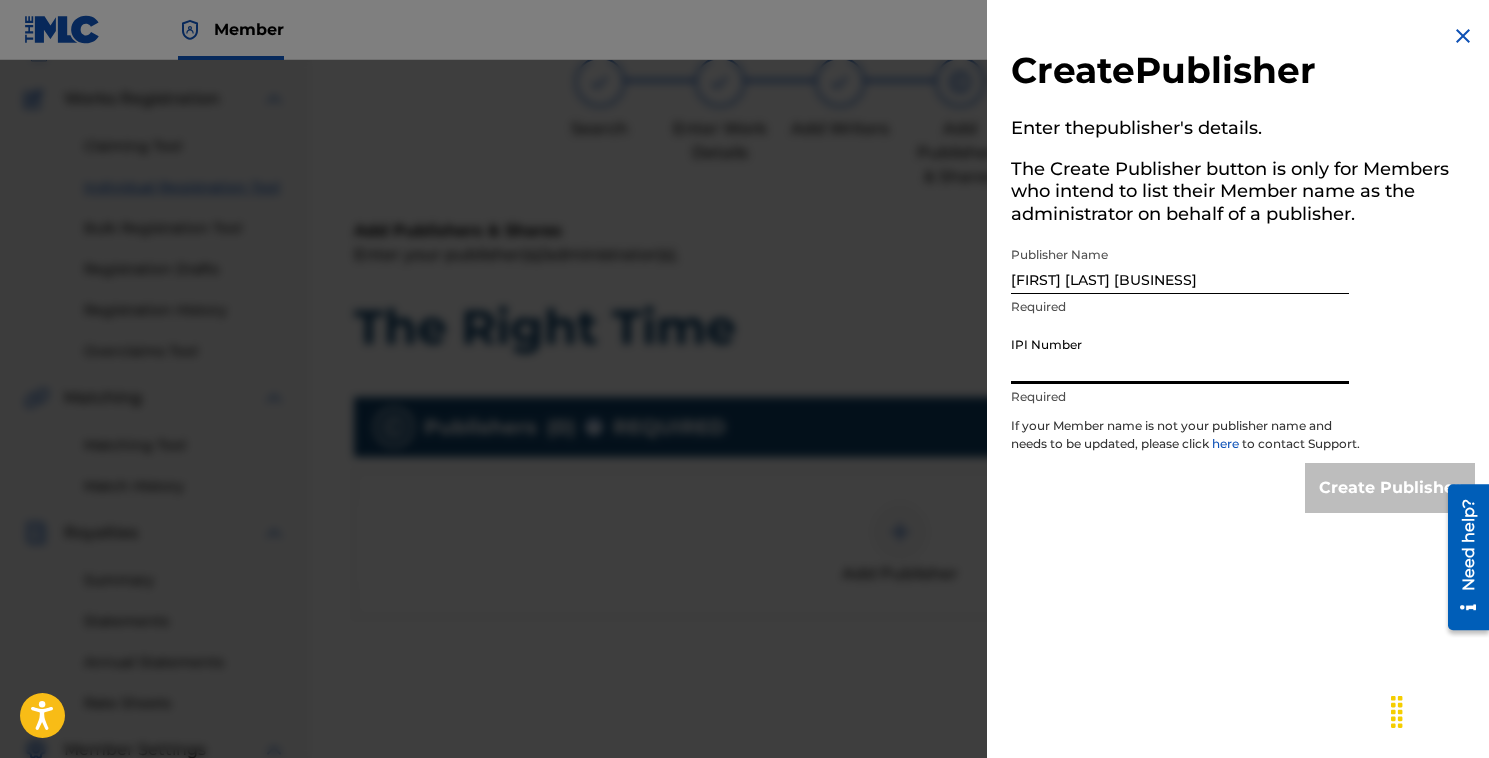 paste on "865708990" 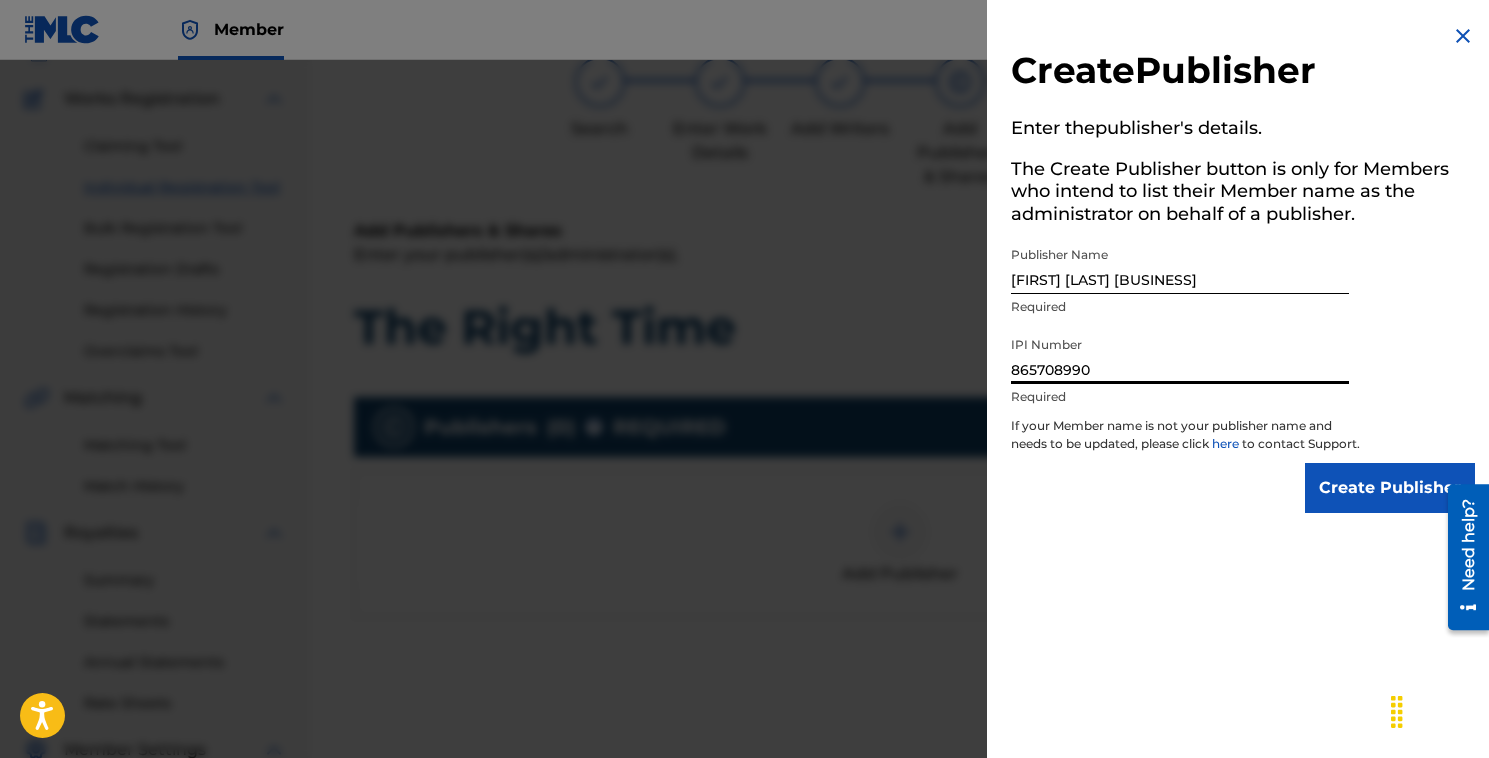 type on "865708990" 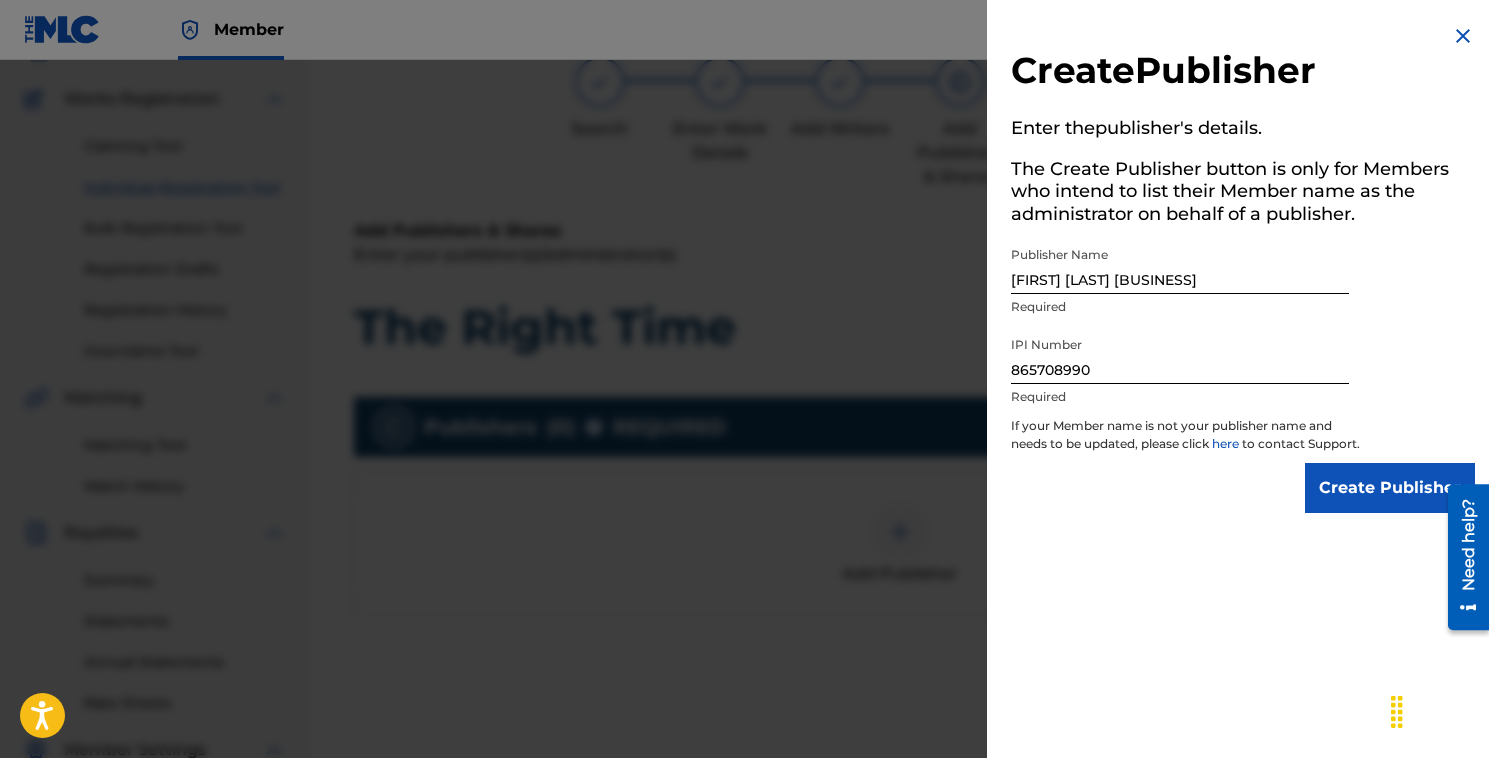 click on "Create Publisher" at bounding box center [1390, 488] 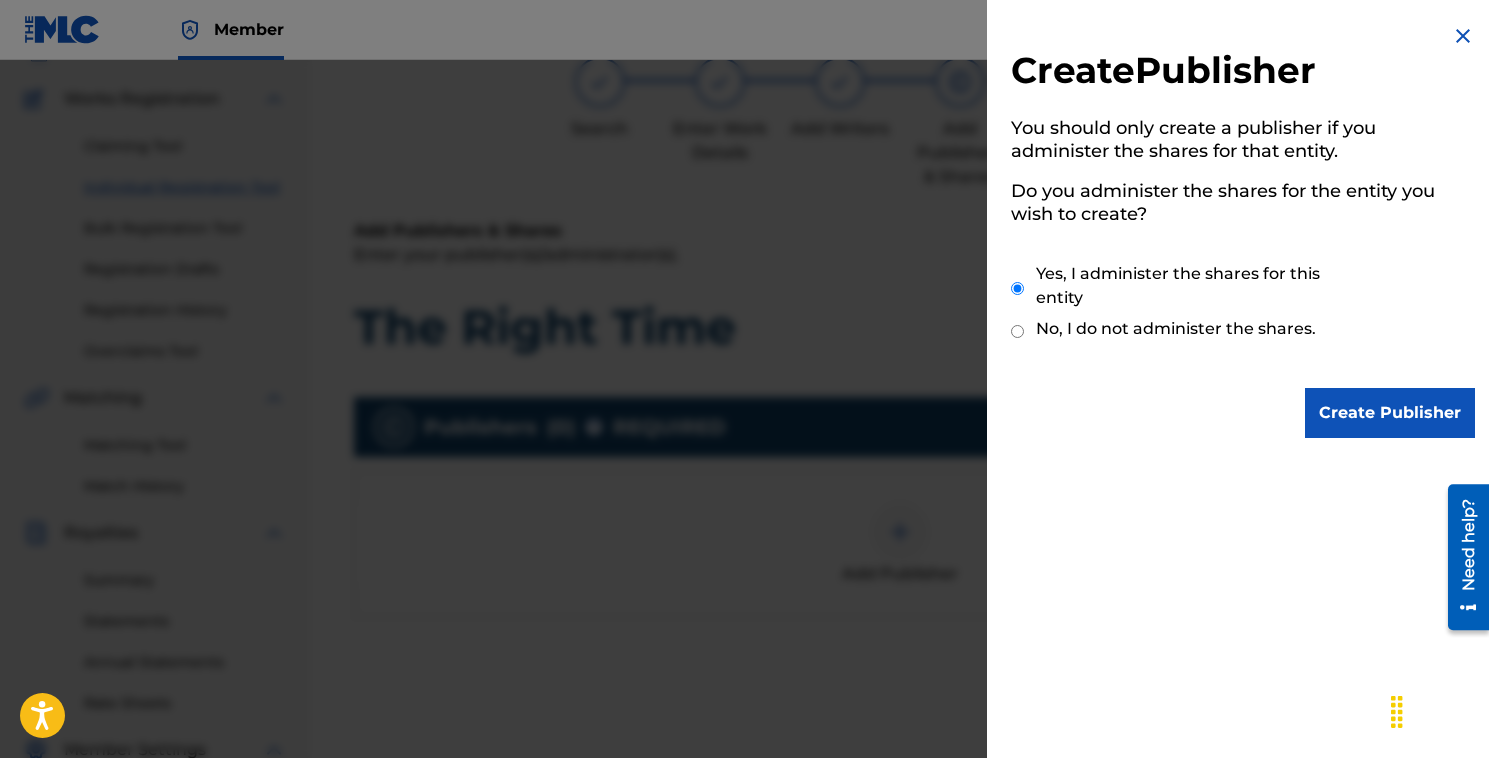 click on "No, I do not administer the shares." at bounding box center (1017, 331) 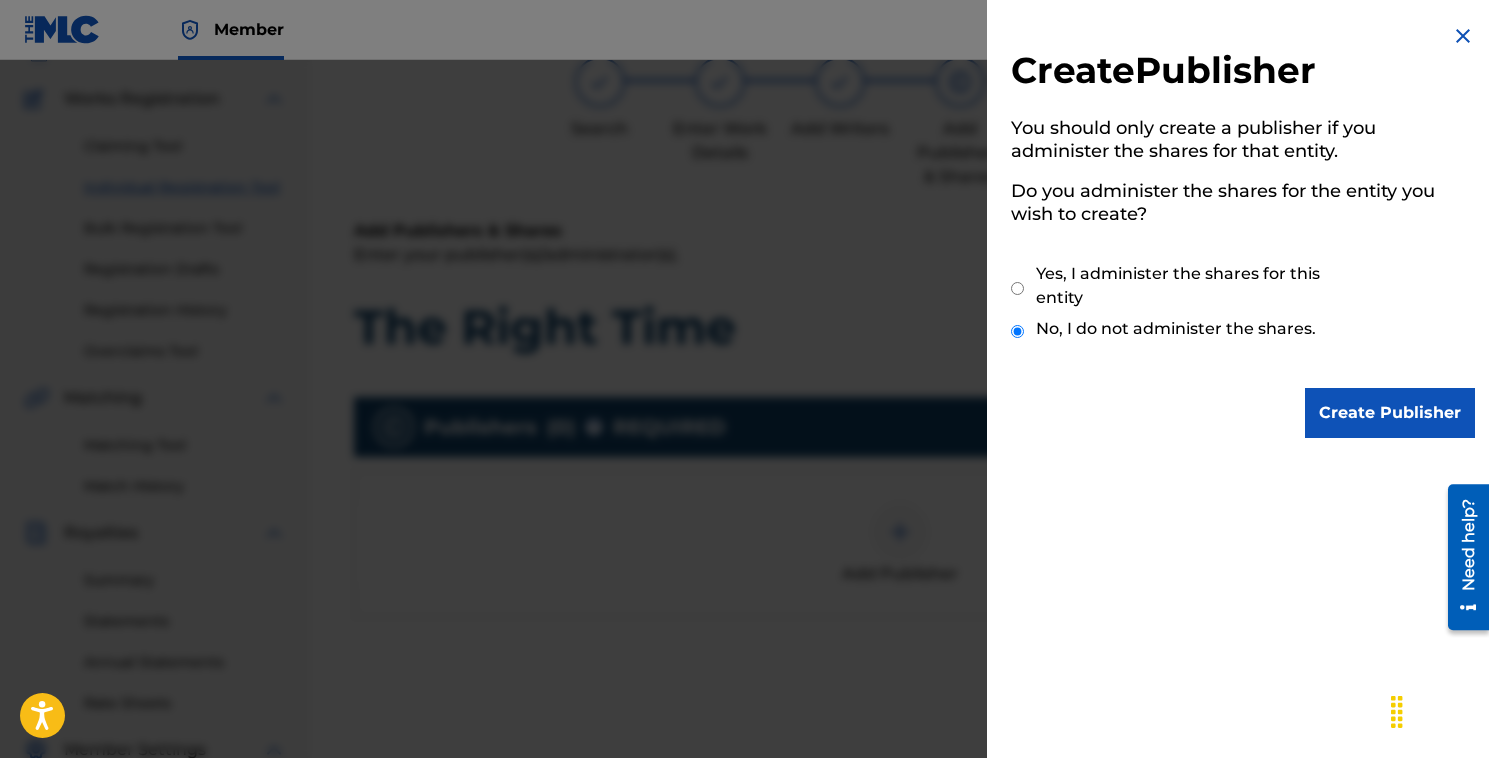 click on "Create Publisher" at bounding box center [1390, 413] 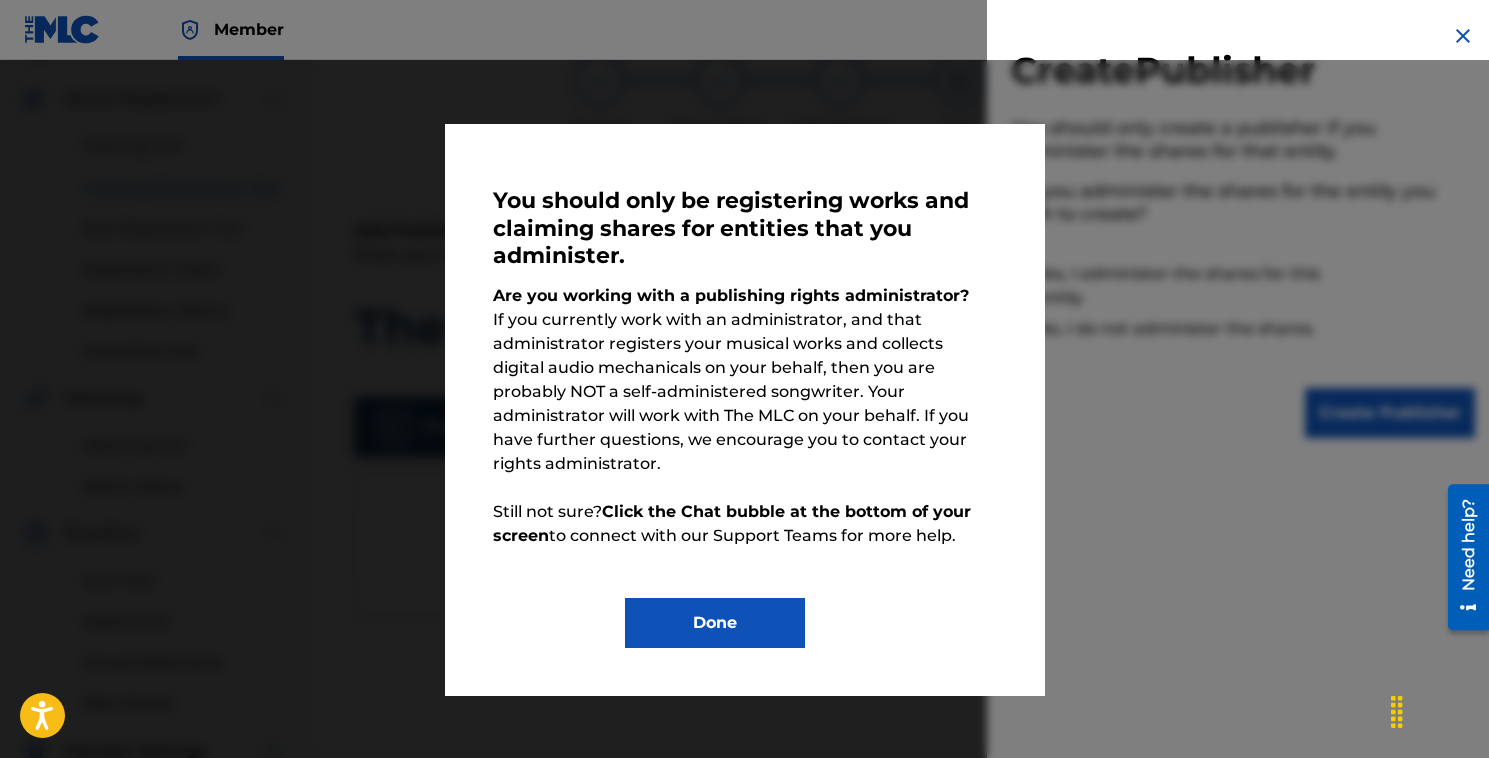 click on "Done" at bounding box center (715, 623) 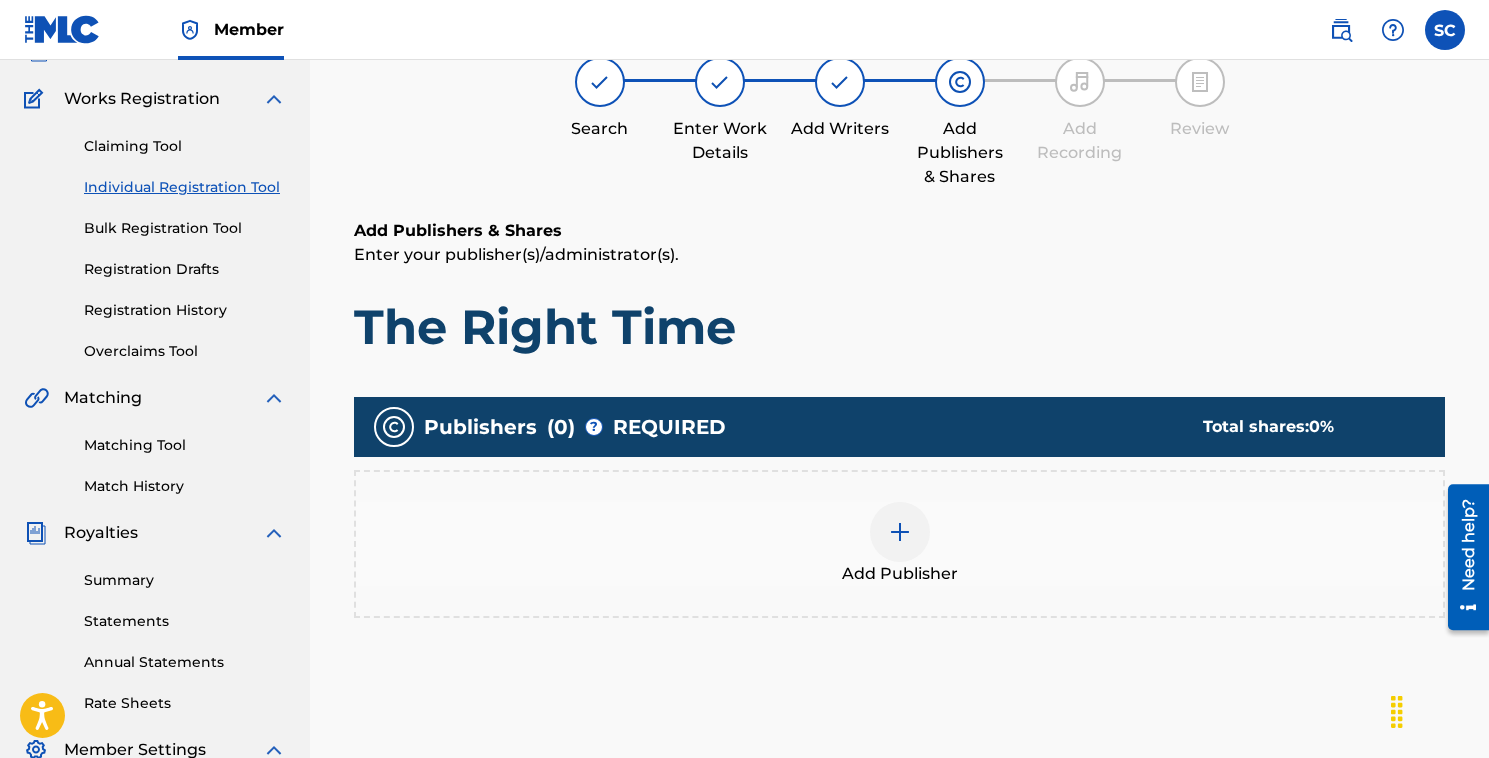click at bounding box center (900, 532) 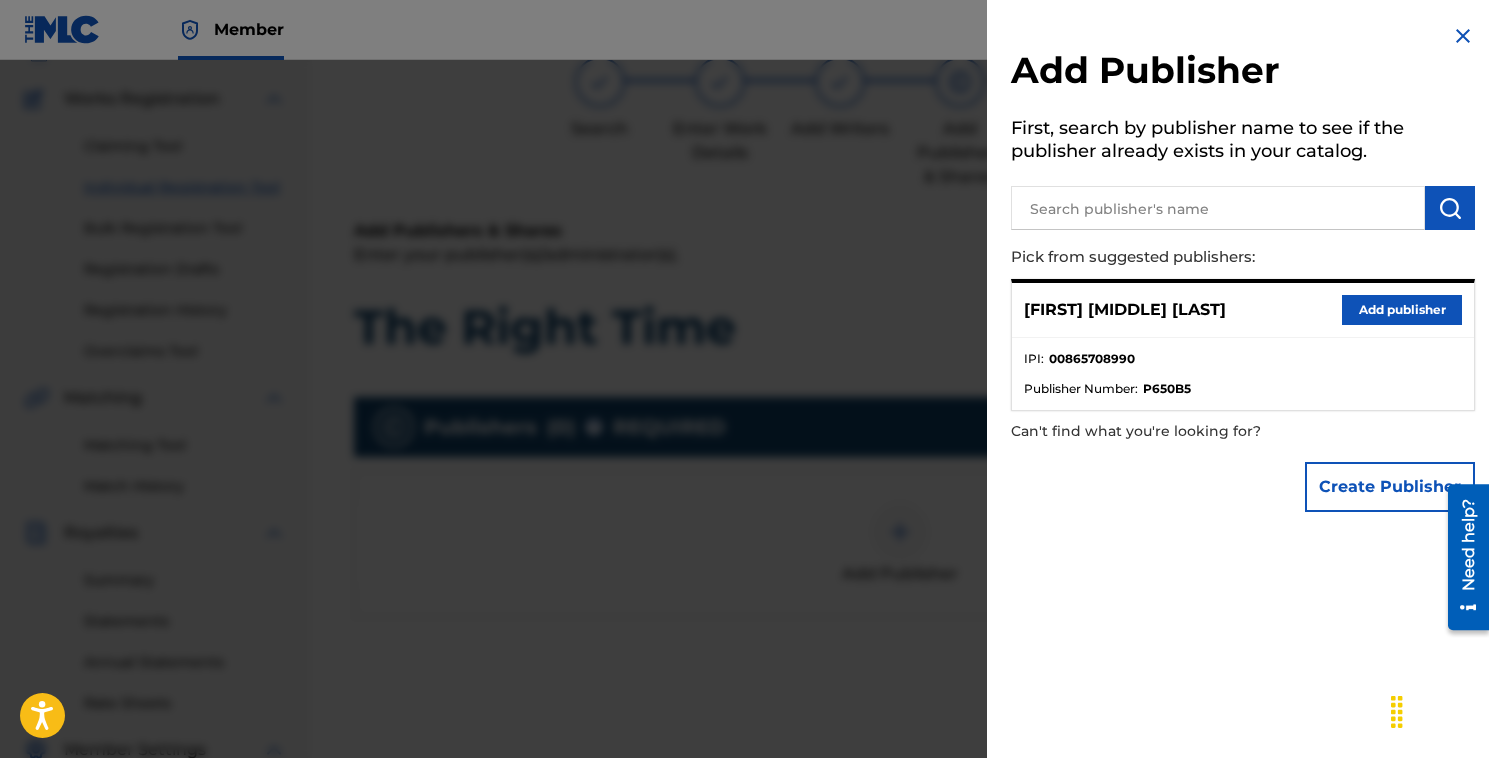 click at bounding box center [1218, 208] 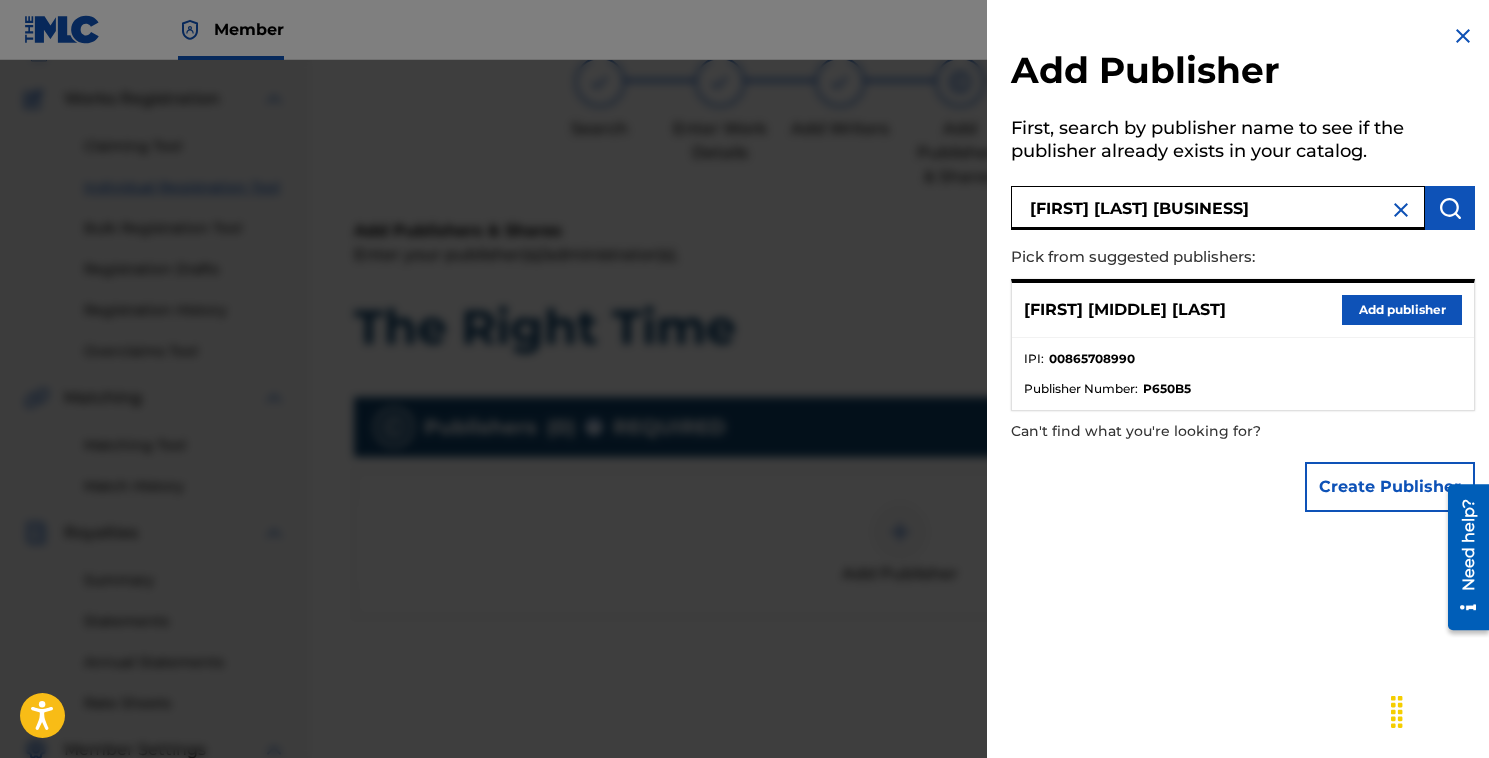 type on "Saul Chessin Music" 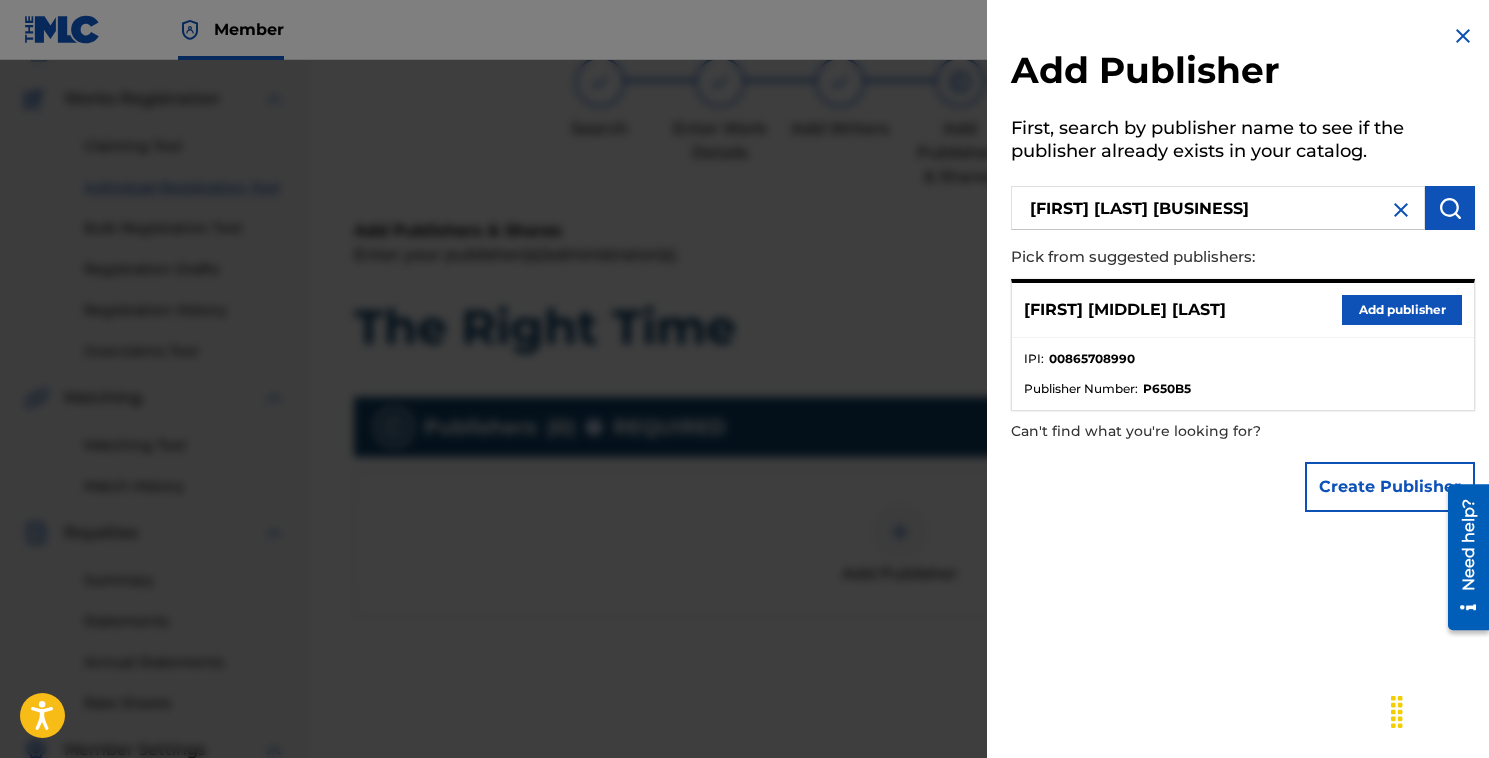 click at bounding box center [1450, 208] 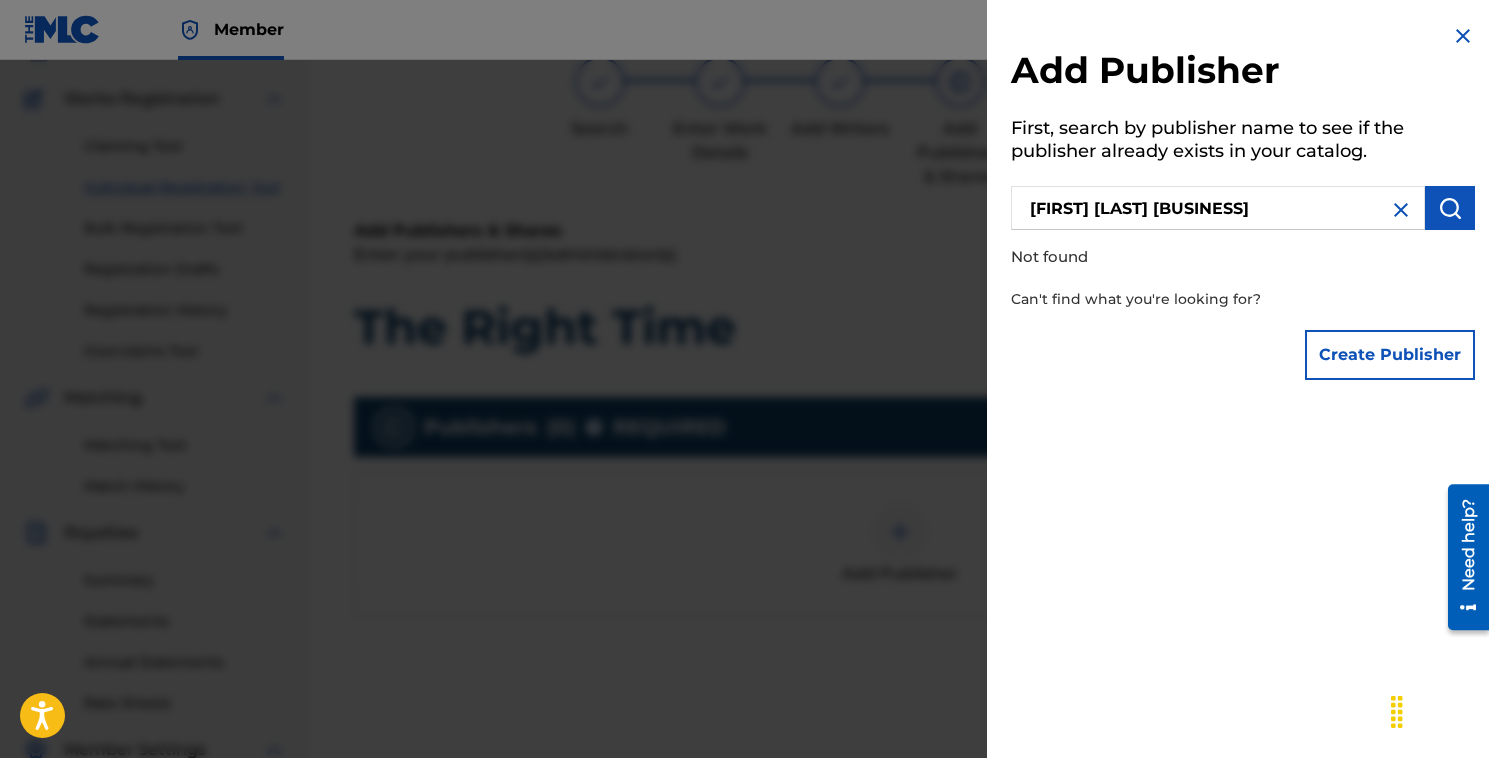 click on "Create Publisher" at bounding box center [1390, 355] 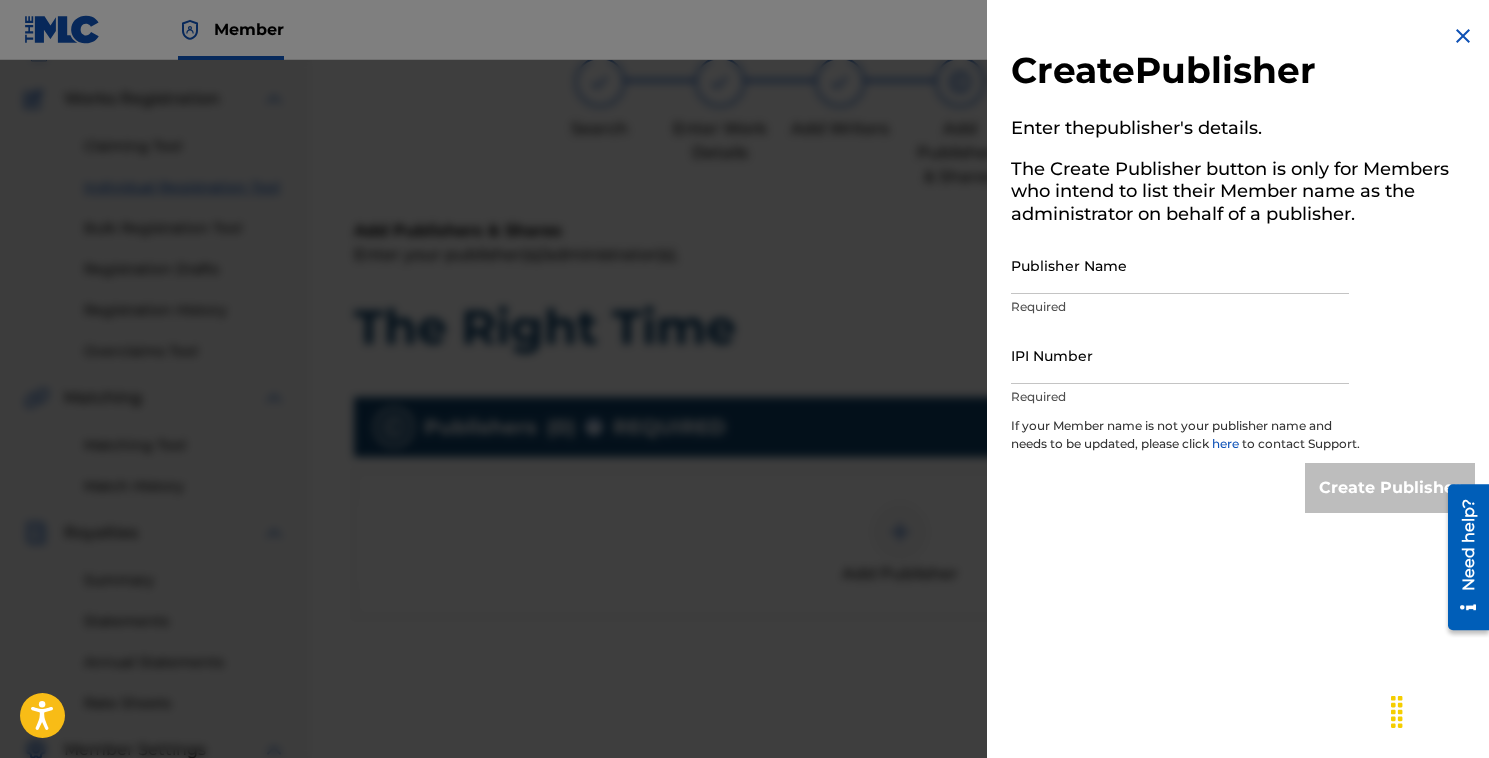 click on "Publisher Name" at bounding box center (1180, 265) 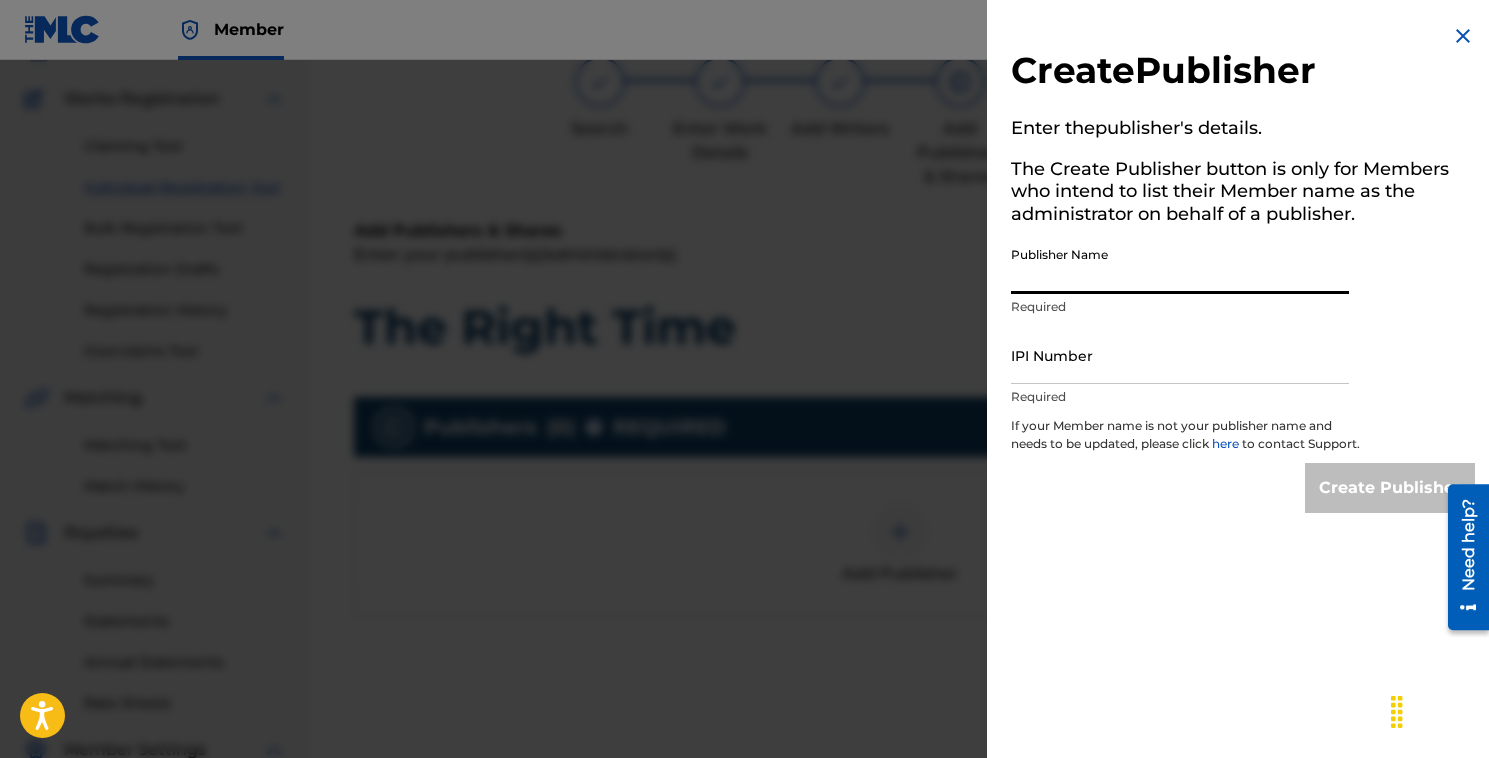 type on "Saul Chessin Music" 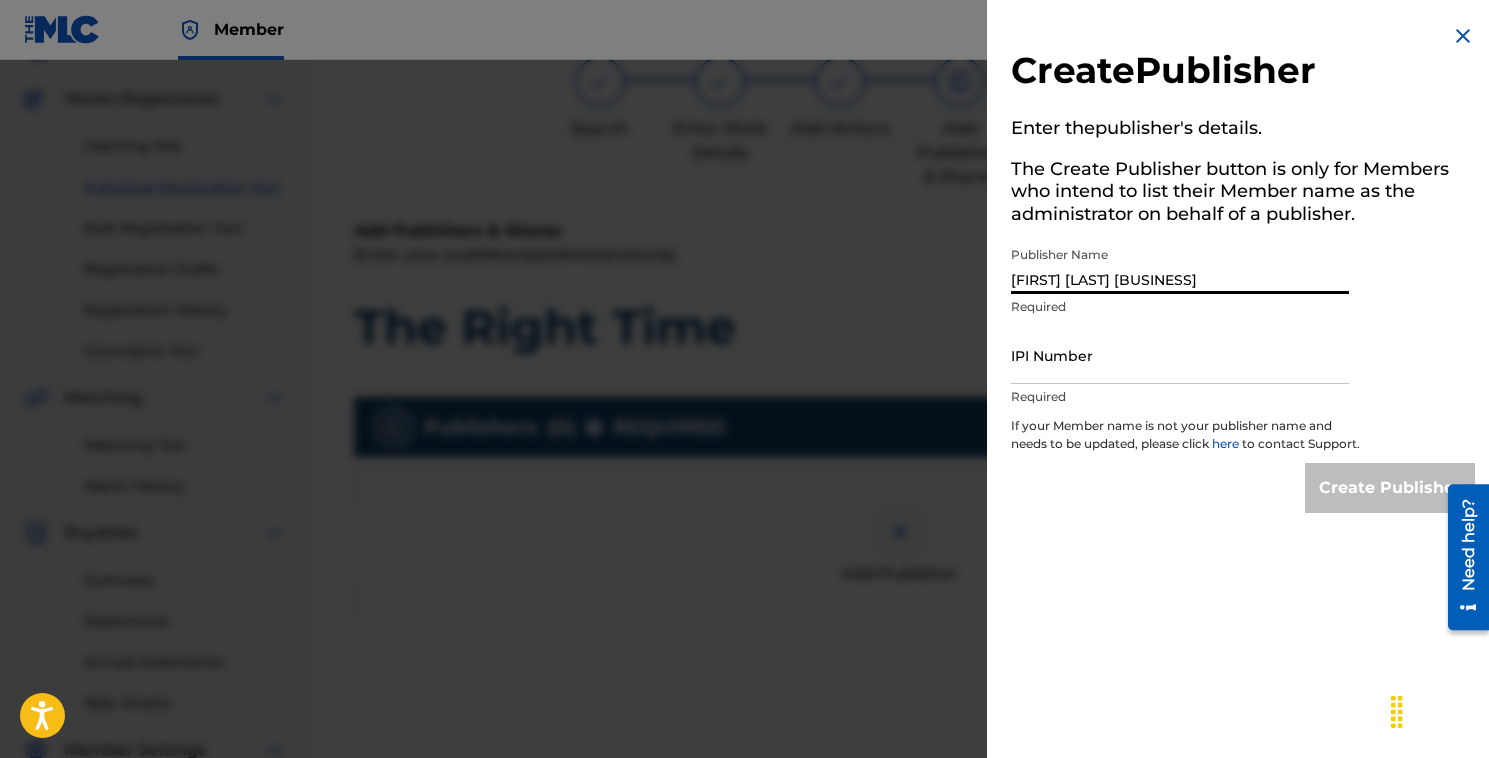 click on "IPI Number" at bounding box center [1180, 355] 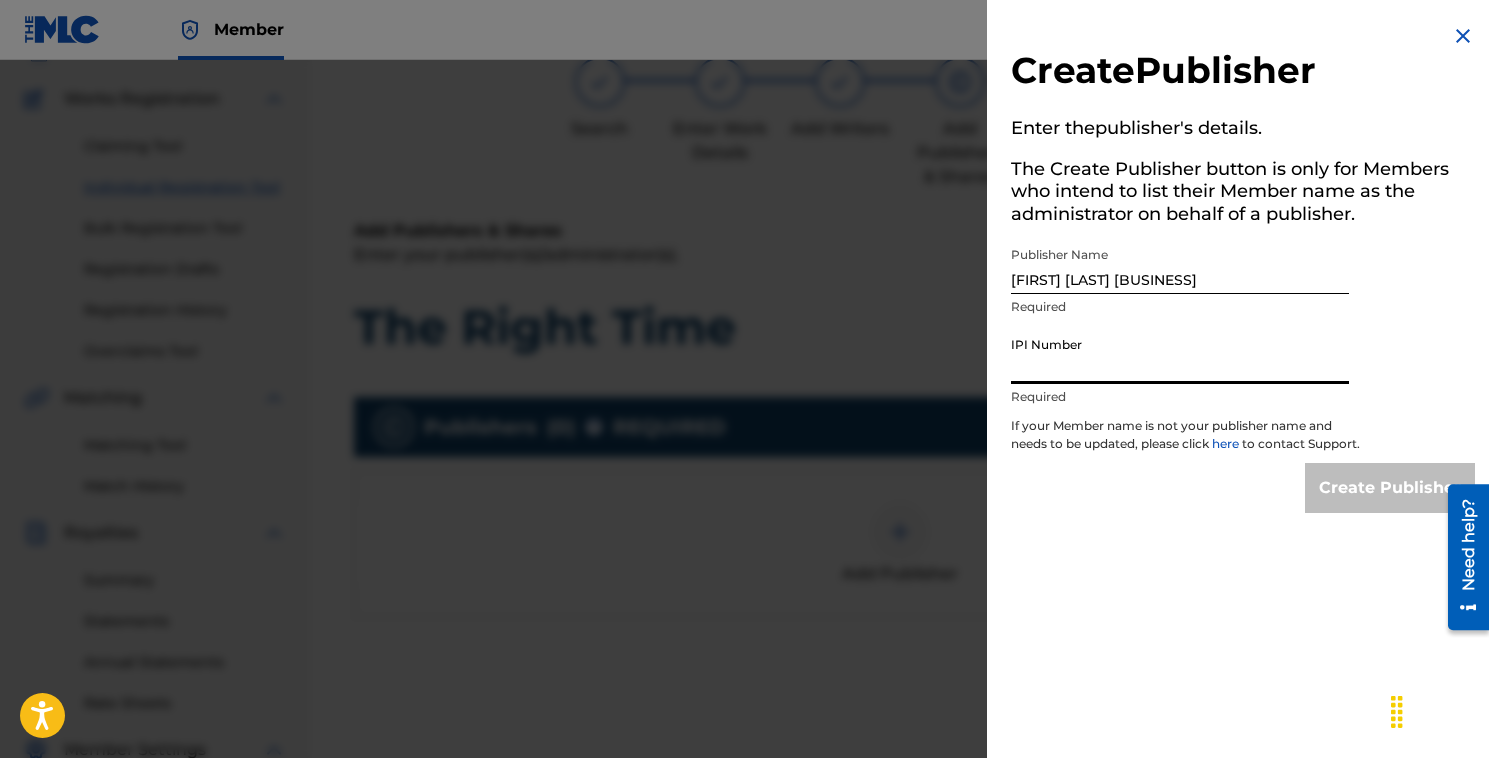 paste on "865708990" 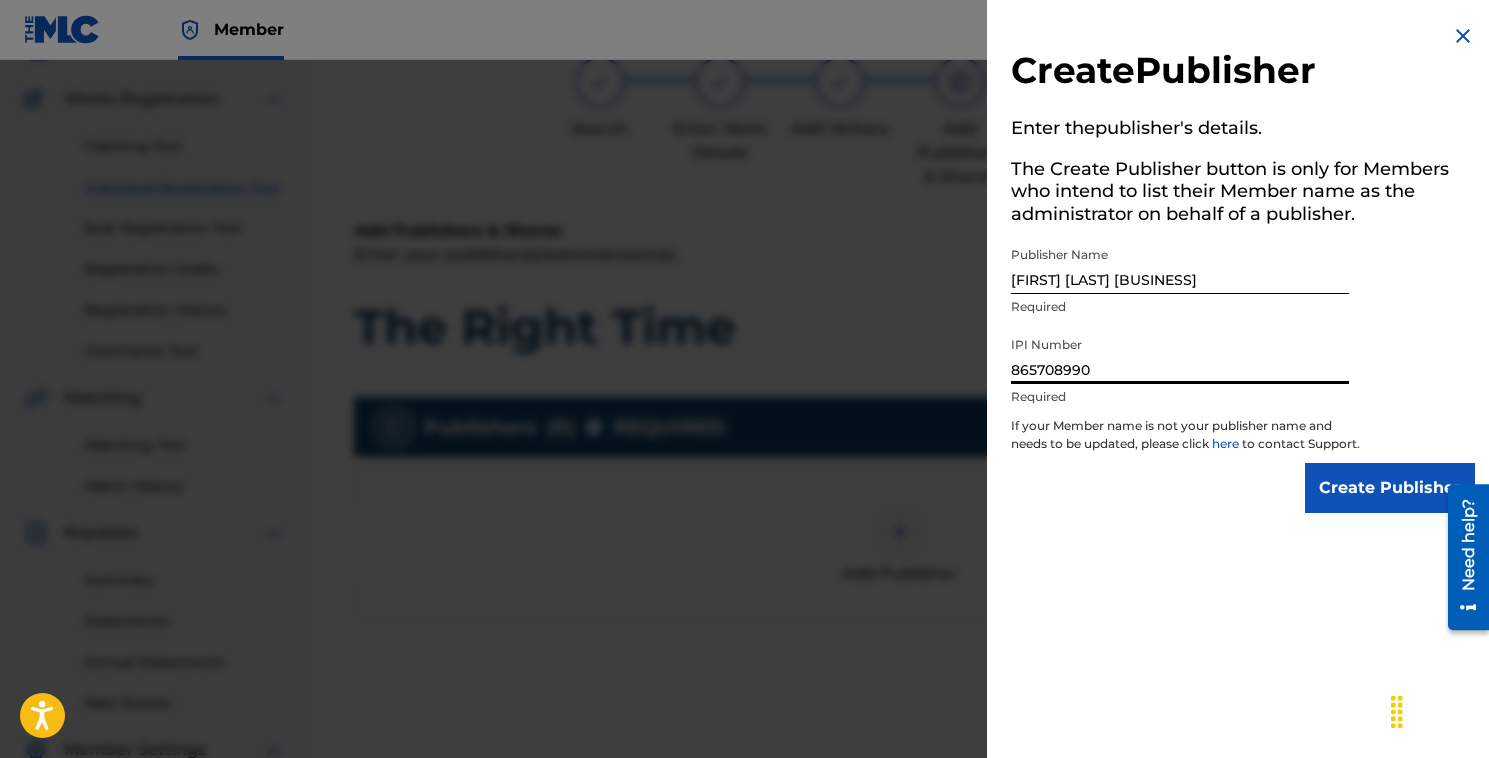 type on "865708990" 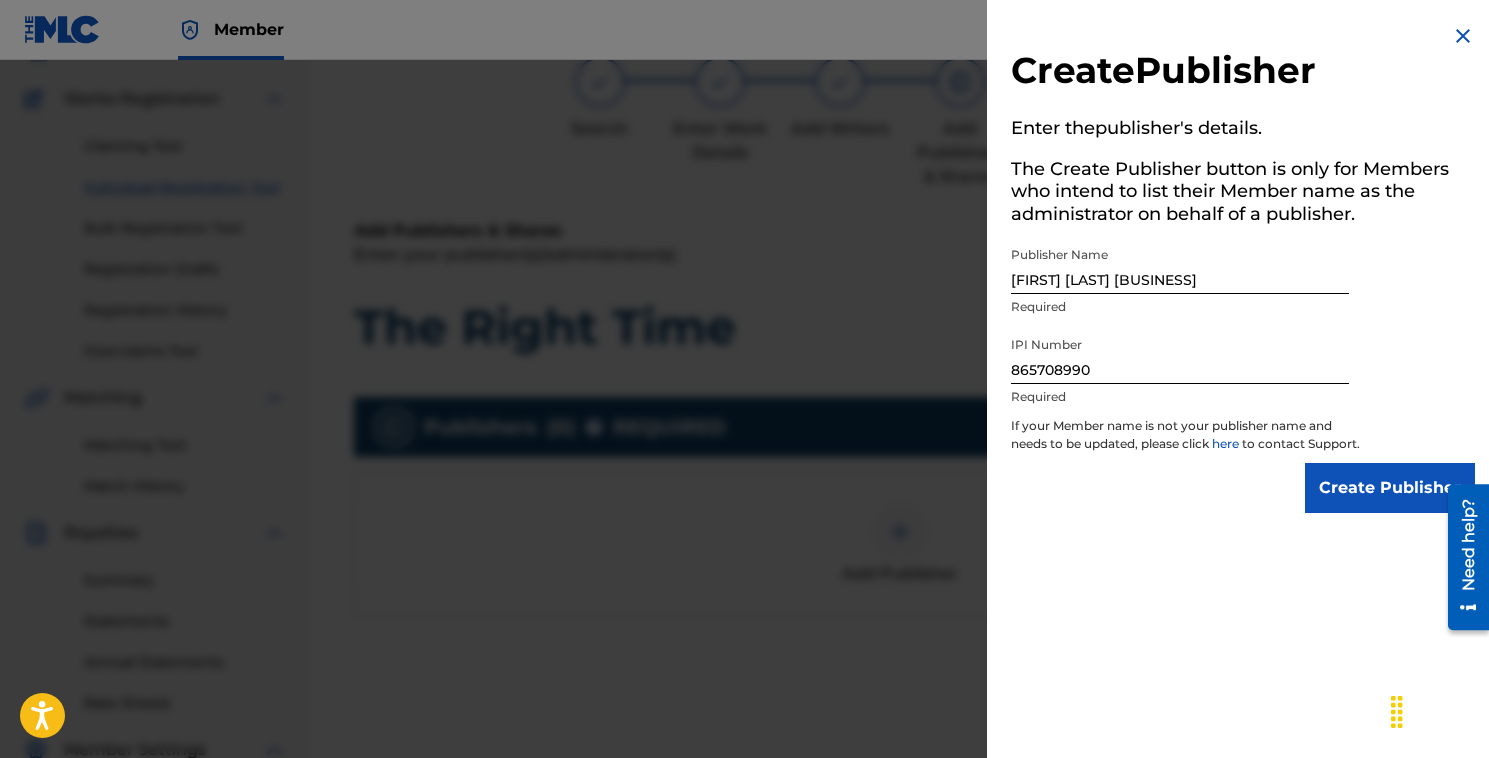 click on "Create Publisher" at bounding box center [1390, 488] 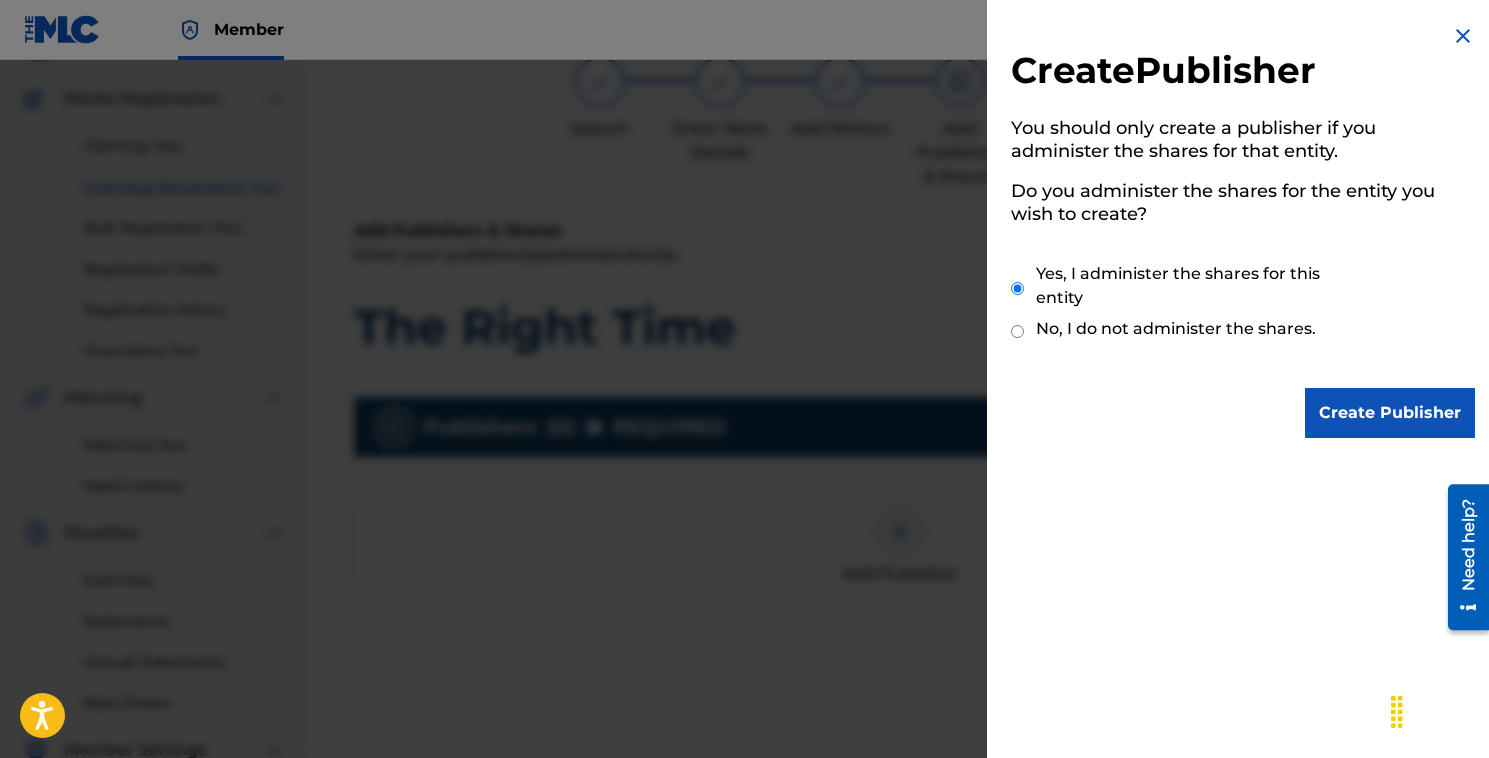 click on "Create Publisher" at bounding box center [1390, 413] 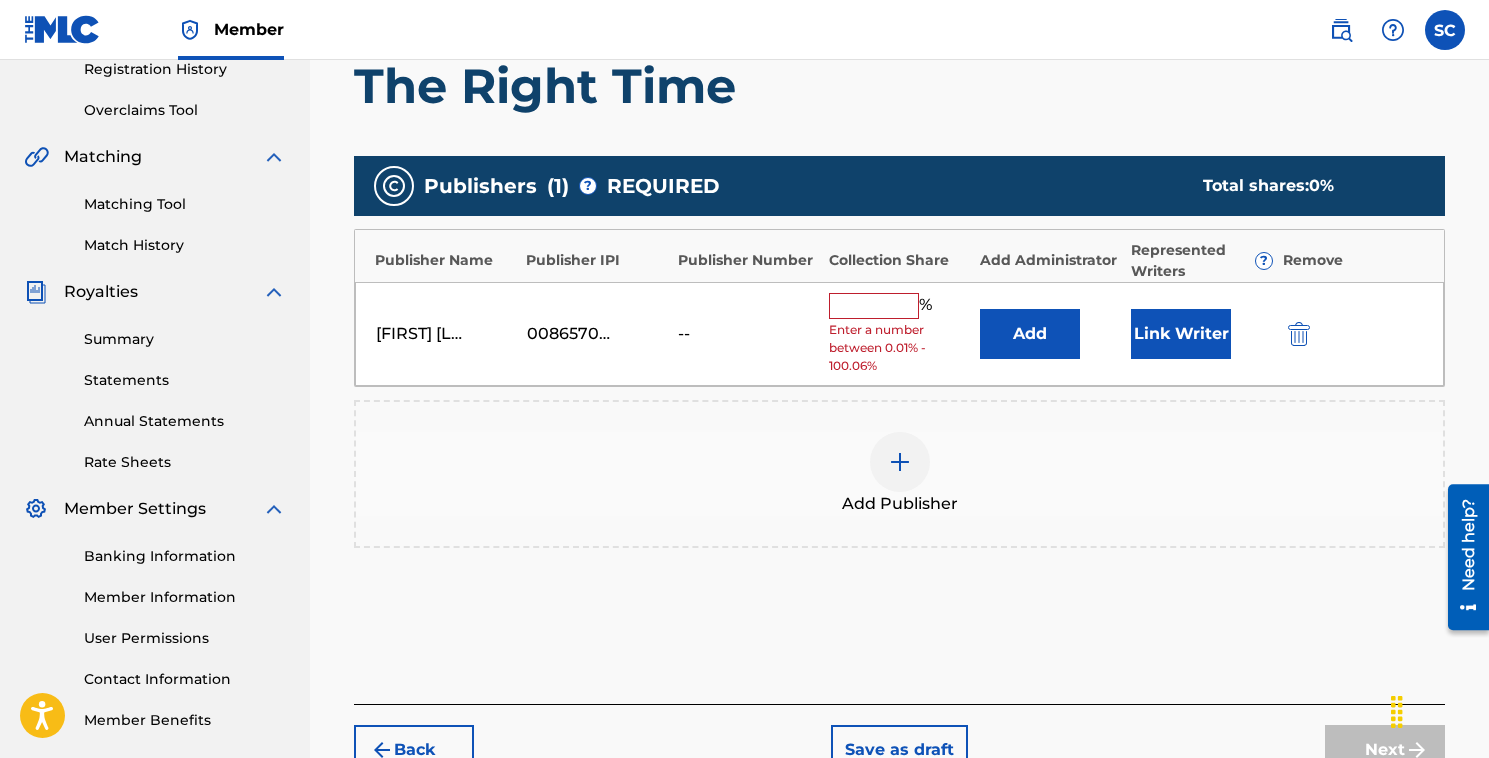 scroll, scrollTop: 388, scrollLeft: 0, axis: vertical 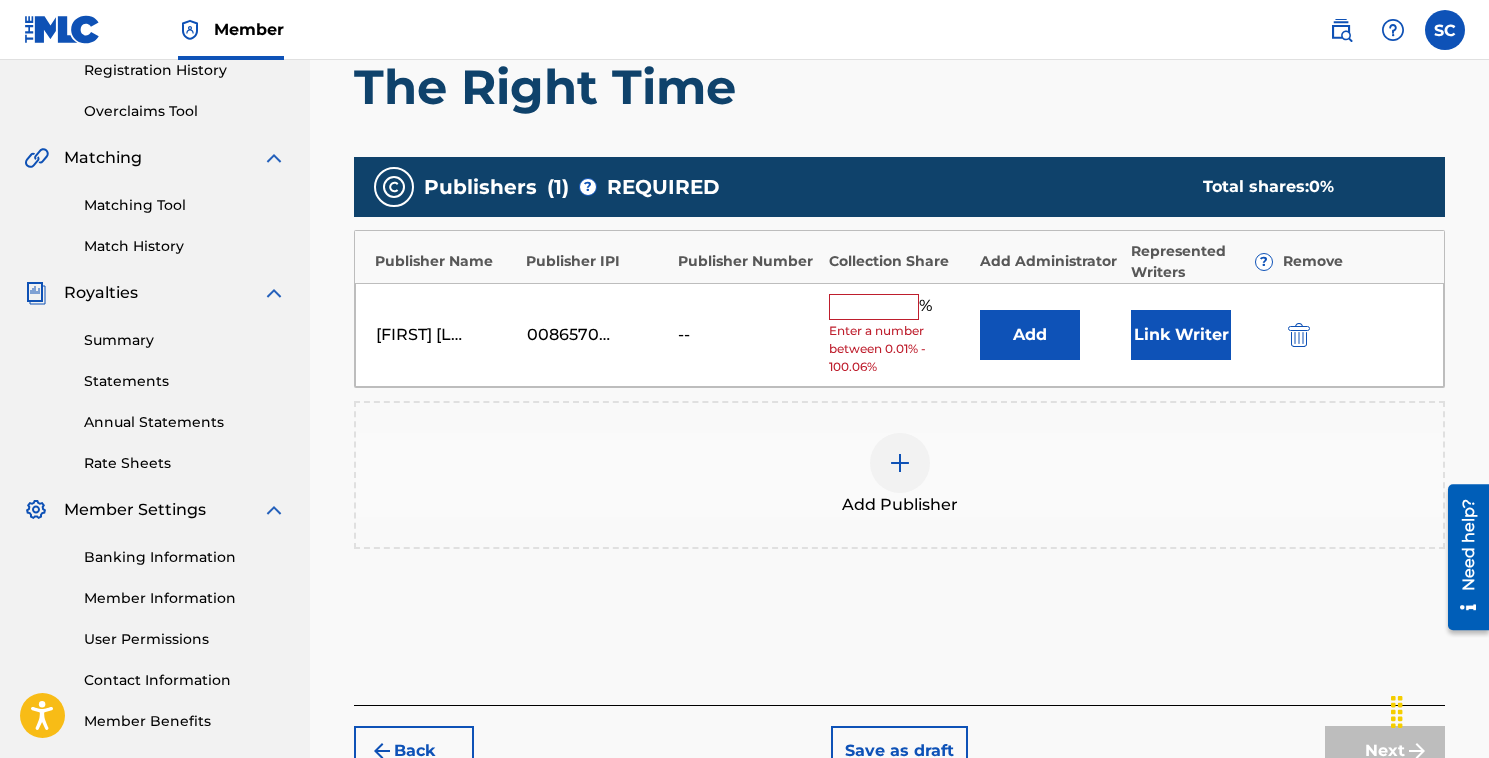 click at bounding box center (874, 307) 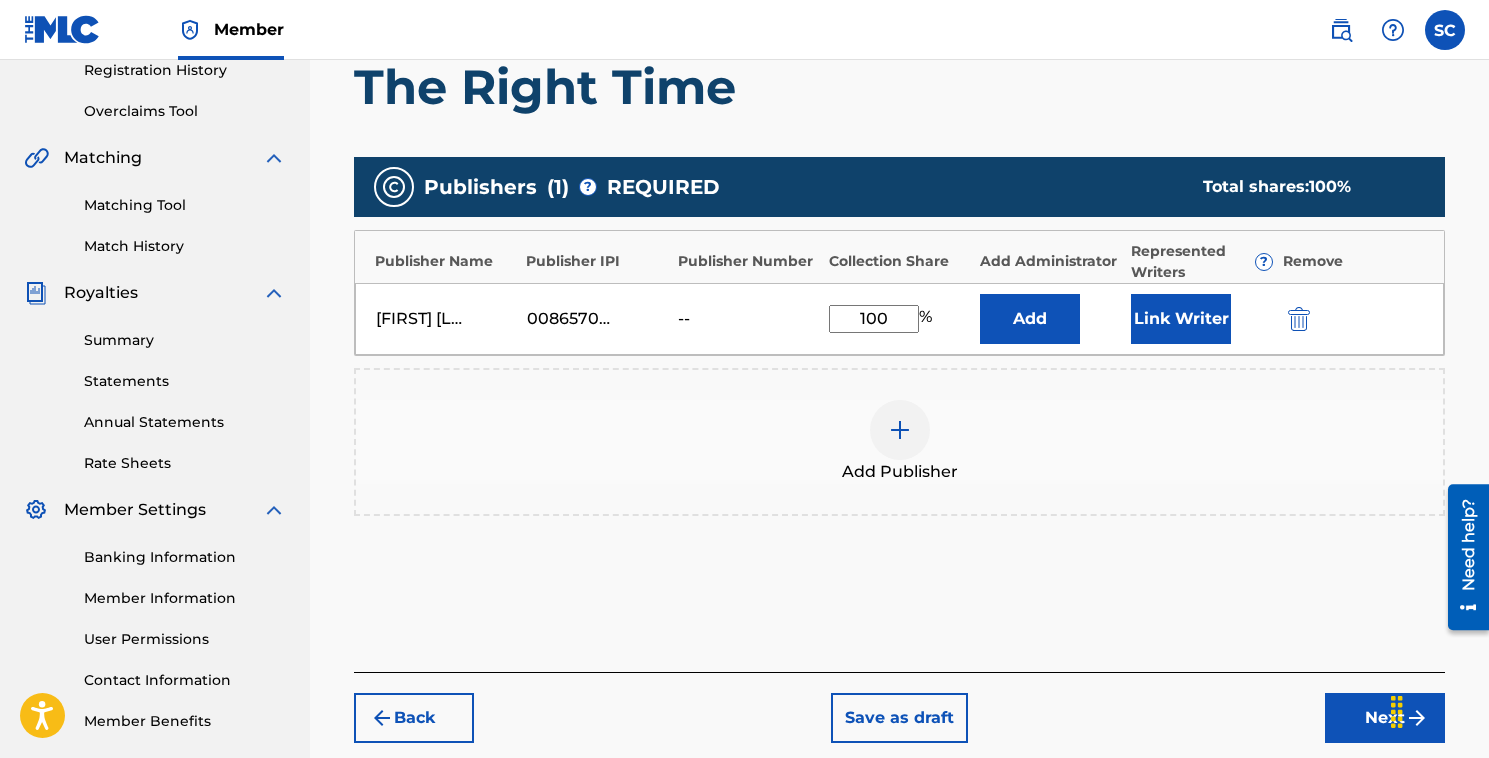 type on "100" 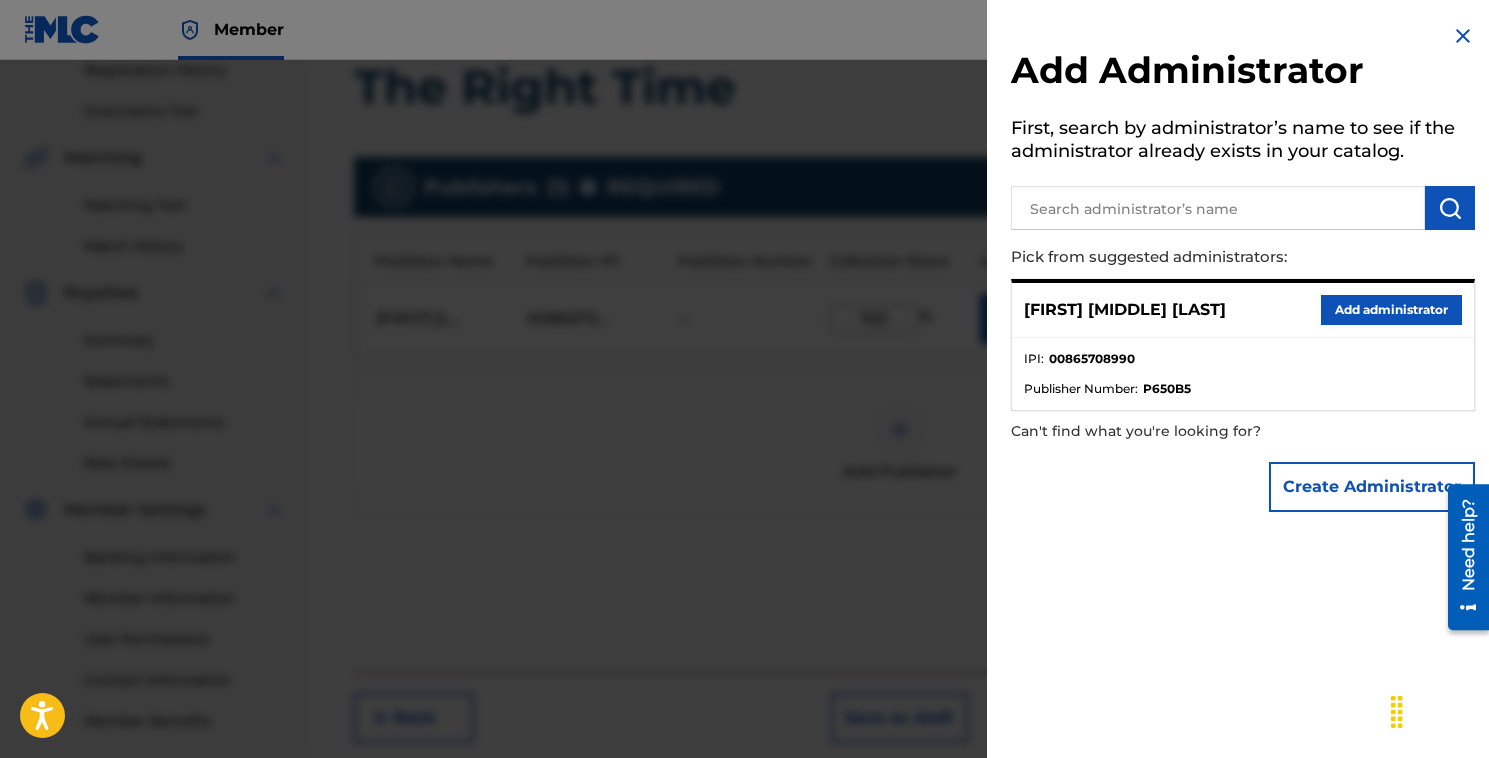 click at bounding box center [1463, 36] 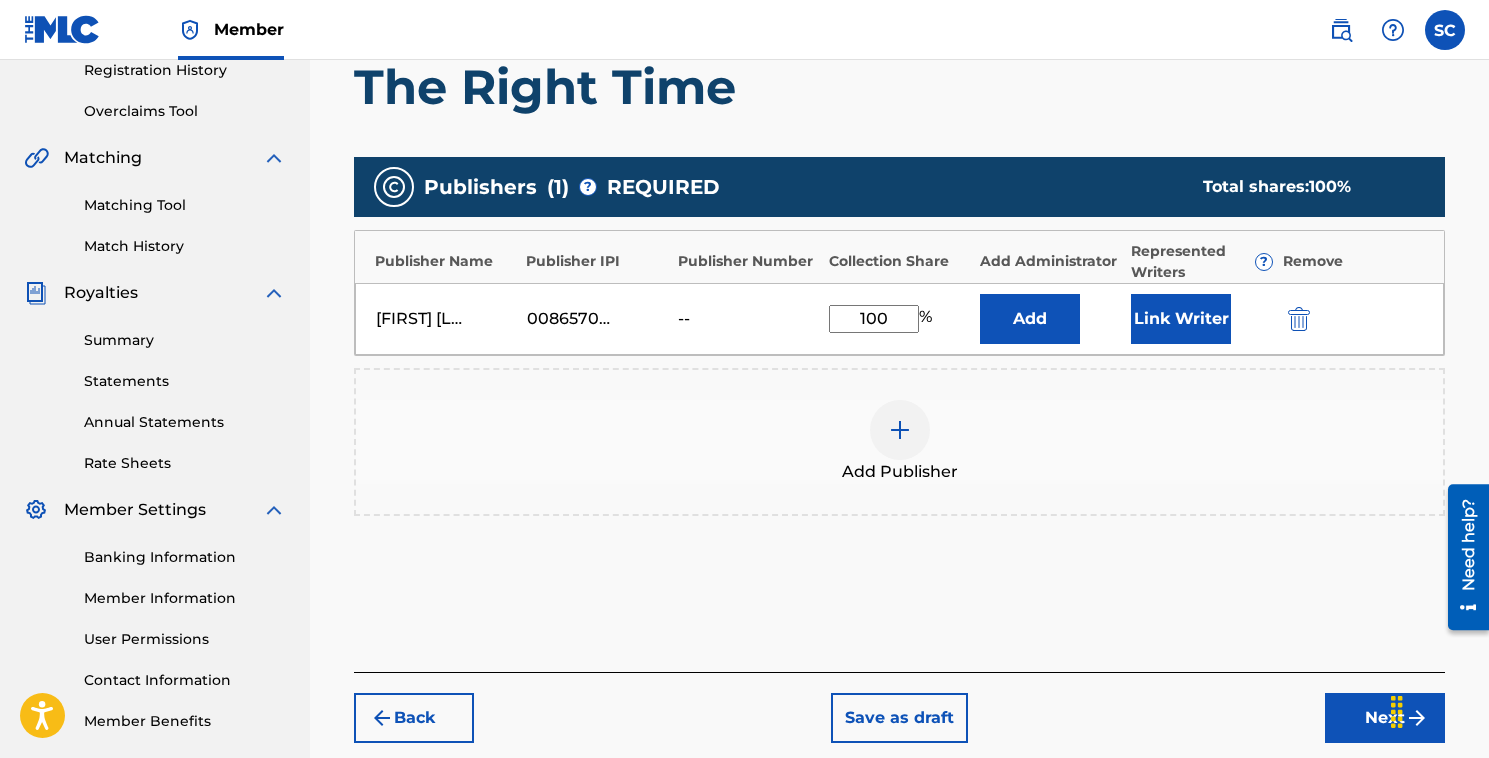 click on "Link Writer" at bounding box center (1181, 319) 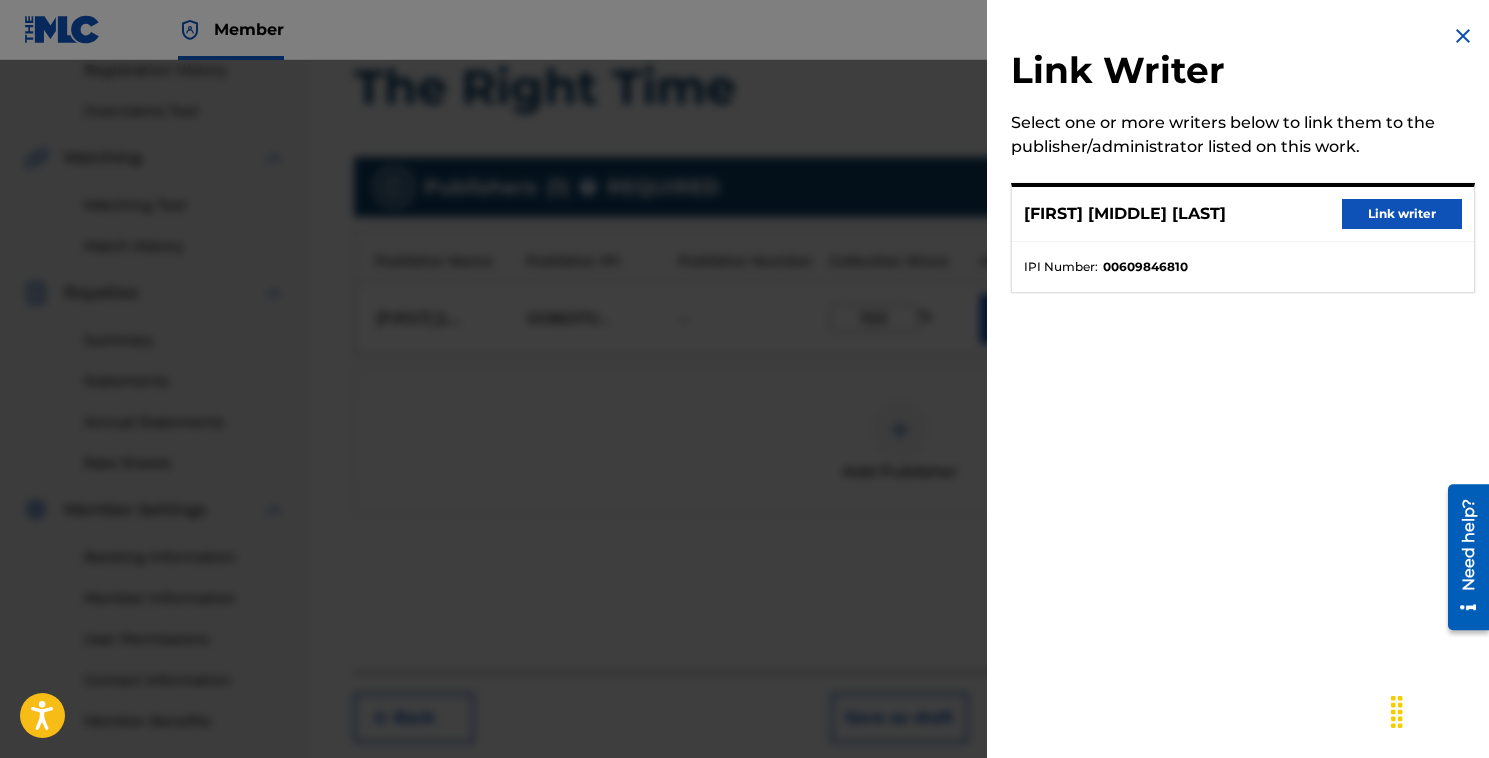 click on "Link writer" at bounding box center (1402, 214) 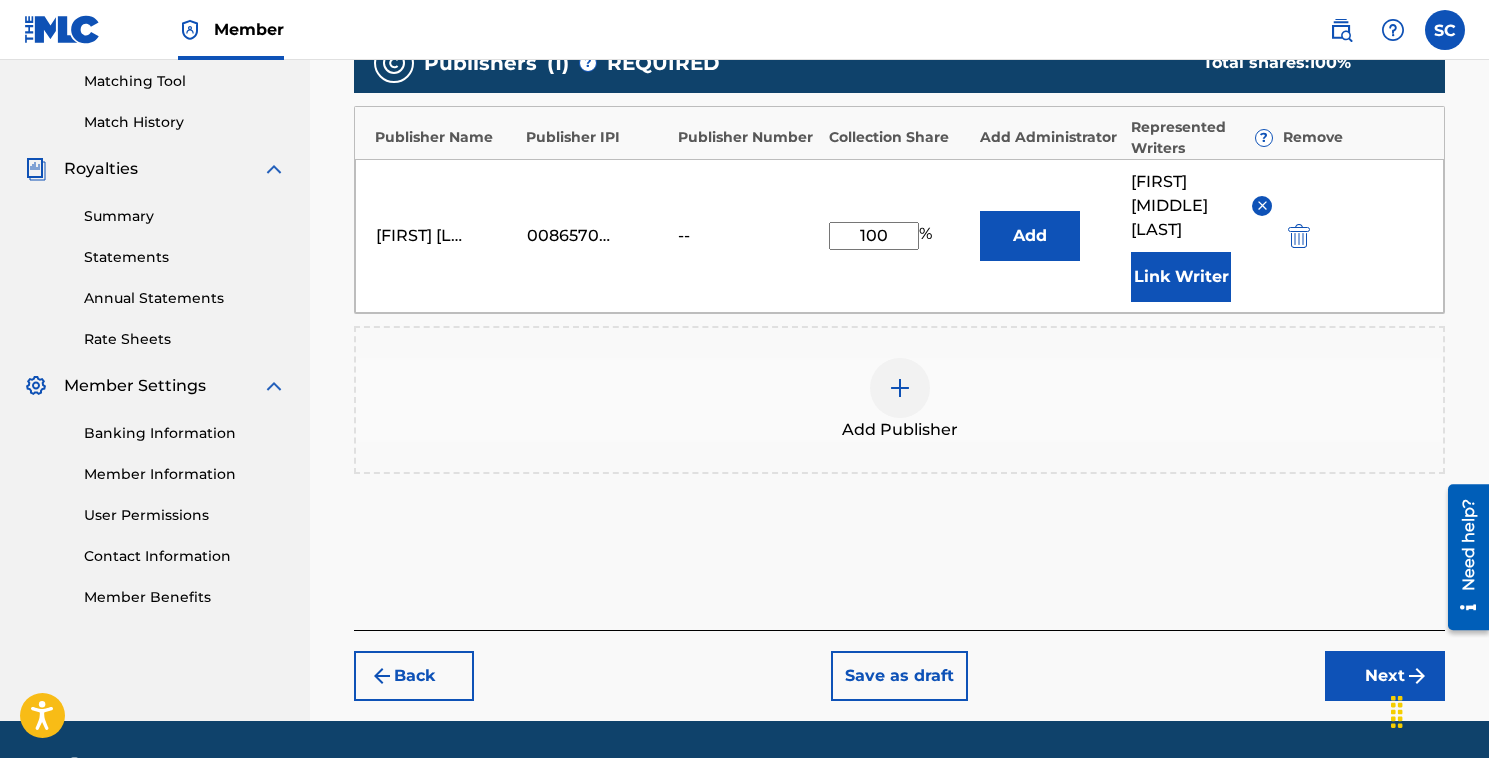scroll, scrollTop: 510, scrollLeft: 0, axis: vertical 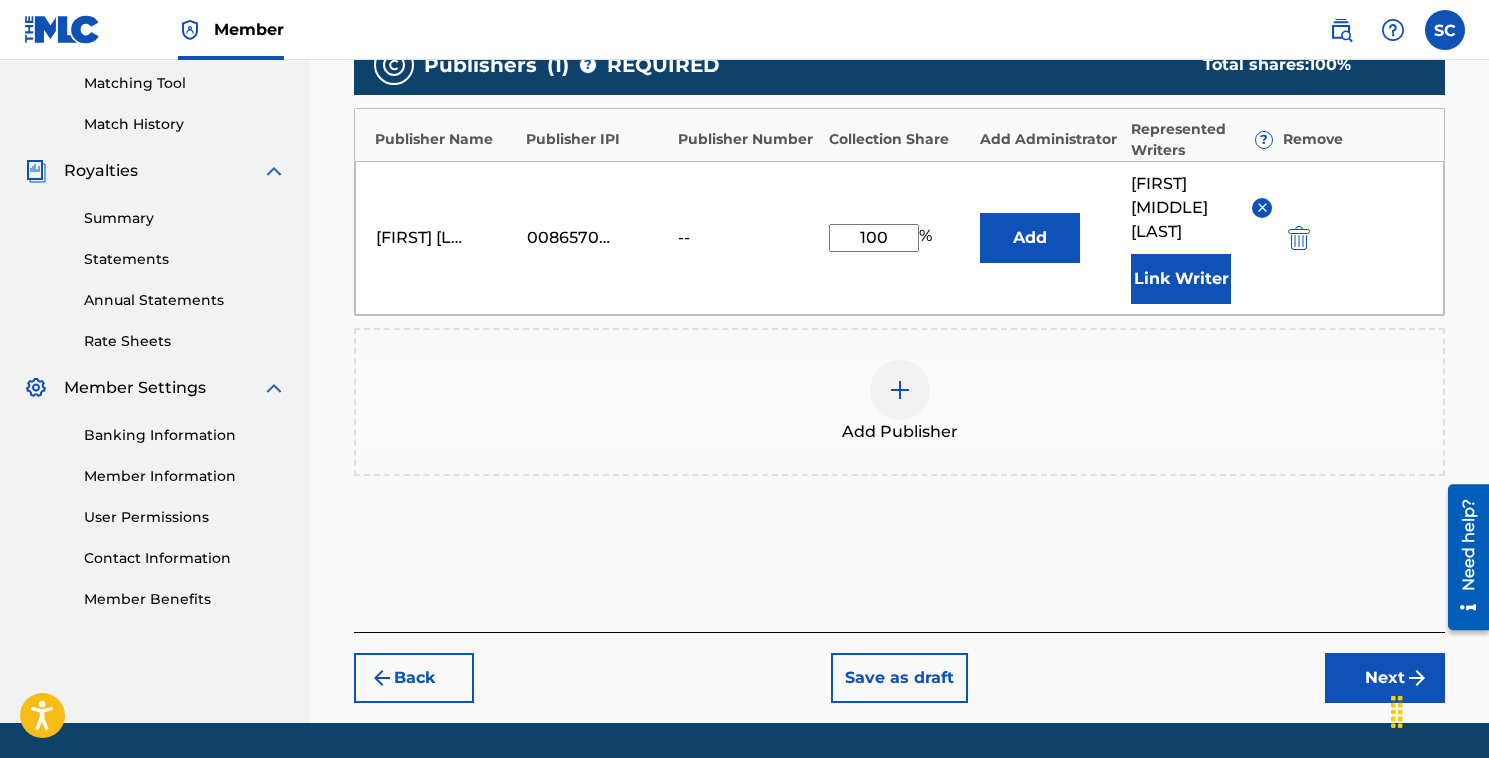 click on "Add" at bounding box center (1030, 238) 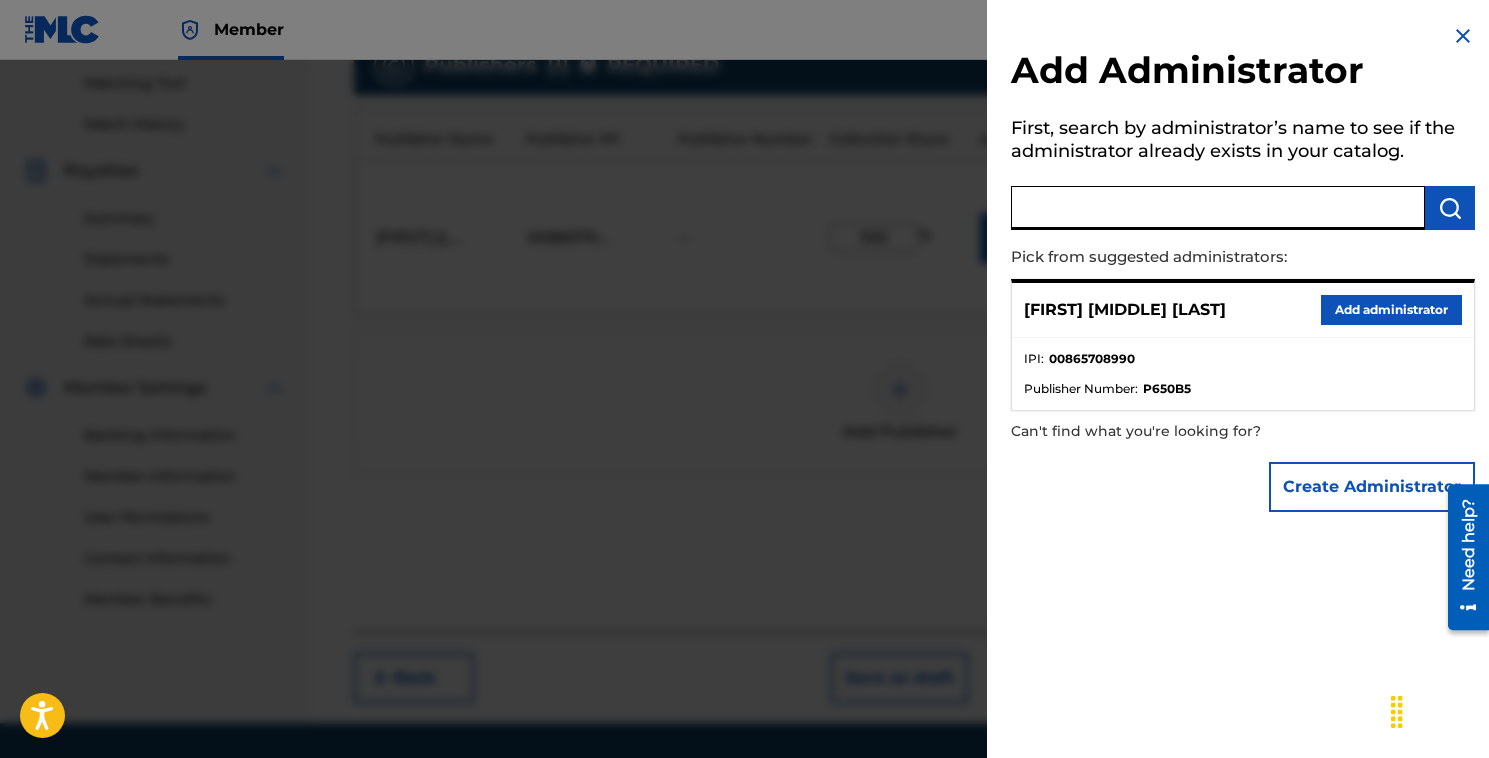 click at bounding box center (1218, 208) 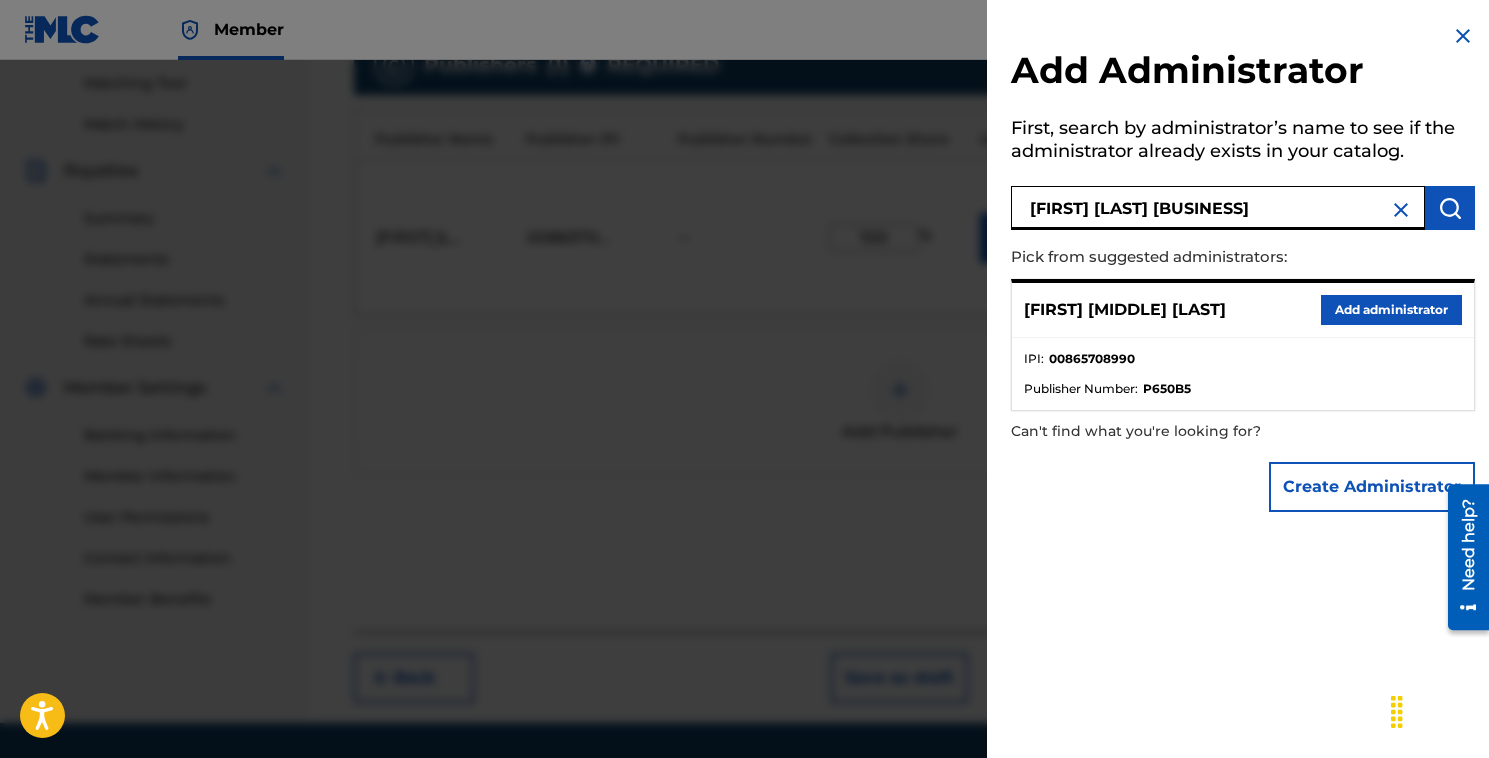 type on "Saul Chessin Music" 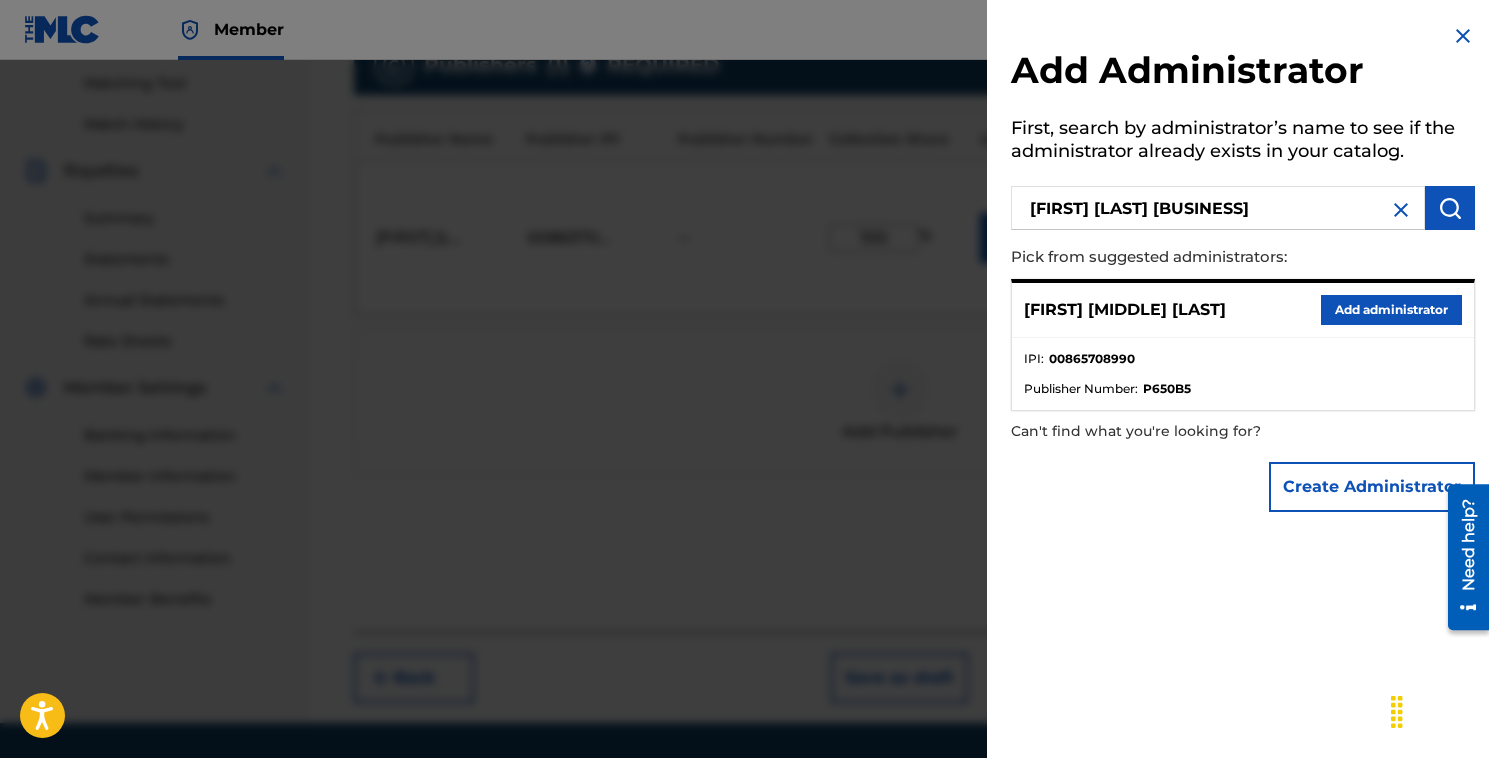 click at bounding box center [1450, 208] 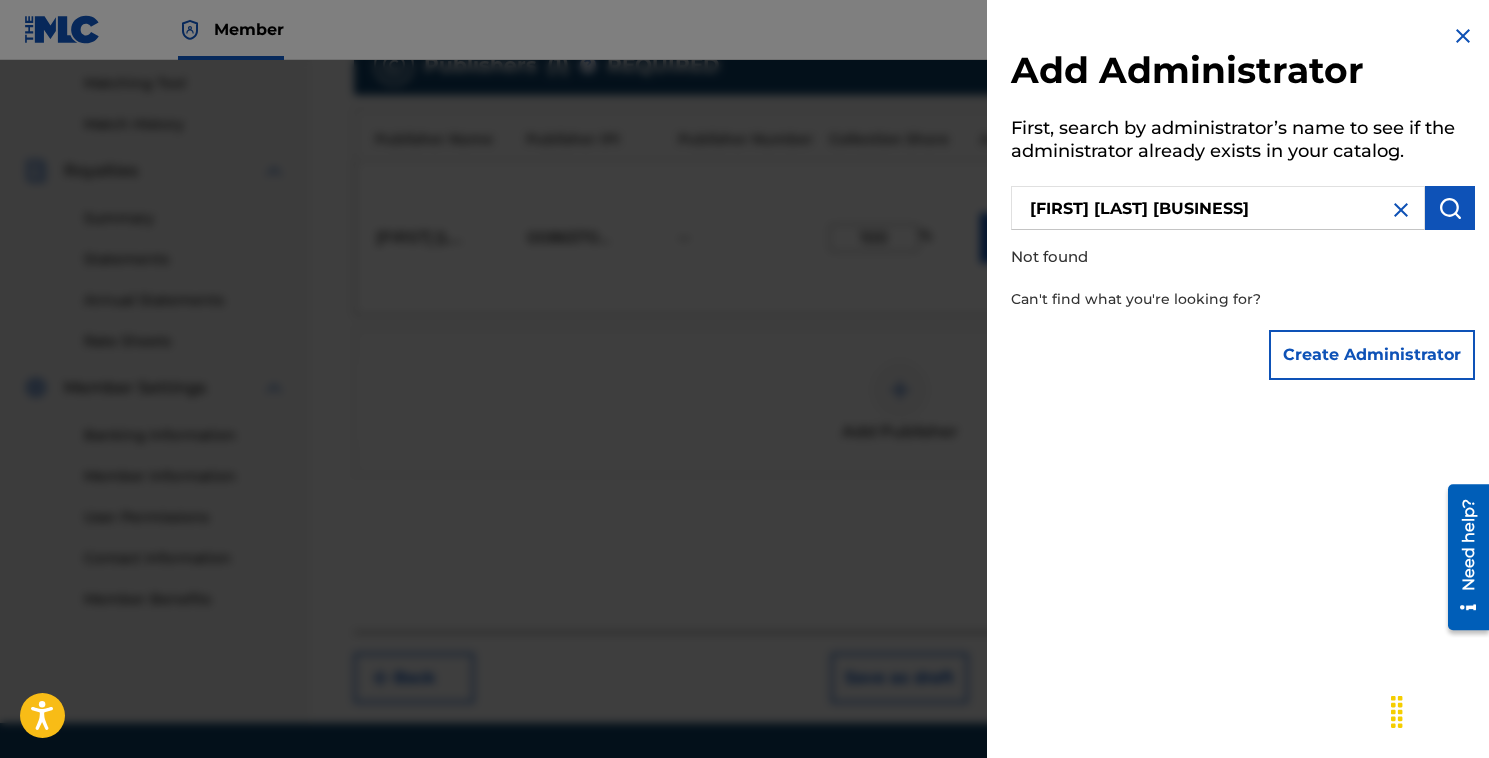 click at bounding box center (1463, 36) 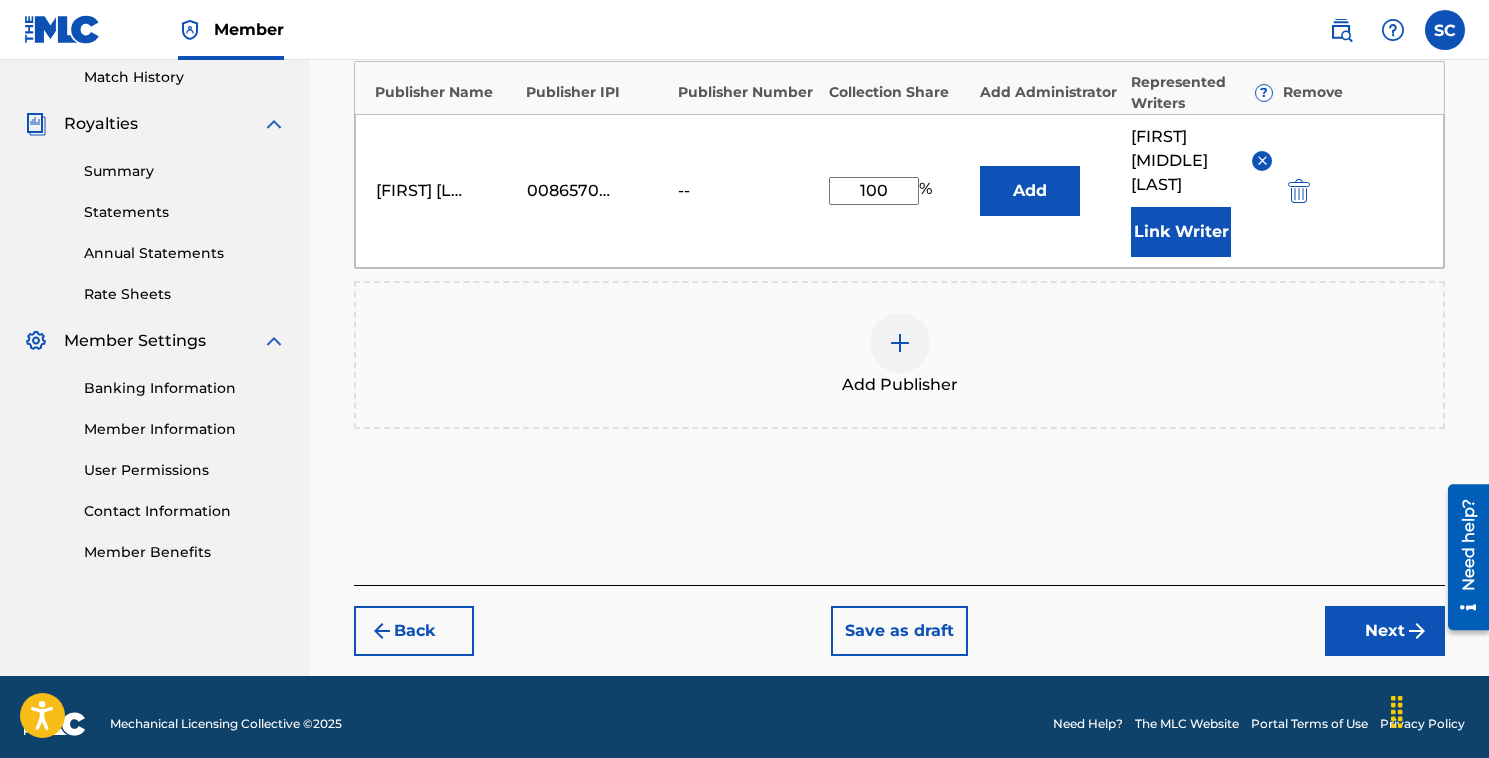 scroll, scrollTop: 571, scrollLeft: 0, axis: vertical 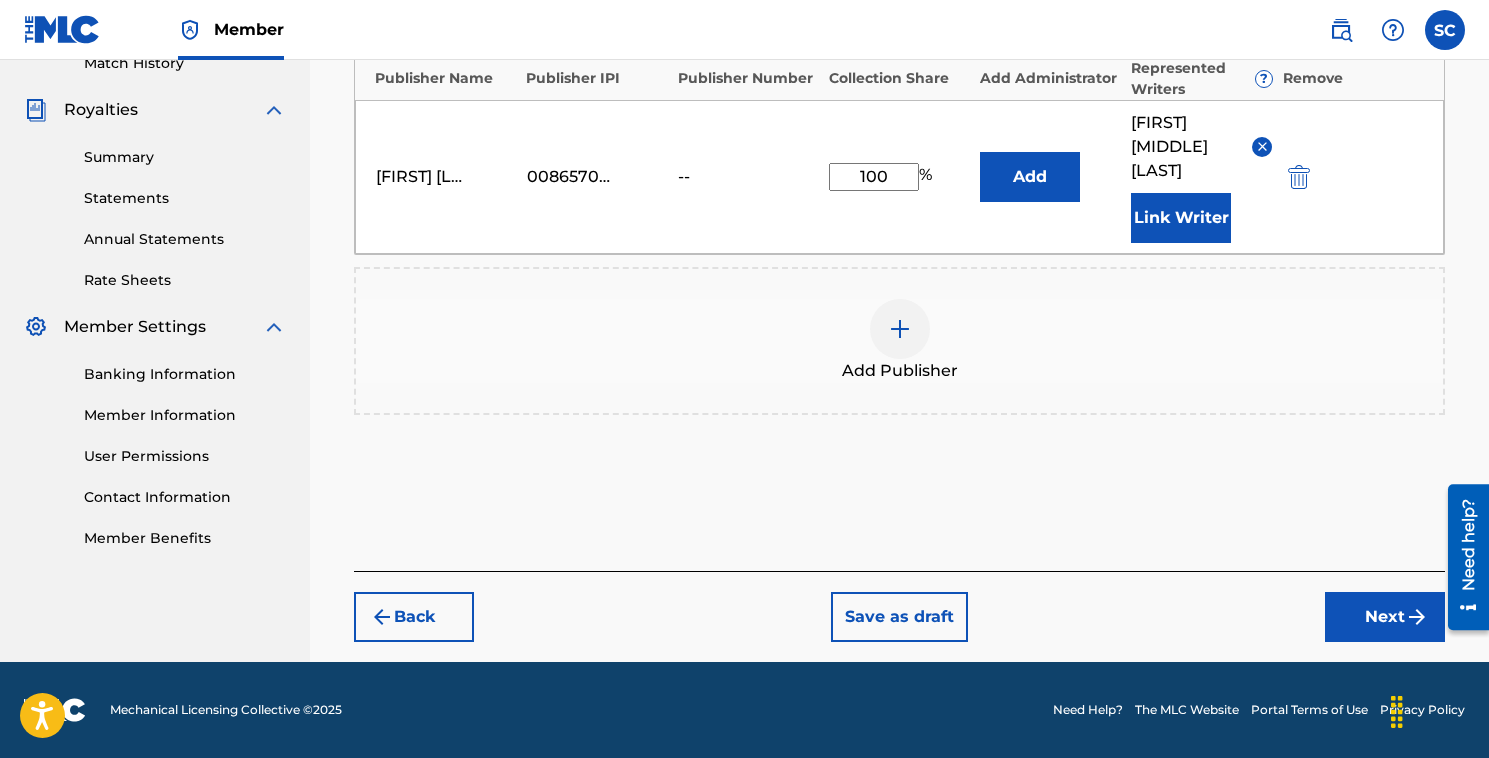 click on "Next" at bounding box center [1385, 617] 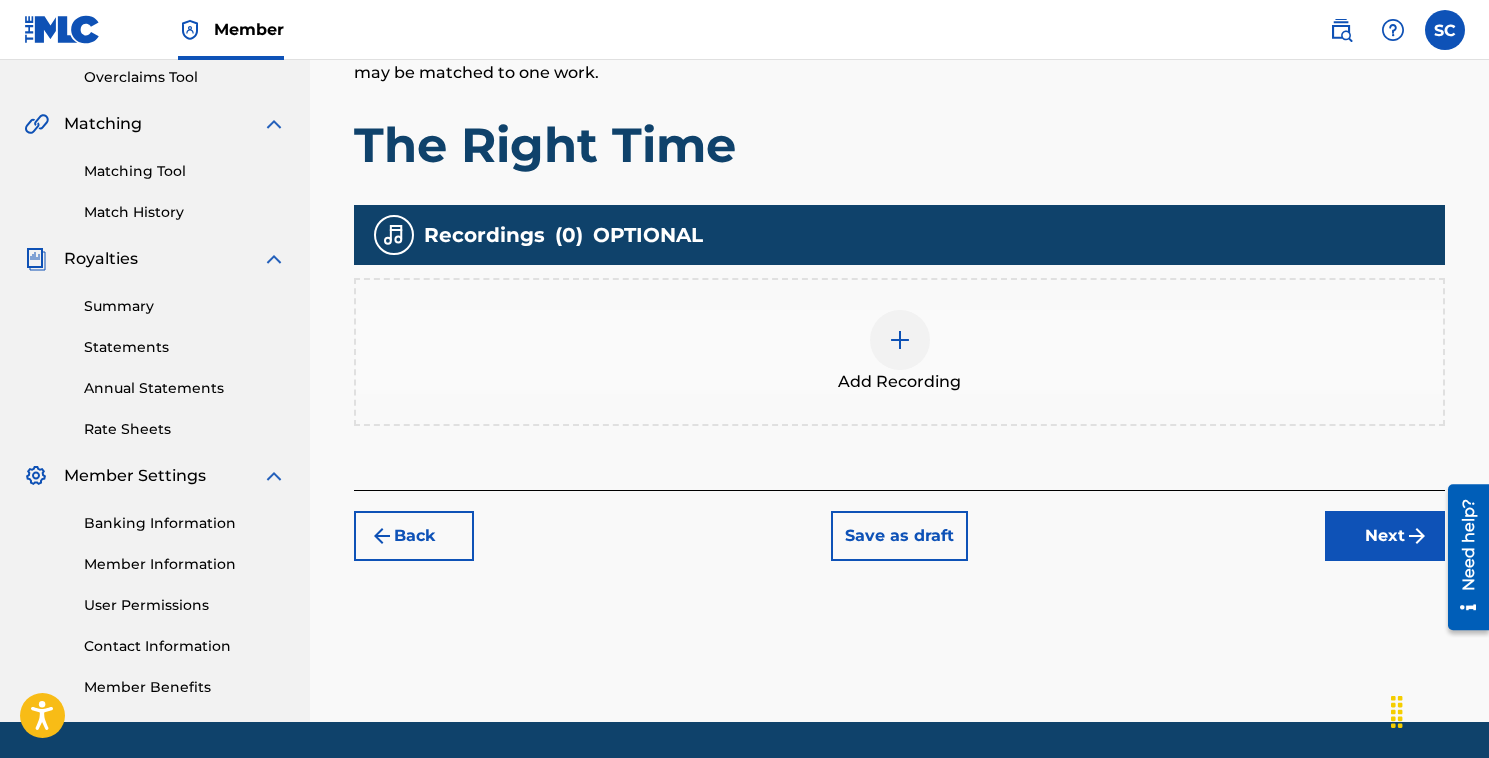 scroll, scrollTop: 423, scrollLeft: 0, axis: vertical 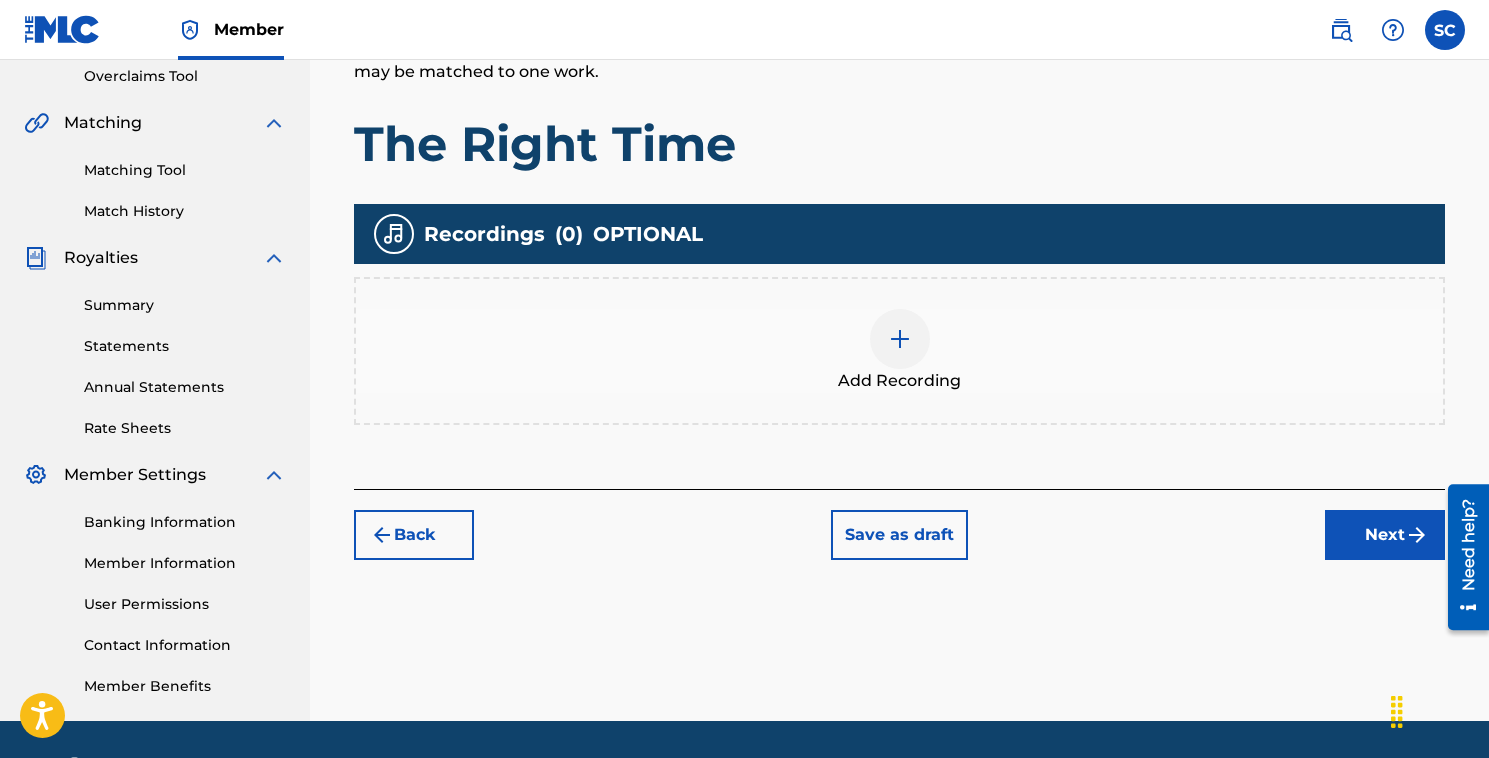 click at bounding box center [900, 339] 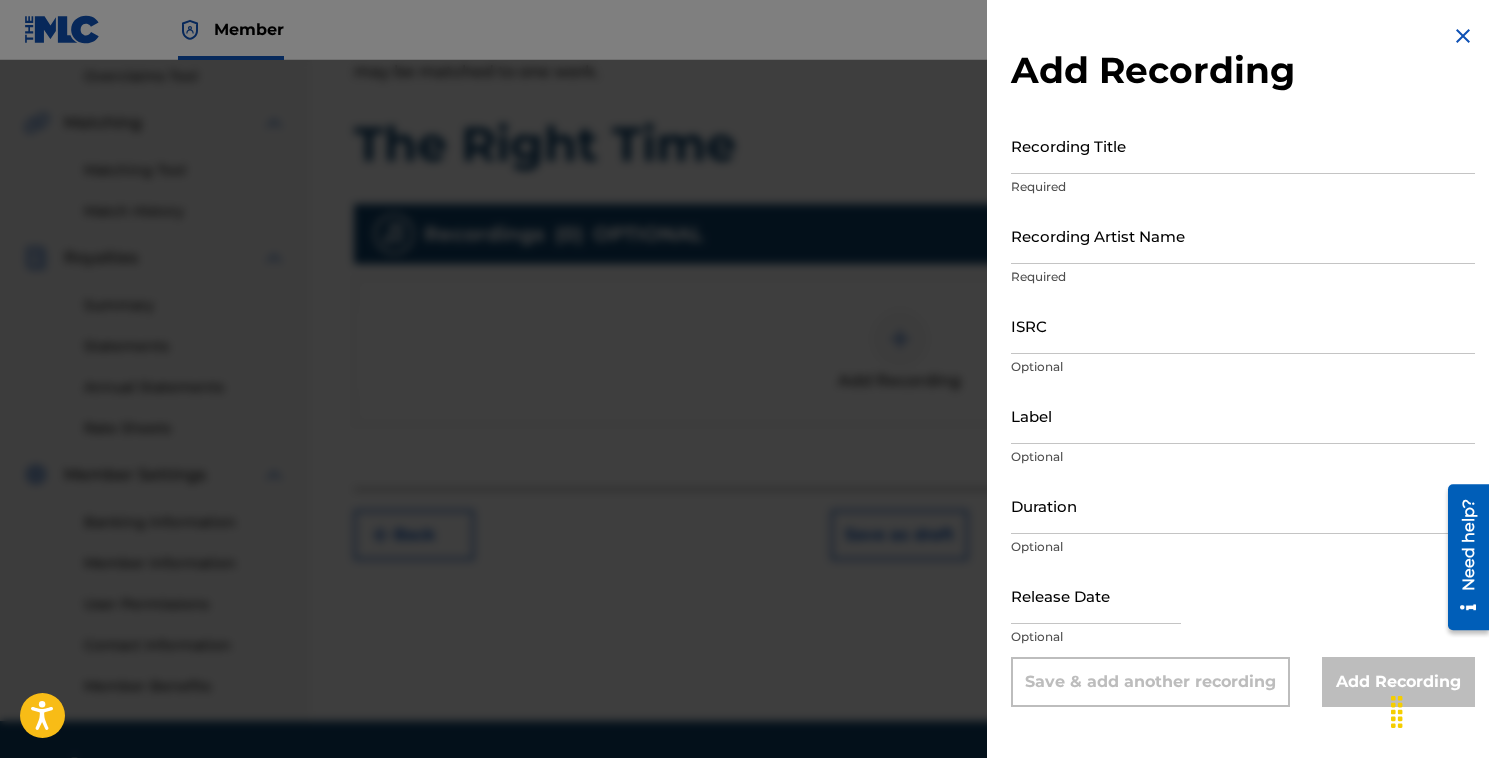 click on "Recording Title" at bounding box center [1243, 145] 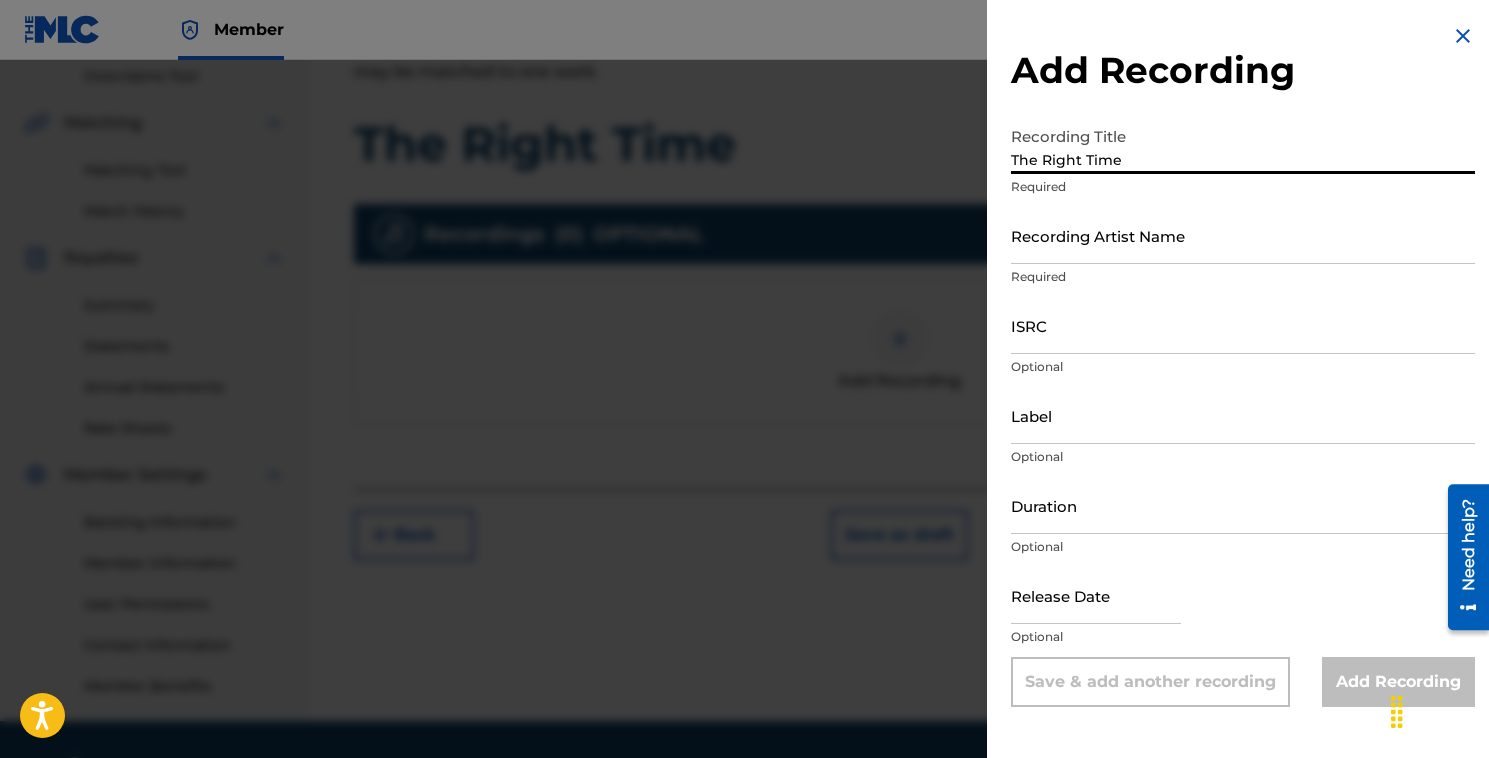 type on "The Right Time" 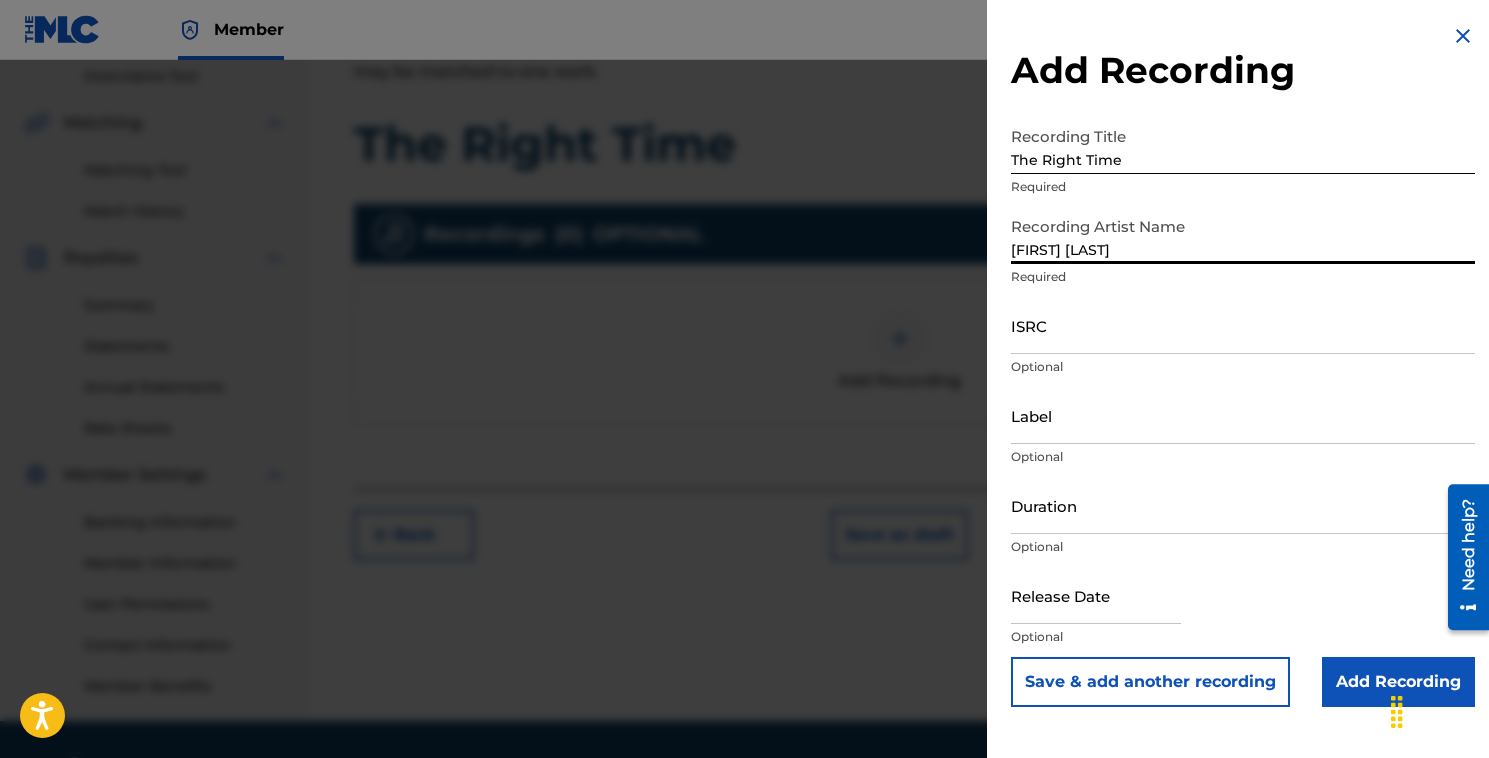 type on "Saul Chessin" 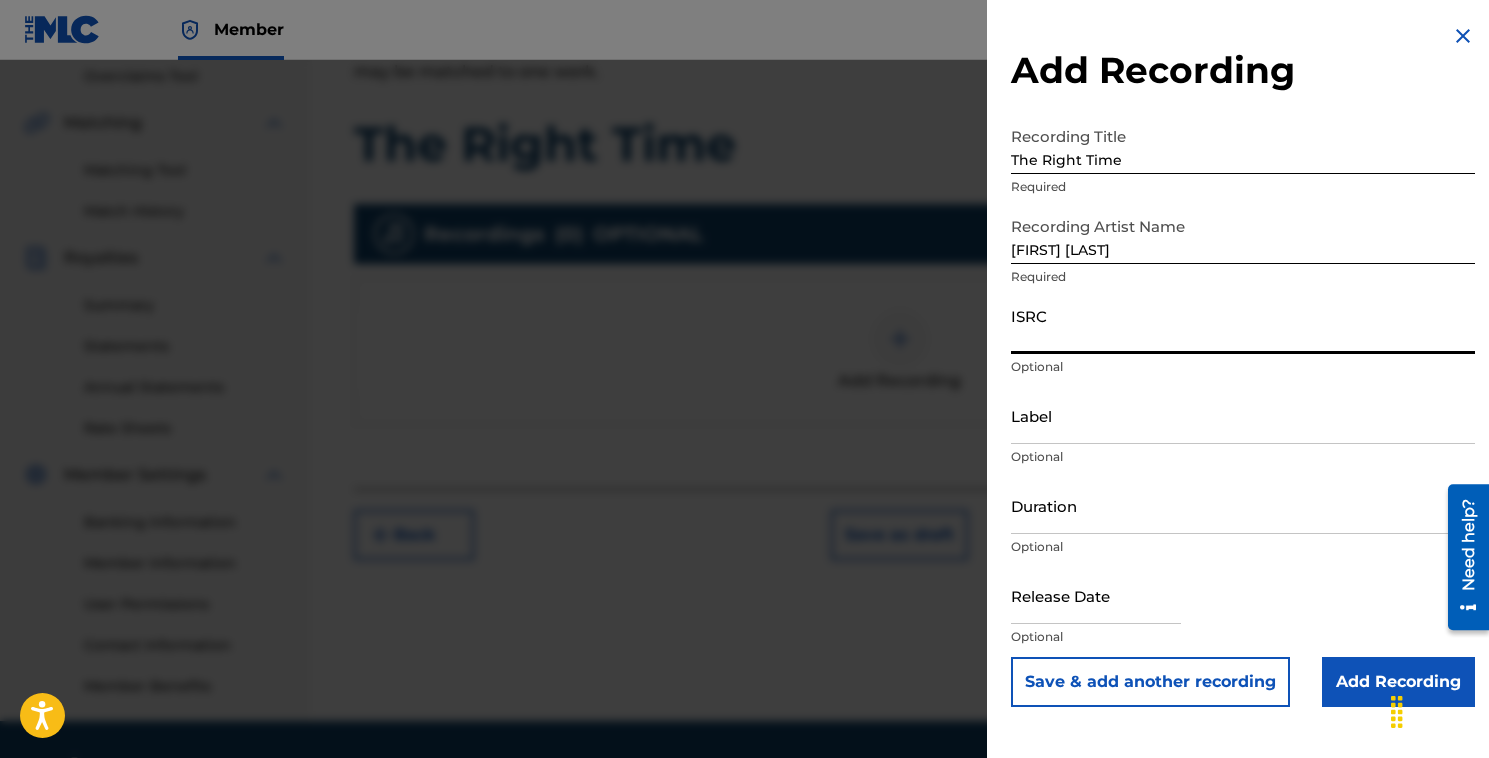 paste on "QZWV32558539" 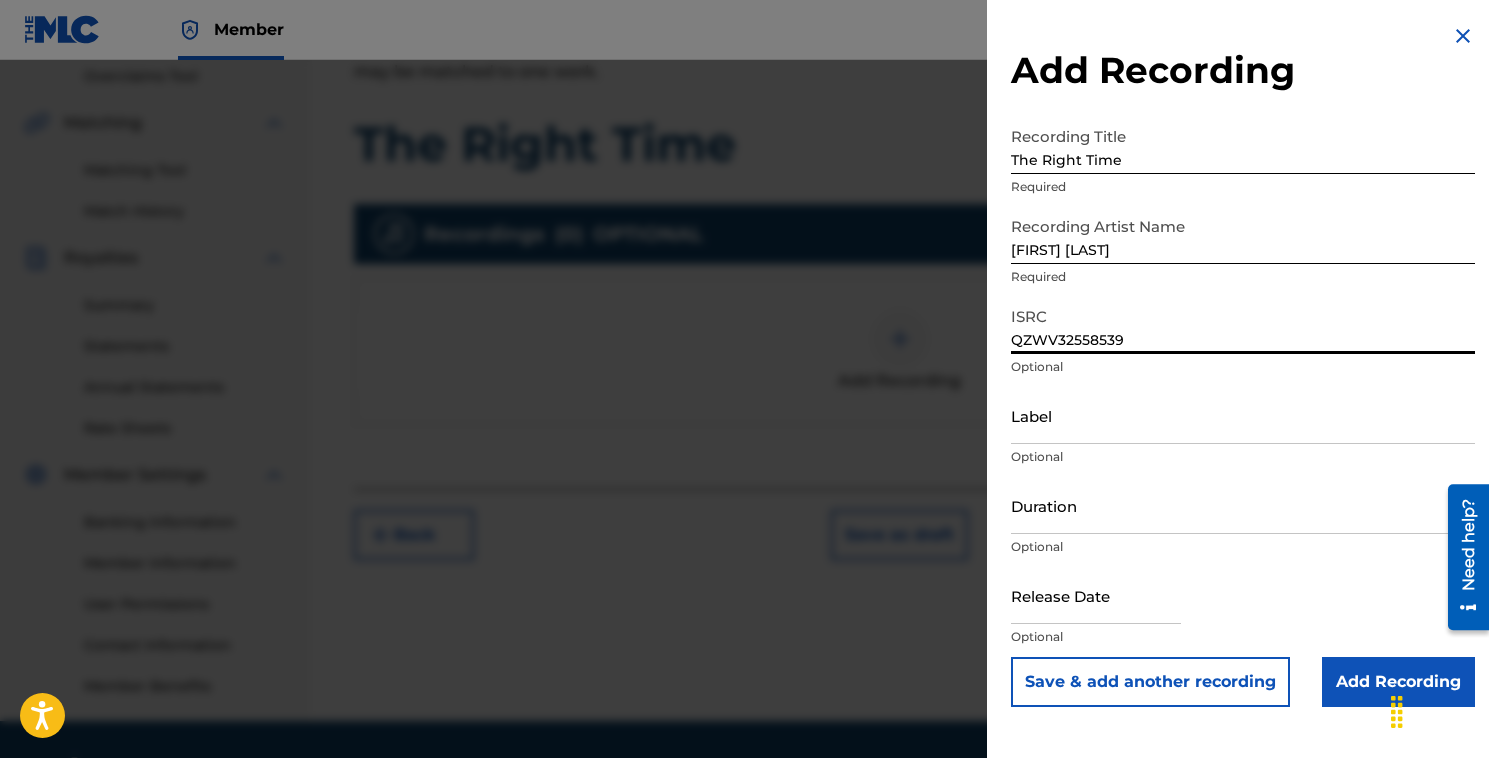 type on "QZWV32558539" 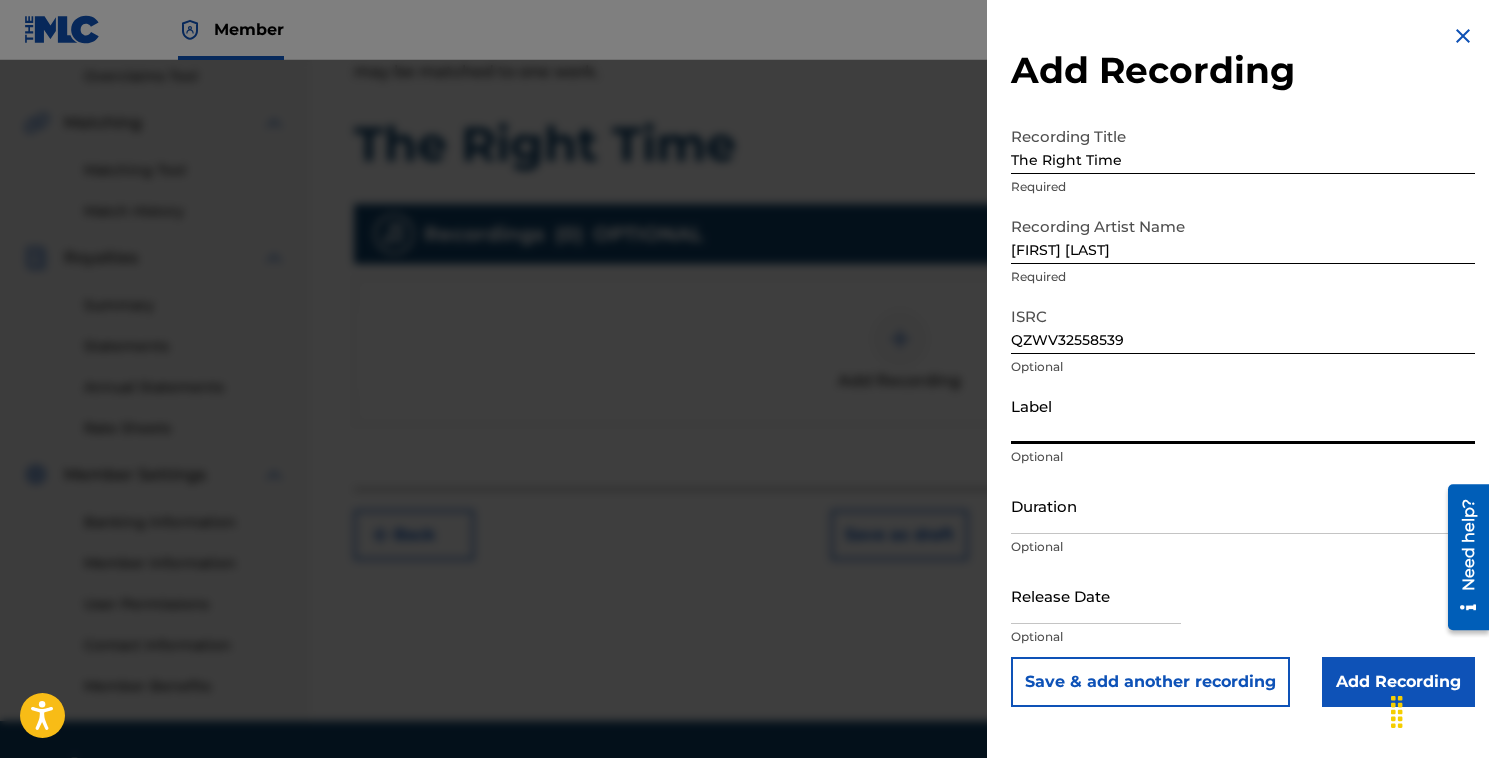 click on "Label" at bounding box center [1243, 415] 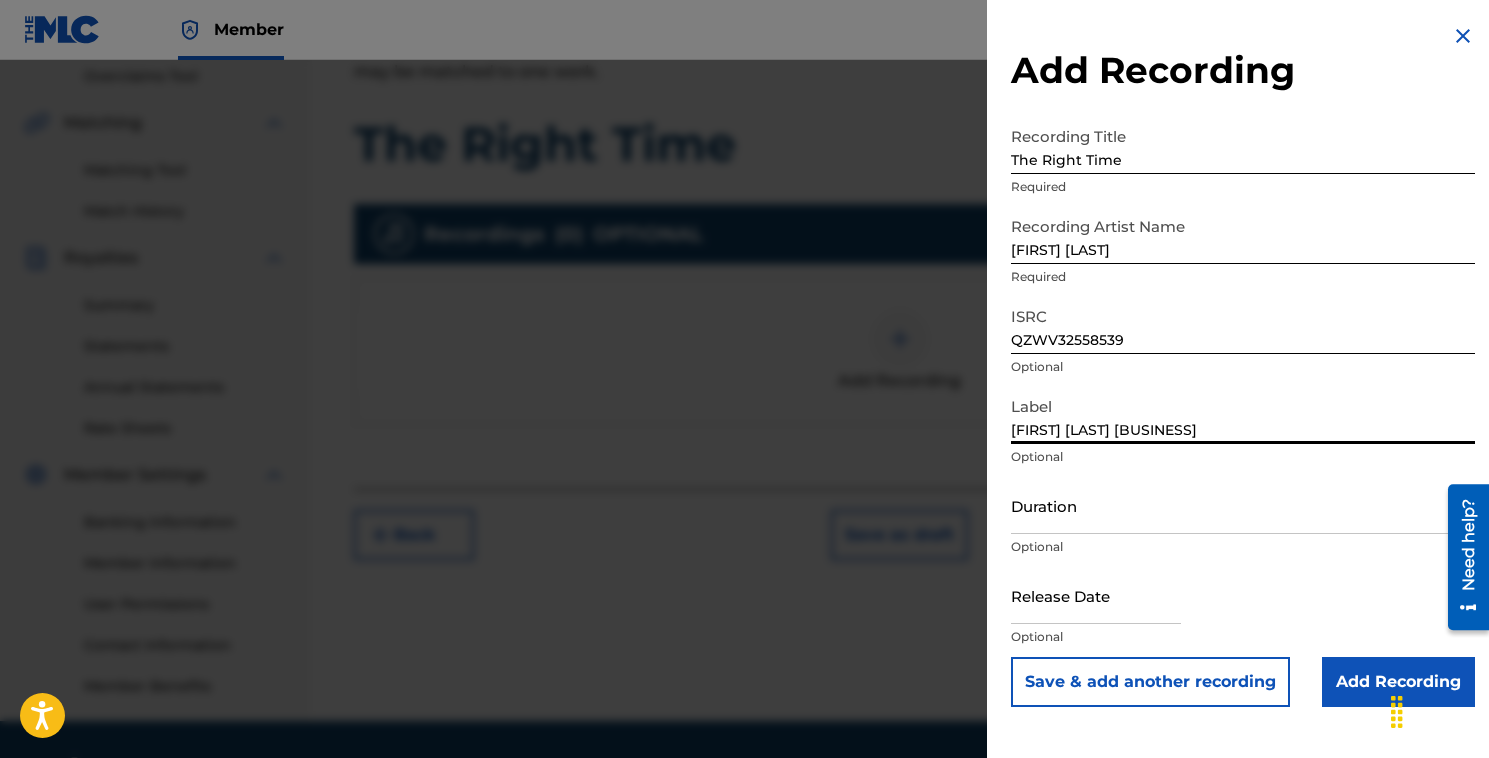 type on "Saul Chessin Music" 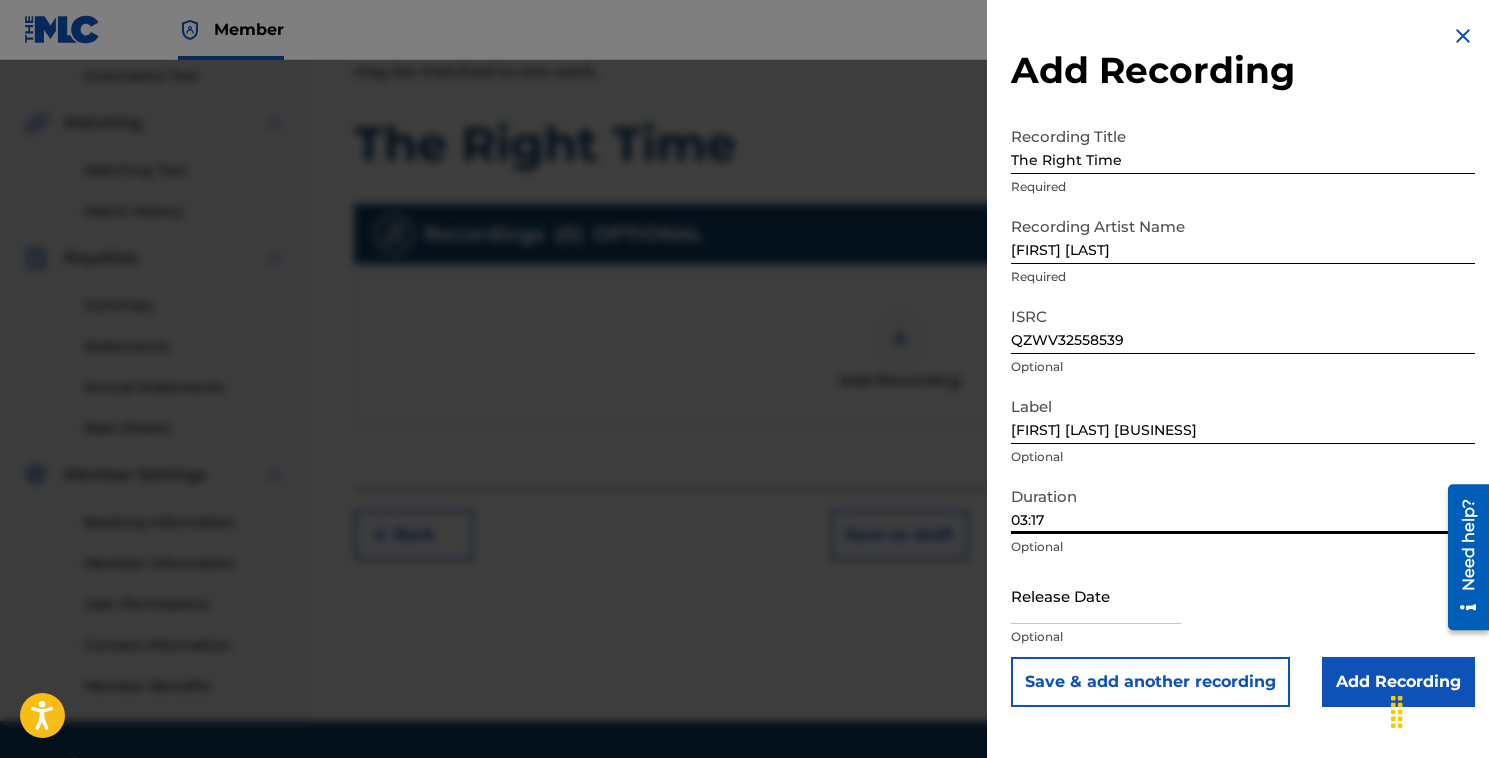 scroll, scrollTop: 482, scrollLeft: 0, axis: vertical 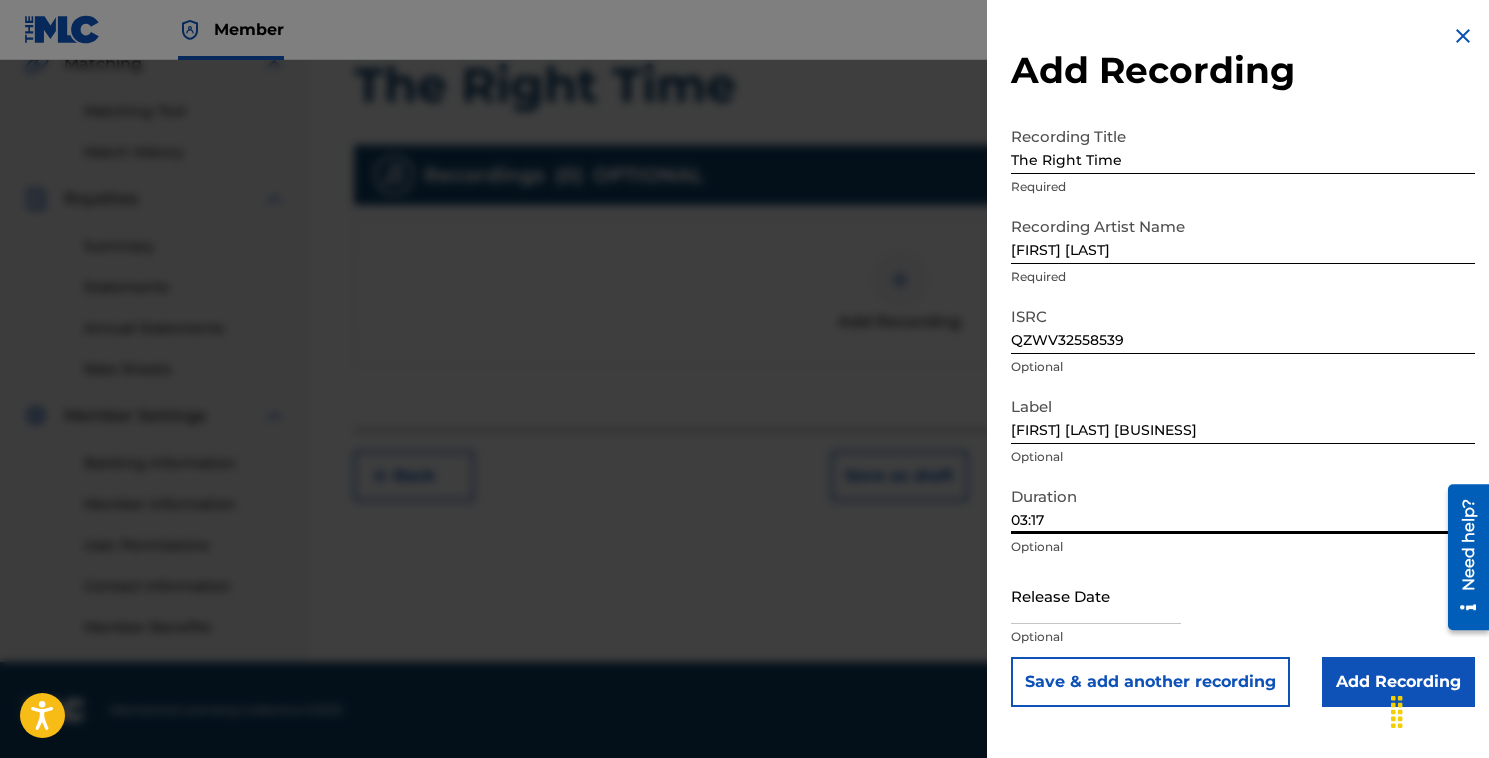 type on "03:17" 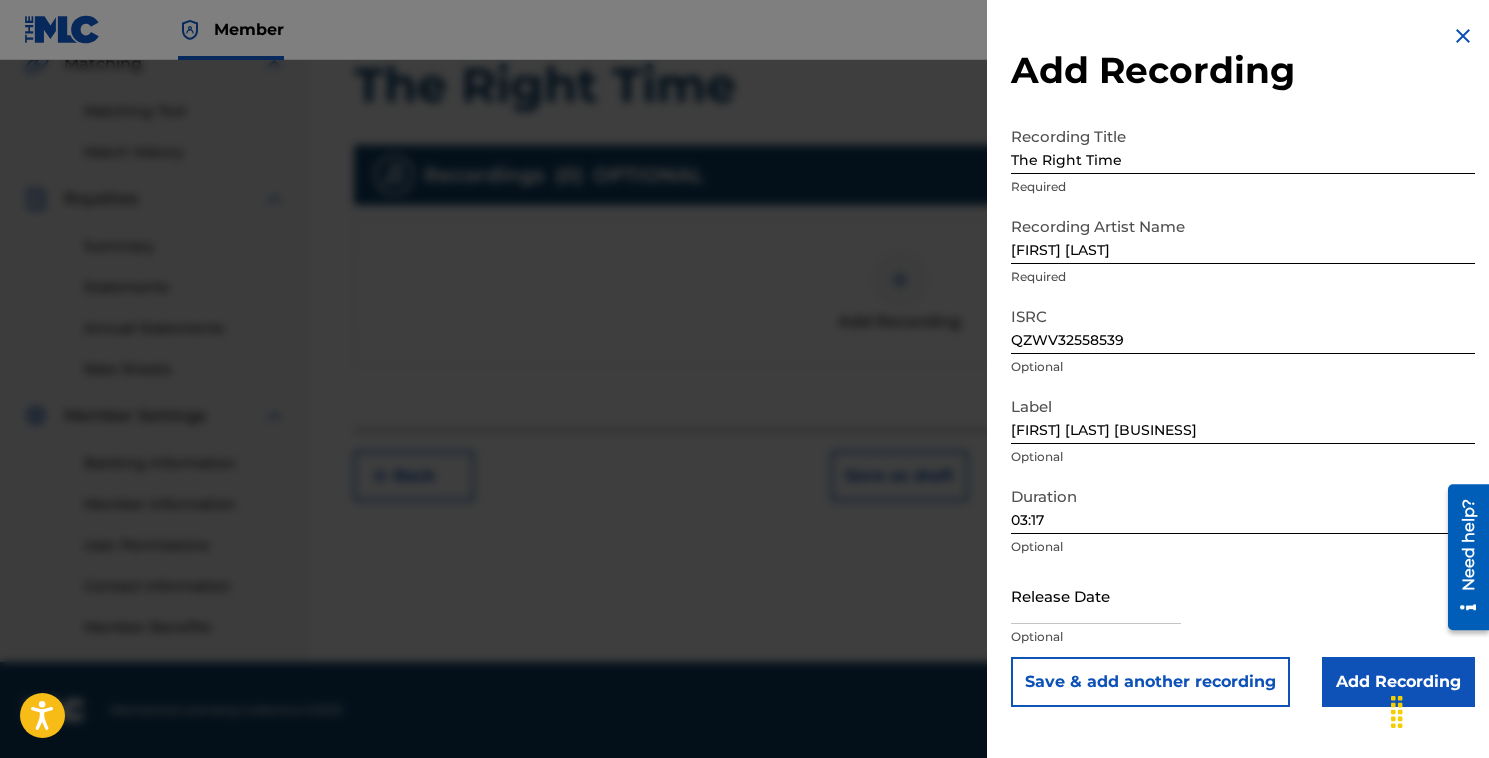 click on "Optional" at bounding box center [1243, 637] 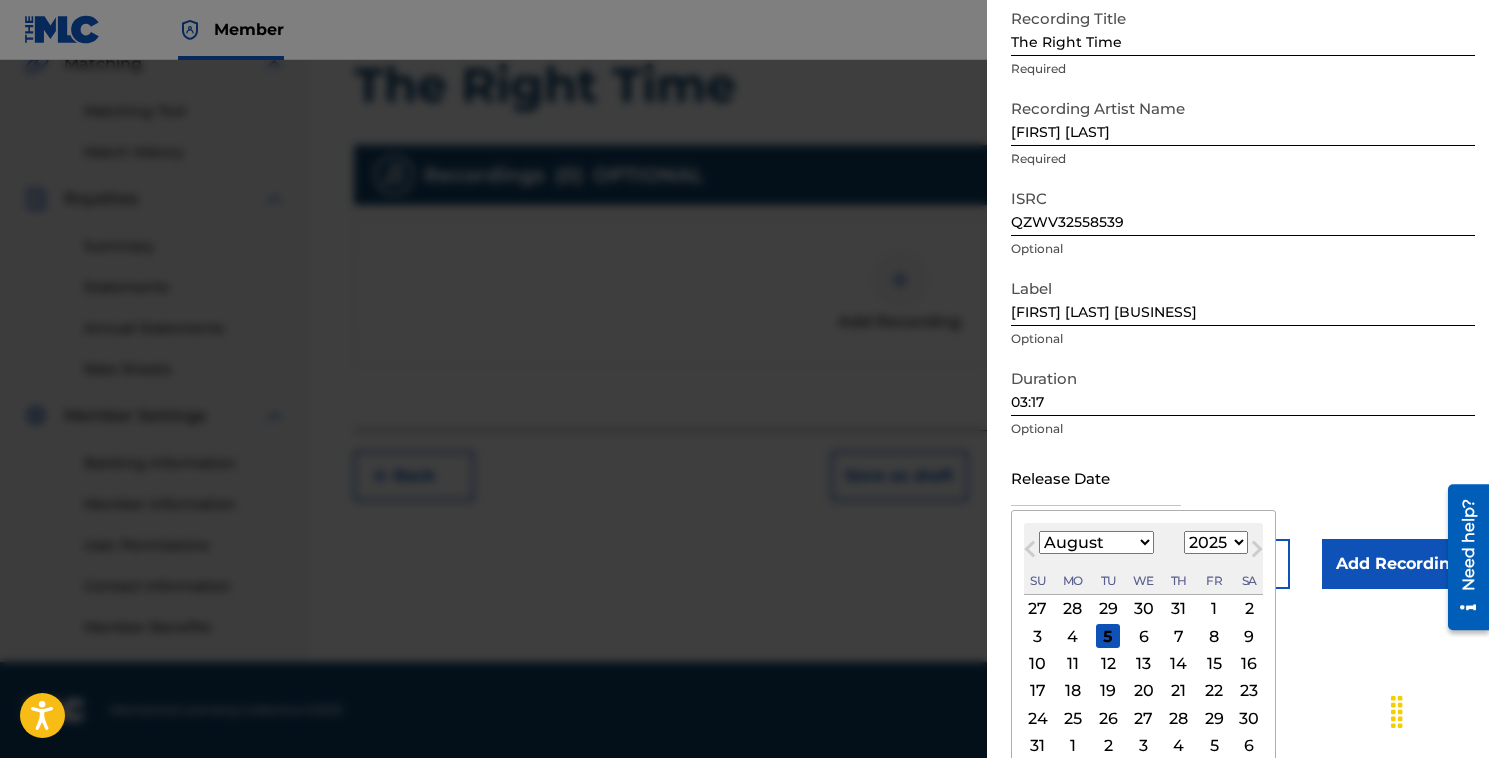 scroll, scrollTop: 121, scrollLeft: 0, axis: vertical 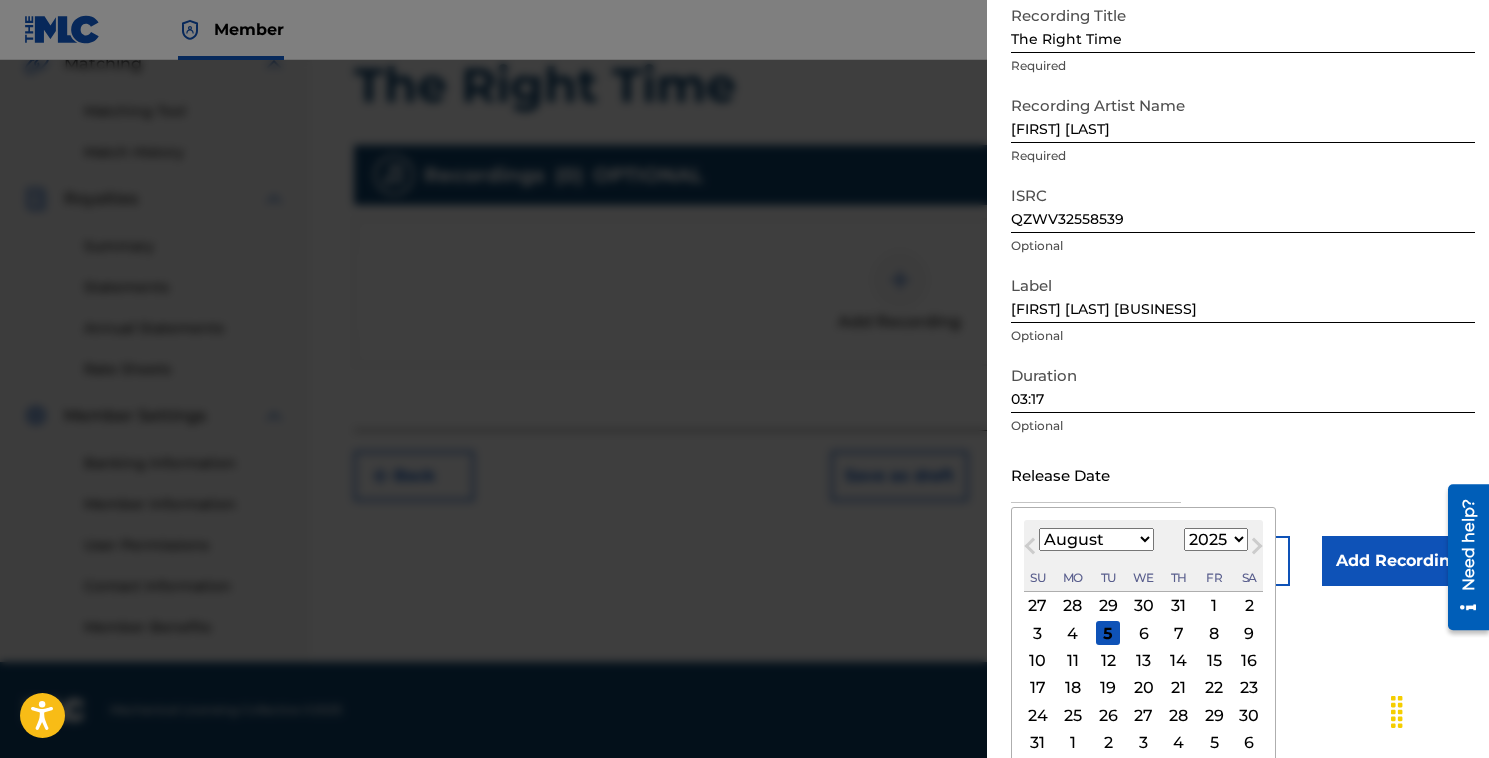 click on "January February March April May June July August September October November December" at bounding box center [1096, 539] 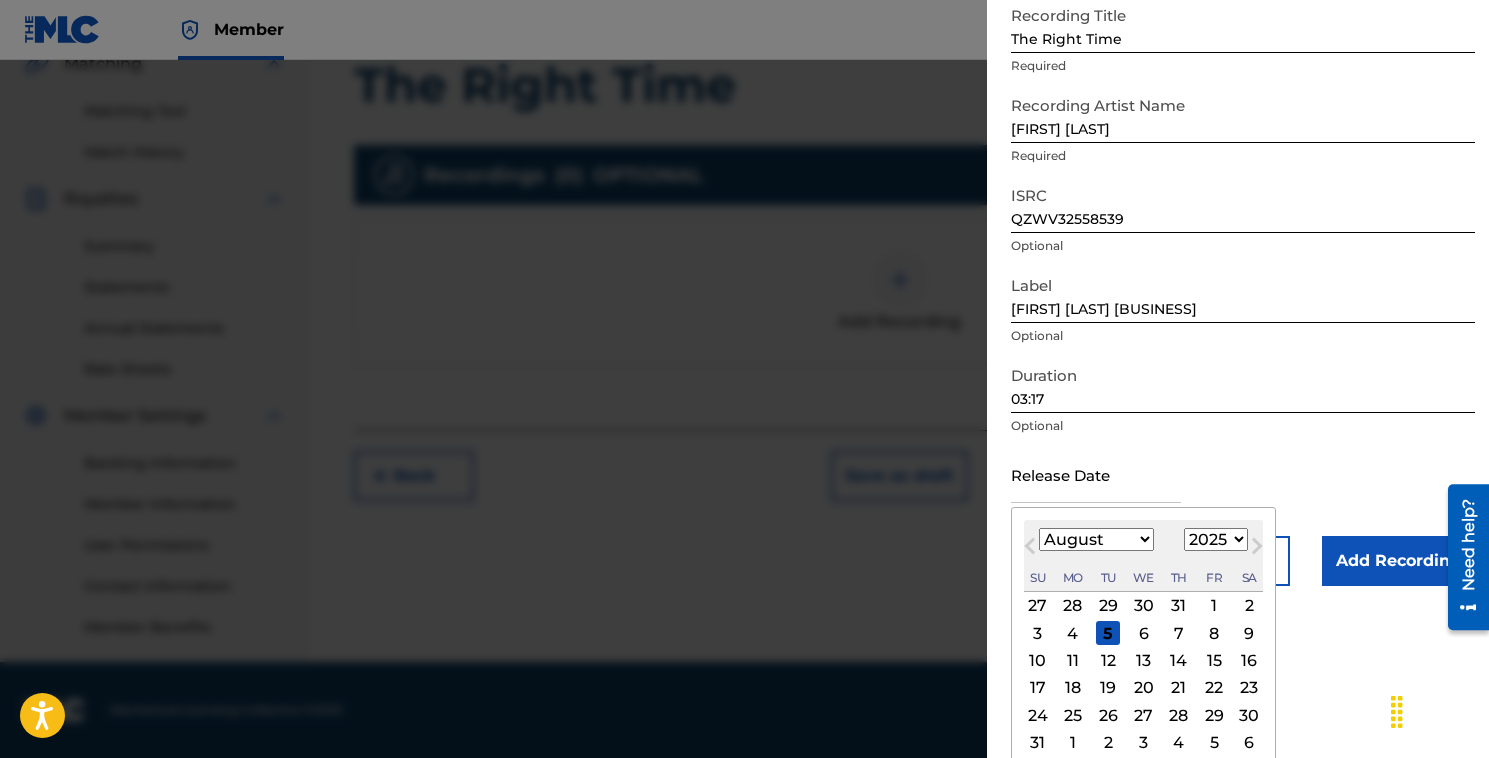 select on "6" 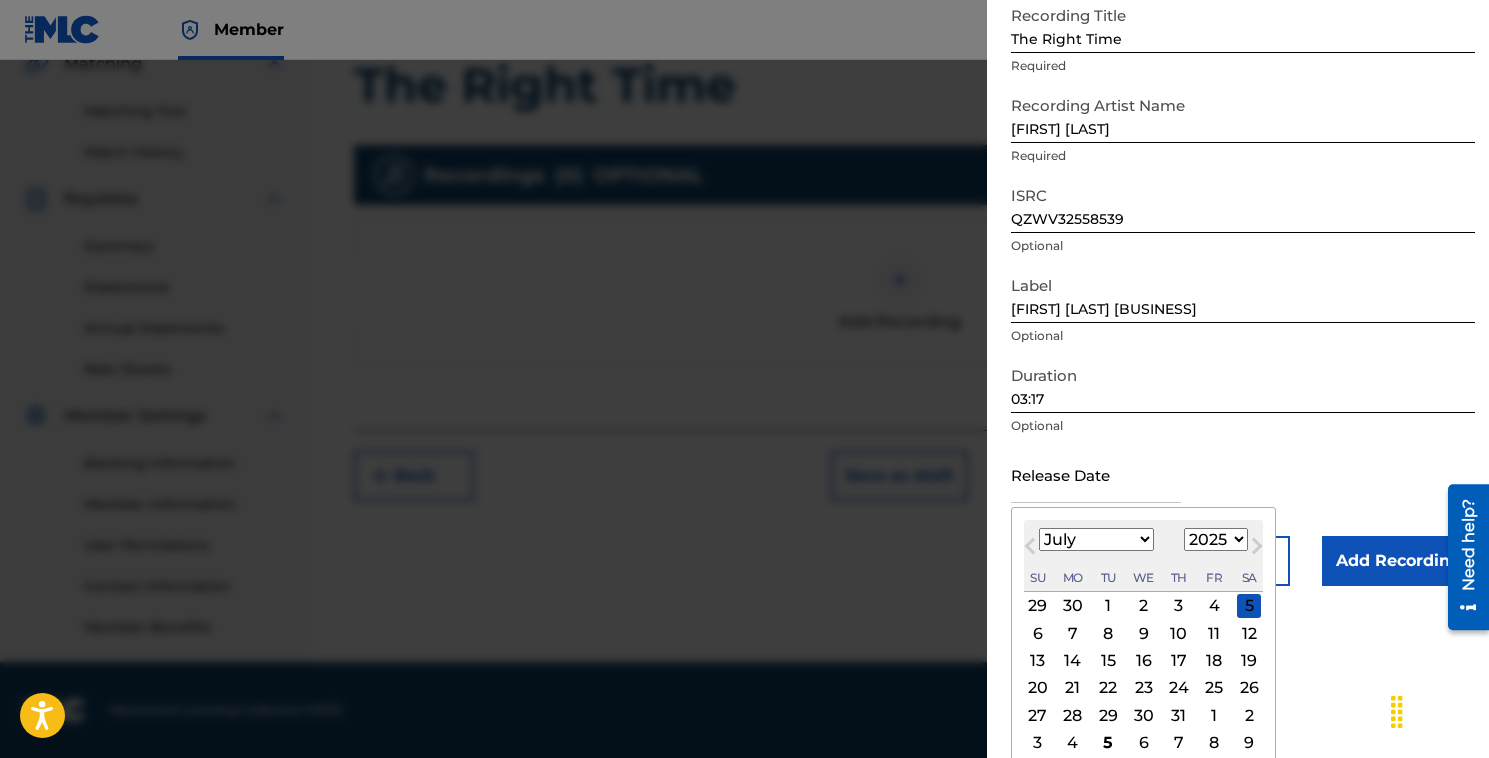 click on "22" at bounding box center [1108, 688] 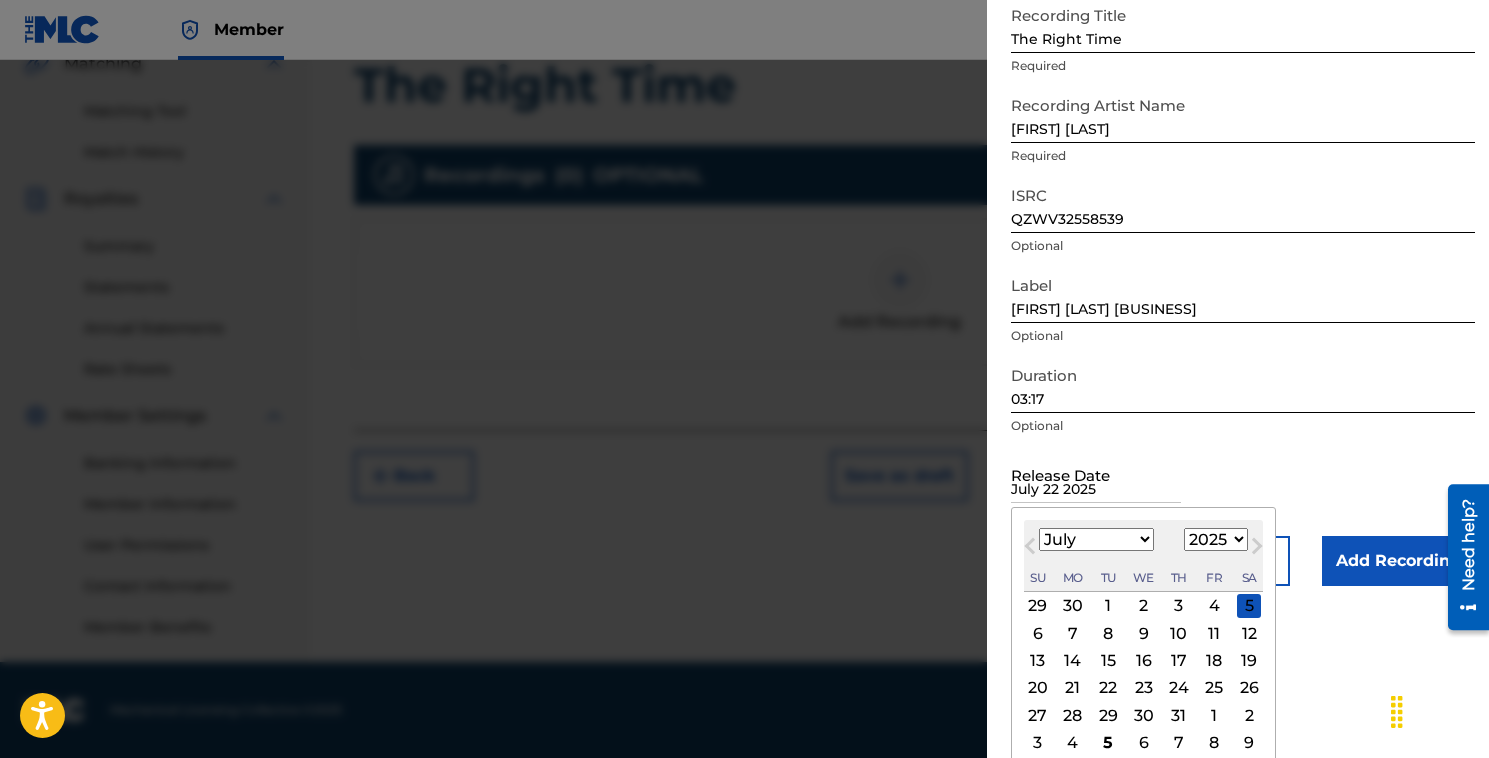 scroll, scrollTop: 0, scrollLeft: 0, axis: both 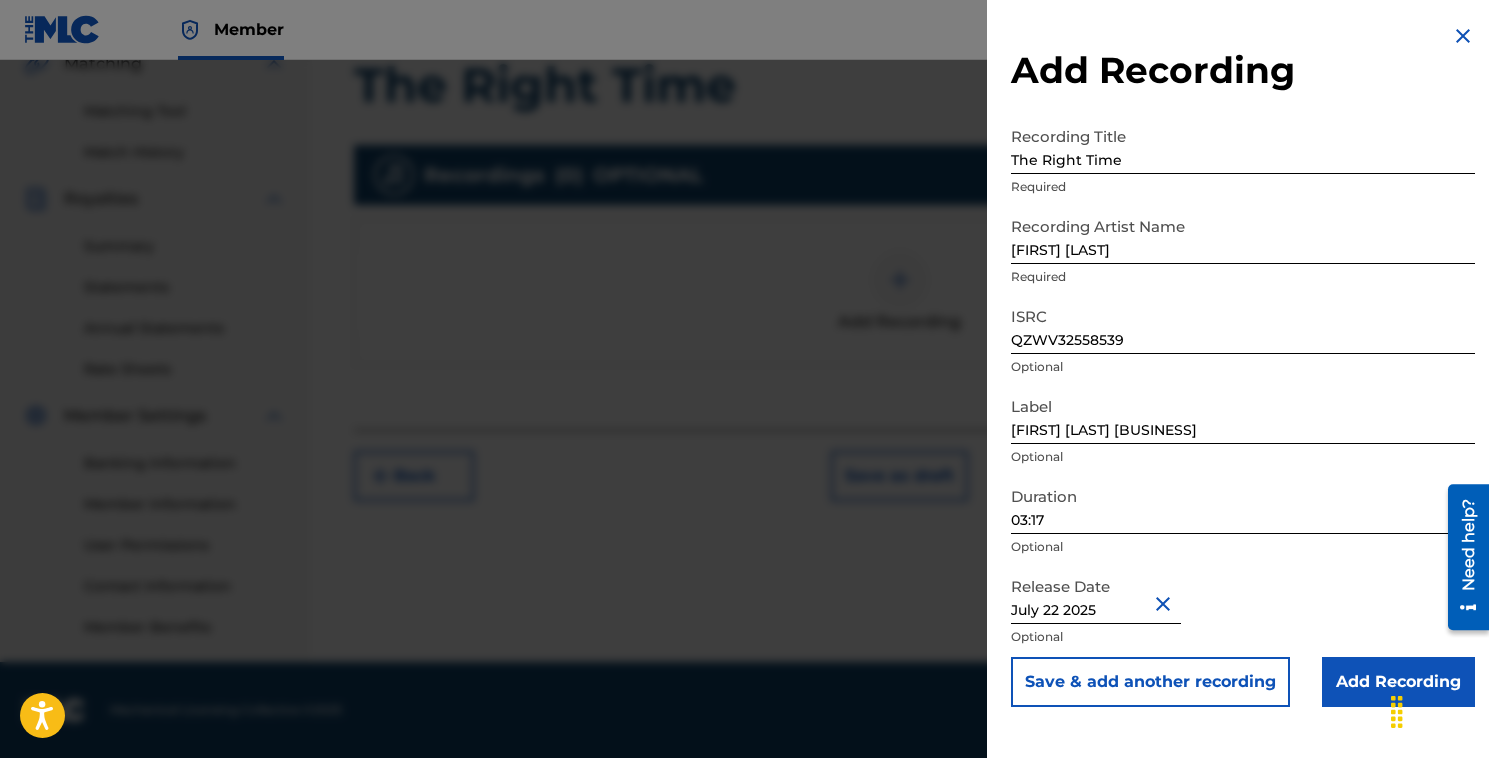click on "Add Recording" at bounding box center (1398, 682) 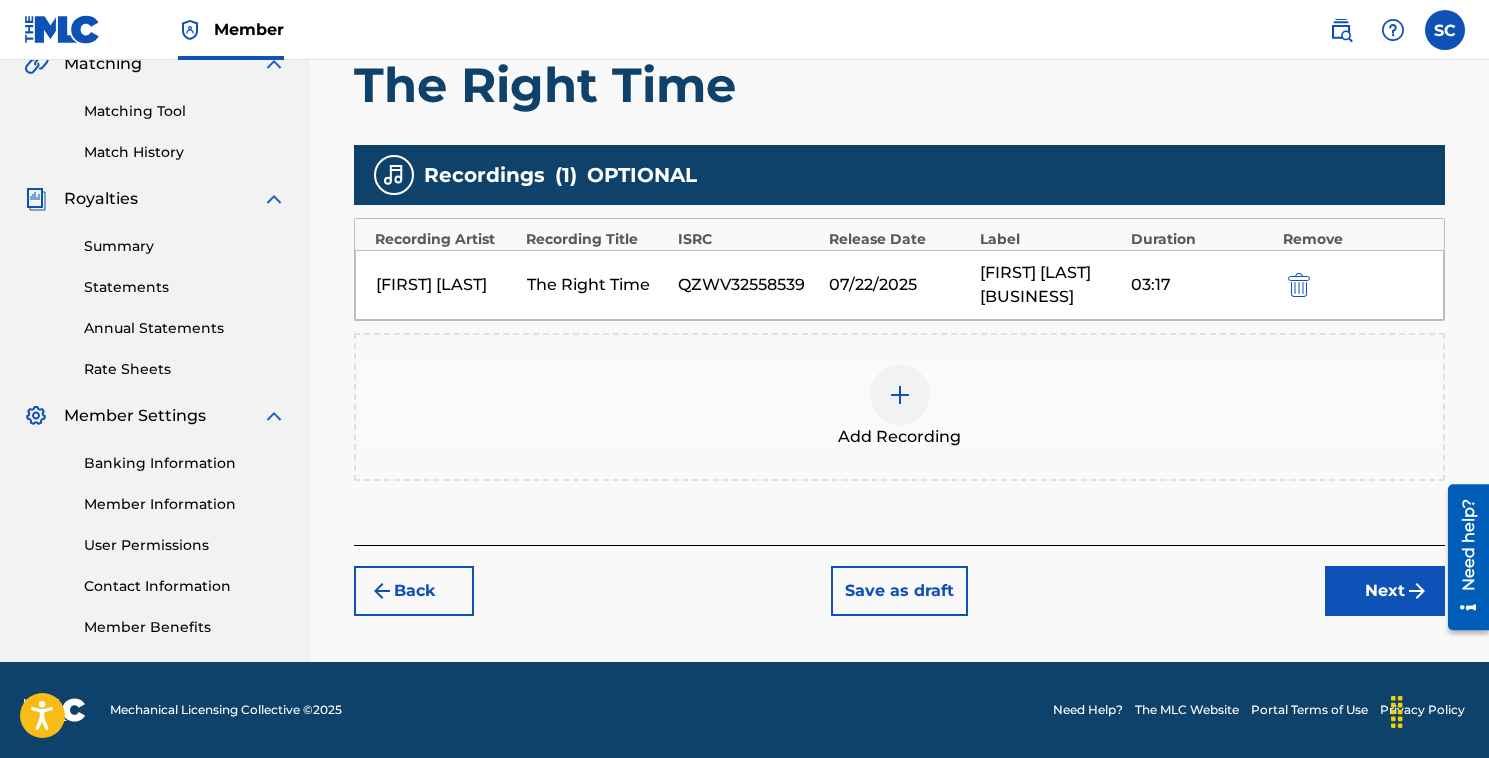 click on "Next" at bounding box center (1385, 591) 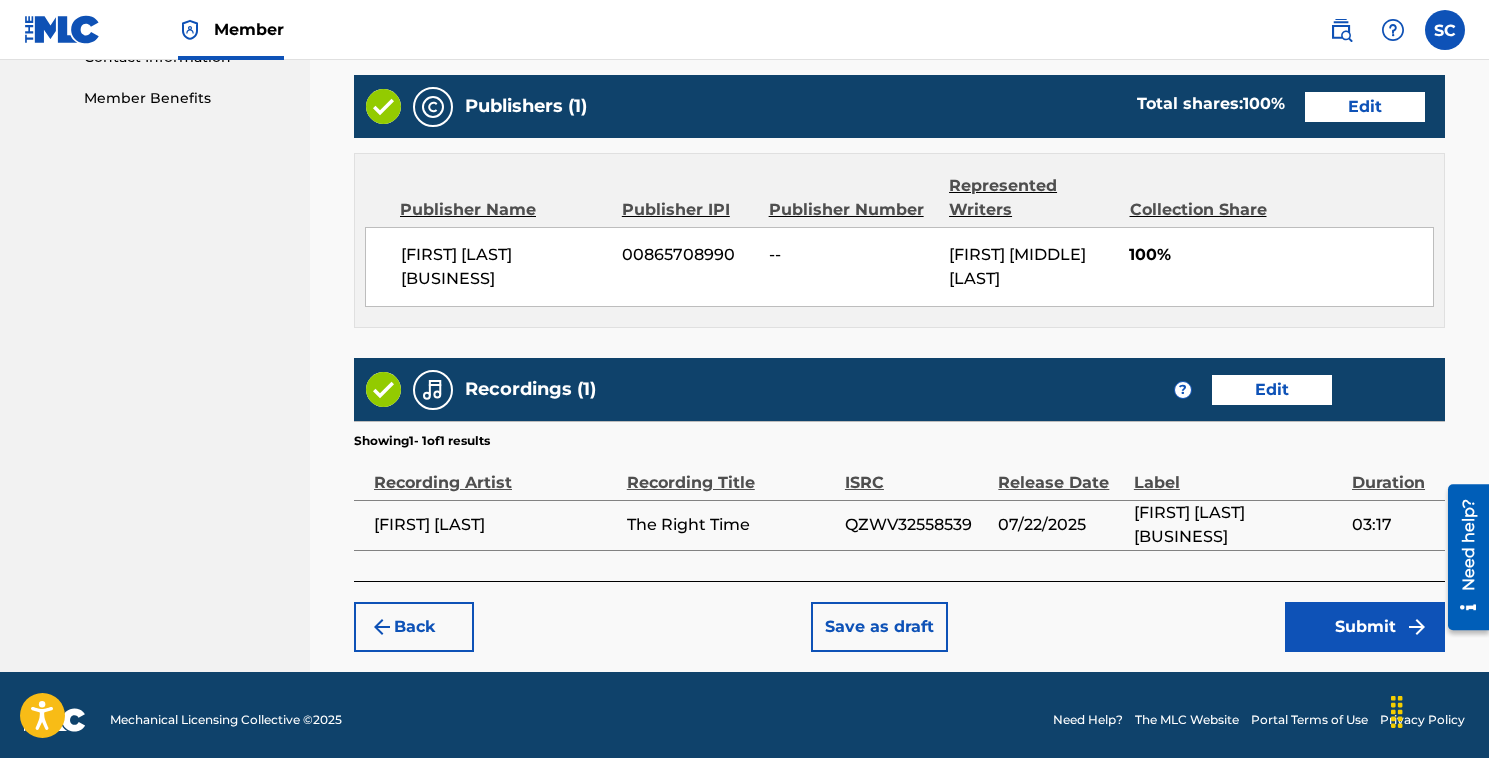 scroll, scrollTop: 1019, scrollLeft: 0, axis: vertical 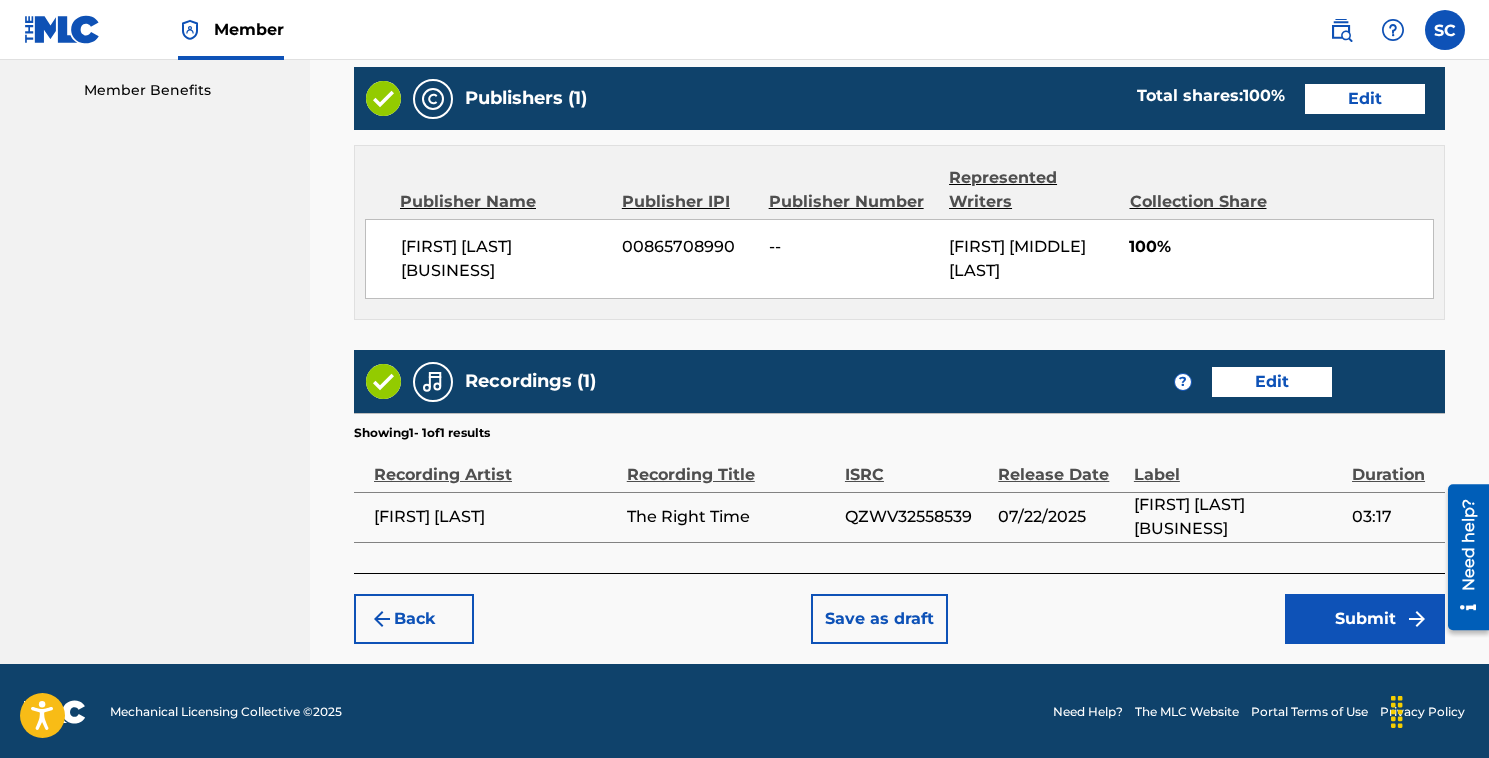click on "Submit" at bounding box center (1365, 619) 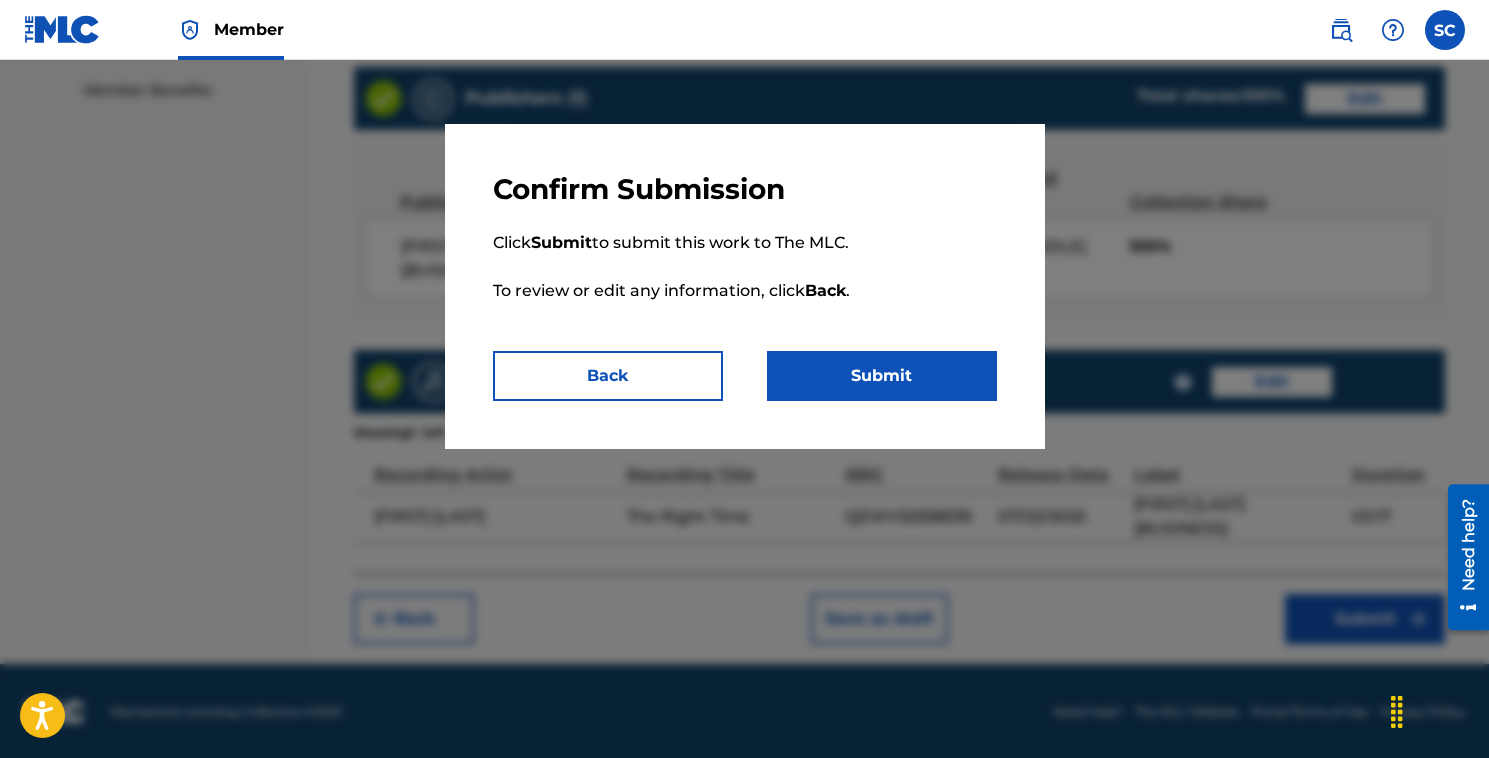 click on "Submit" at bounding box center [882, 376] 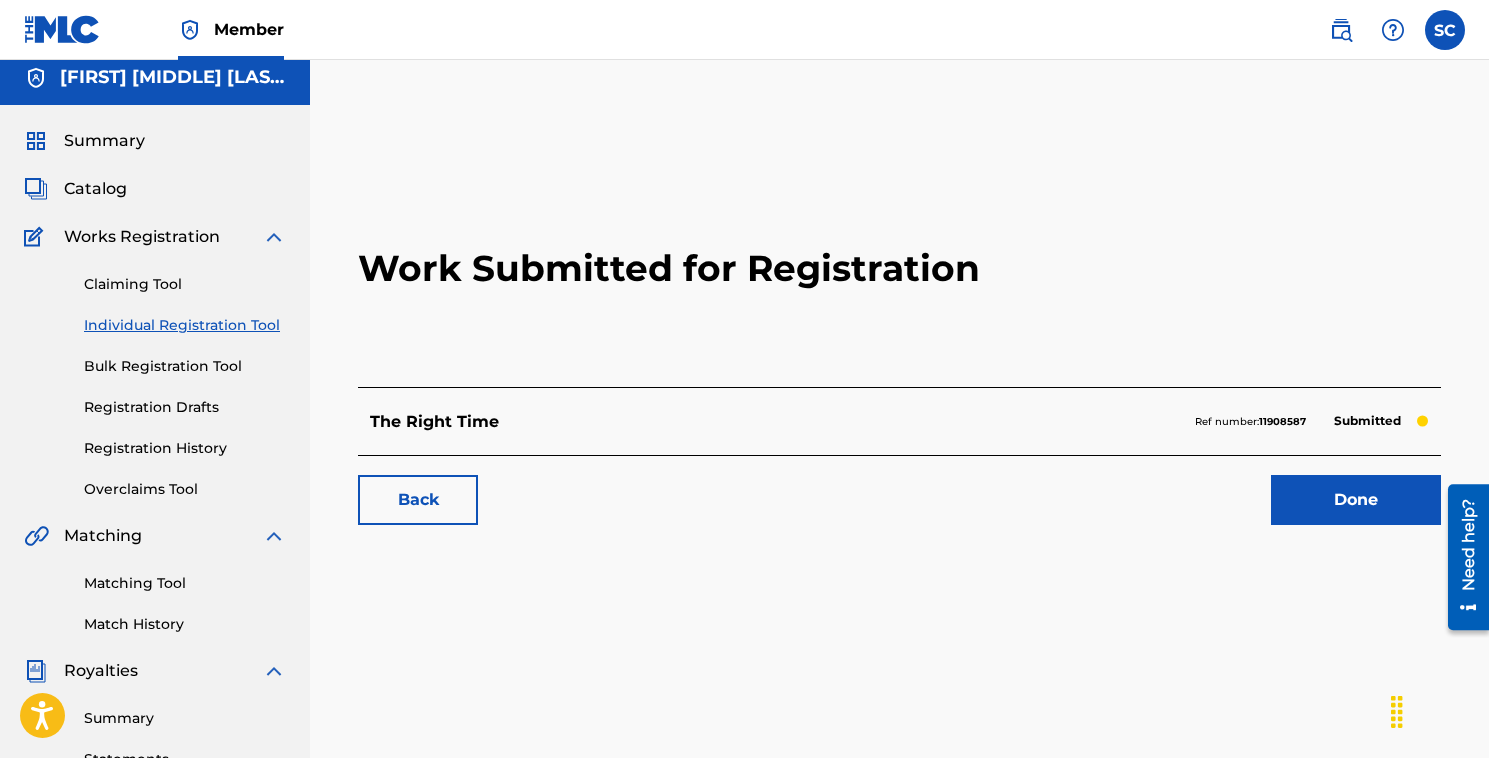 scroll, scrollTop: 12, scrollLeft: 0, axis: vertical 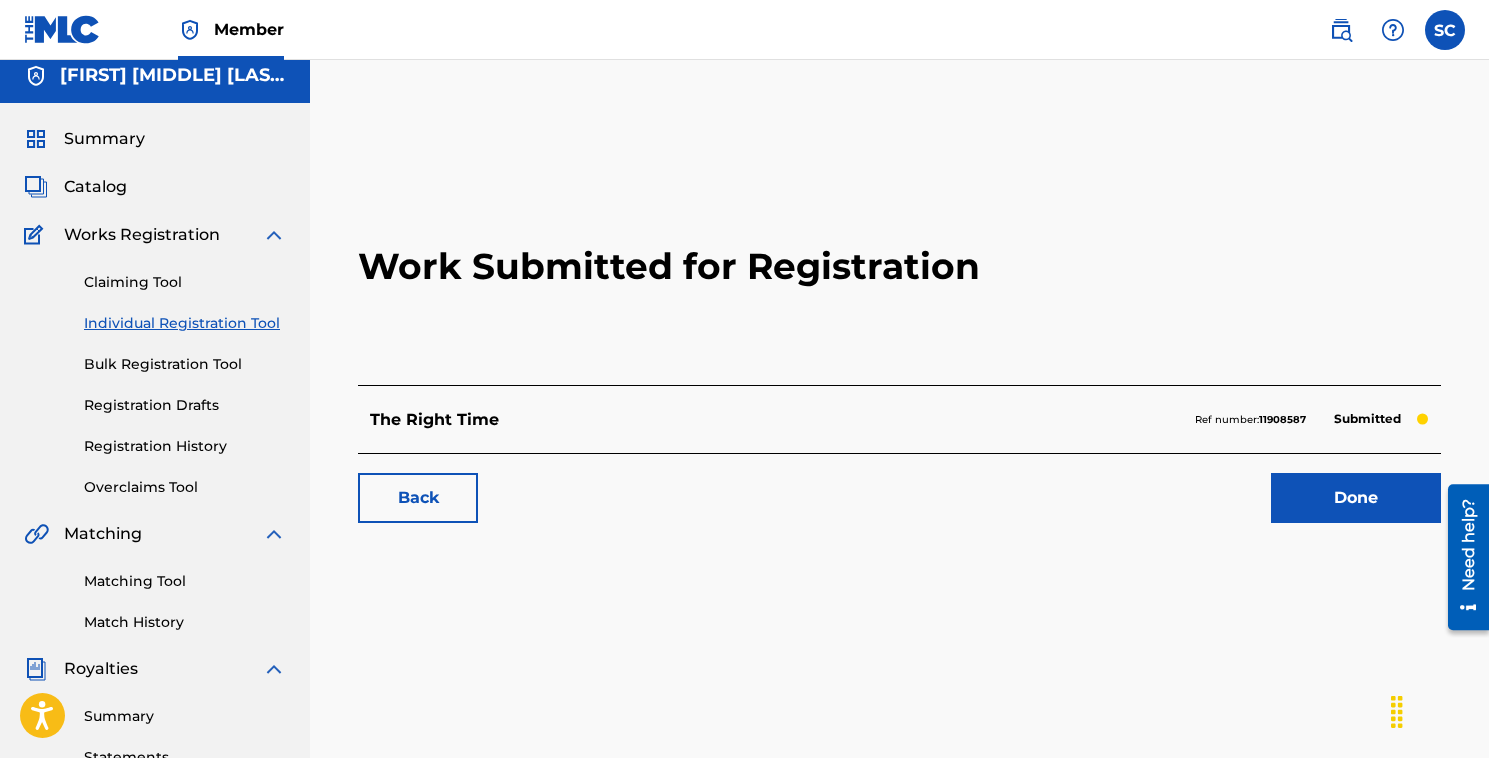 click on "Done" at bounding box center [1356, 498] 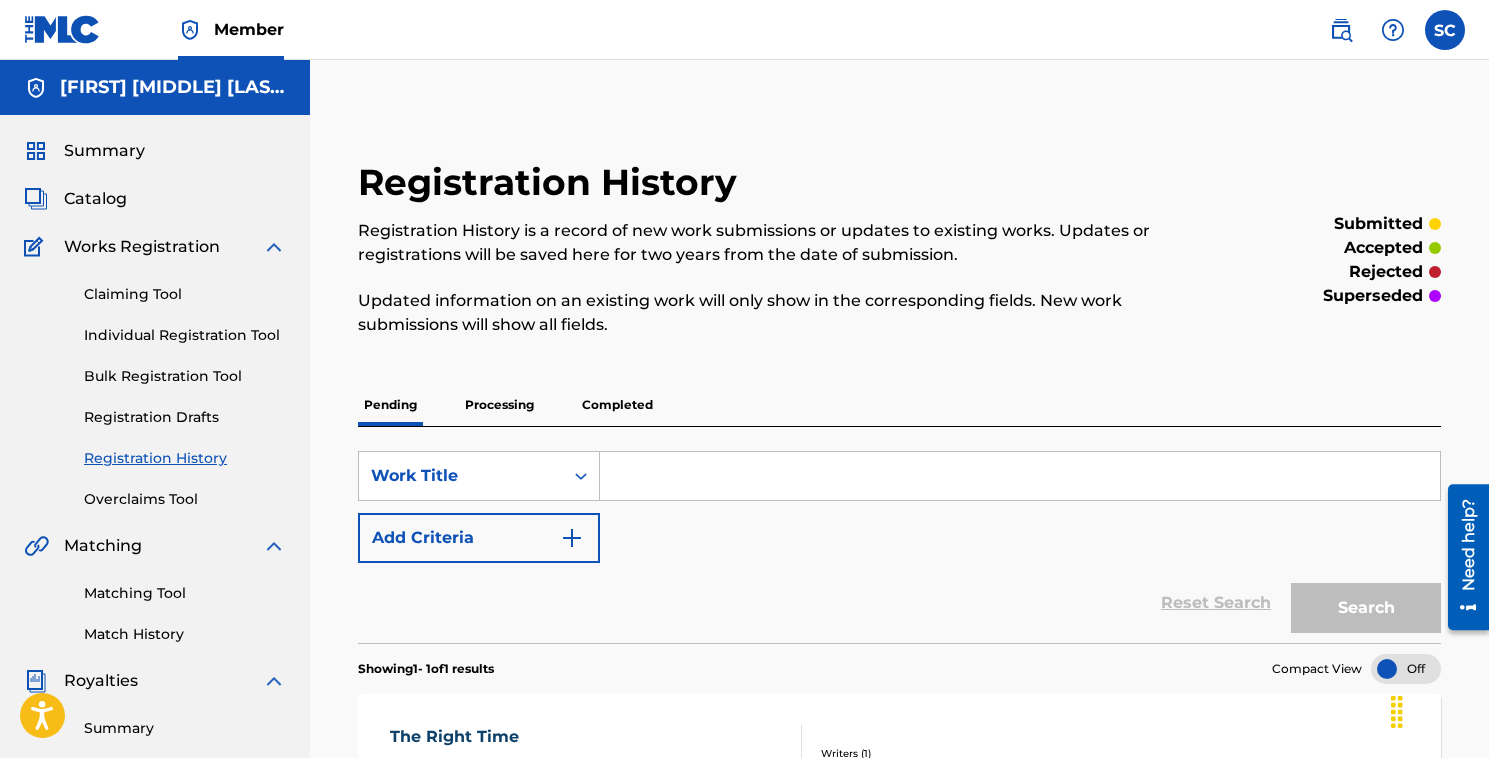 click on "Individual Registration Tool" at bounding box center (185, 335) 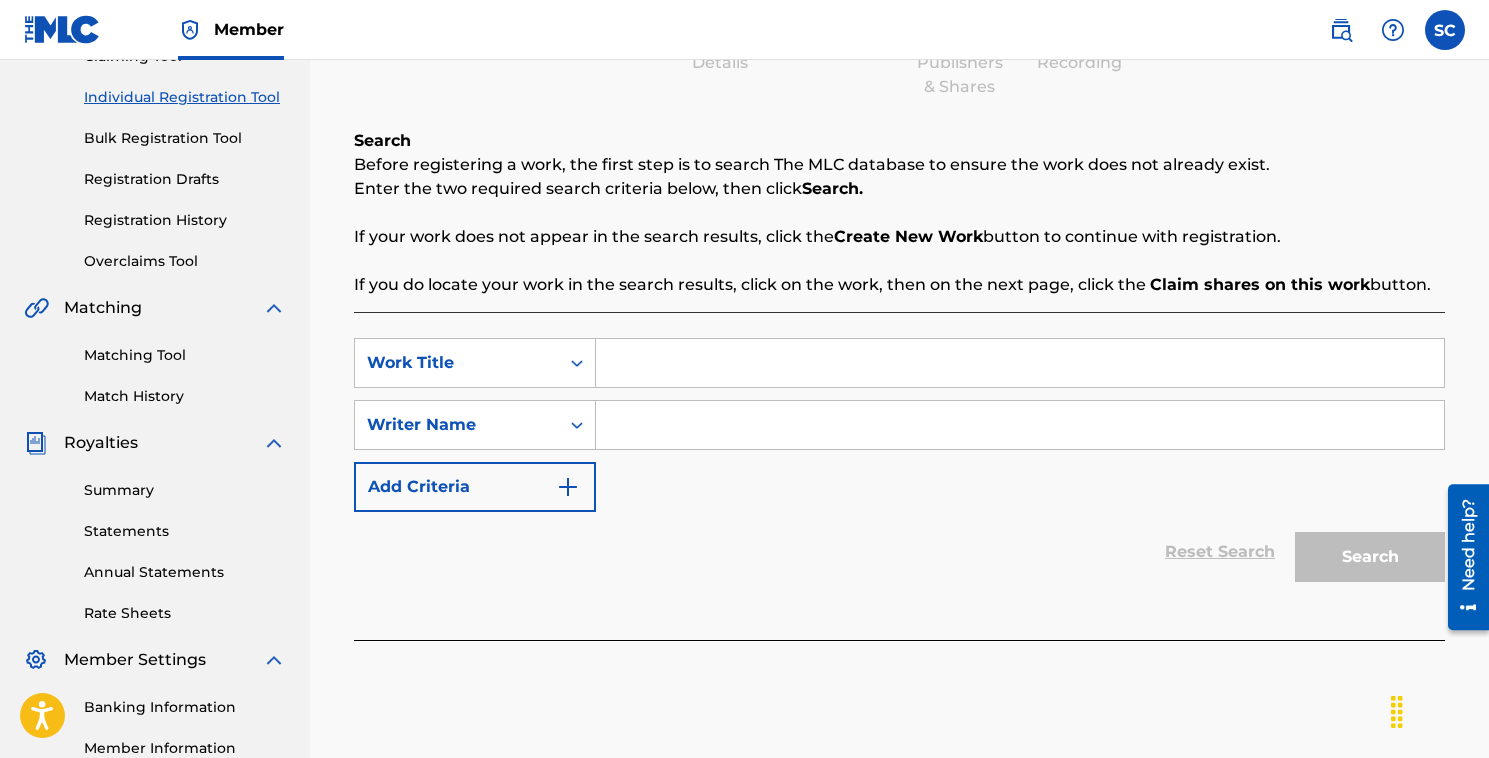 scroll, scrollTop: 250, scrollLeft: 0, axis: vertical 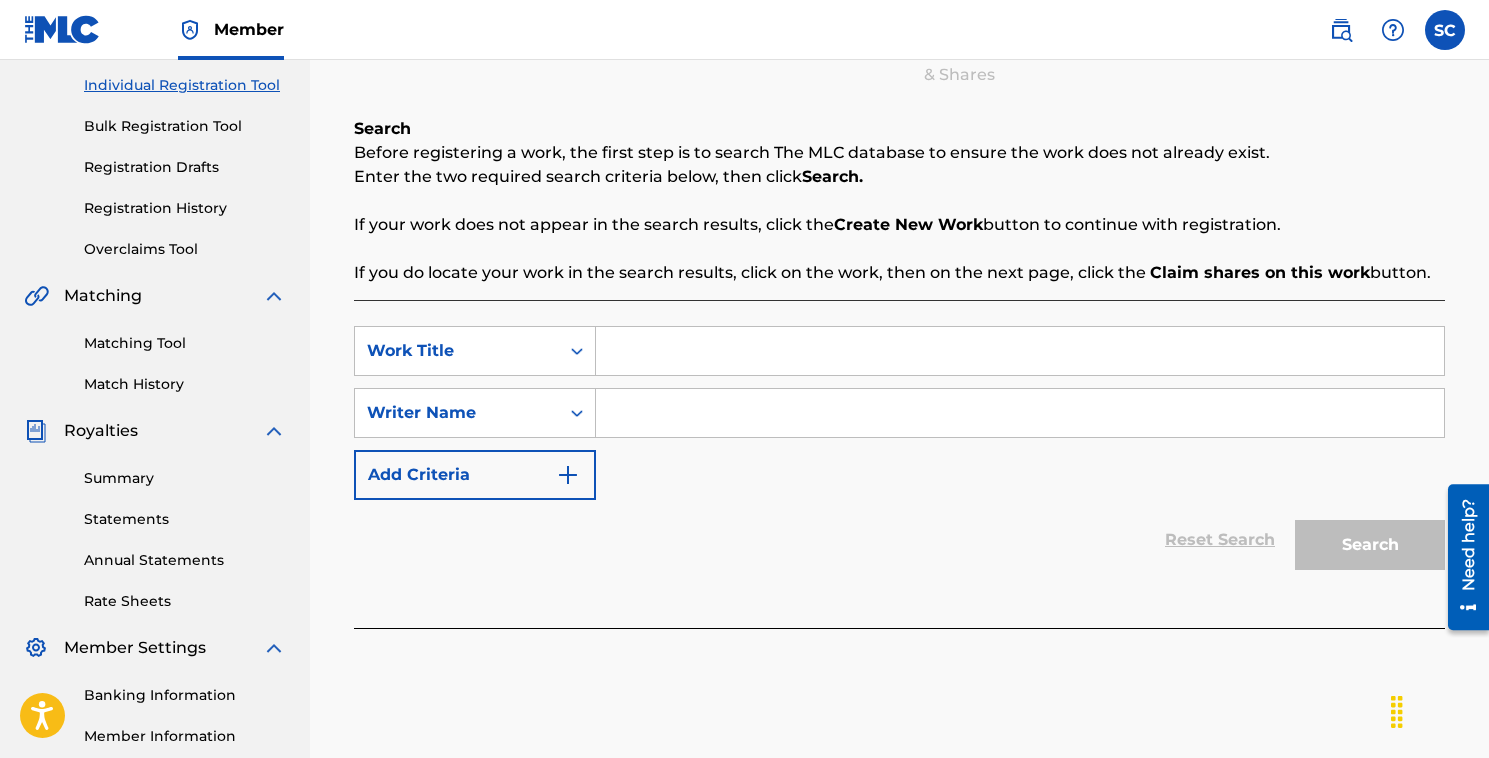 click at bounding box center (1020, 351) 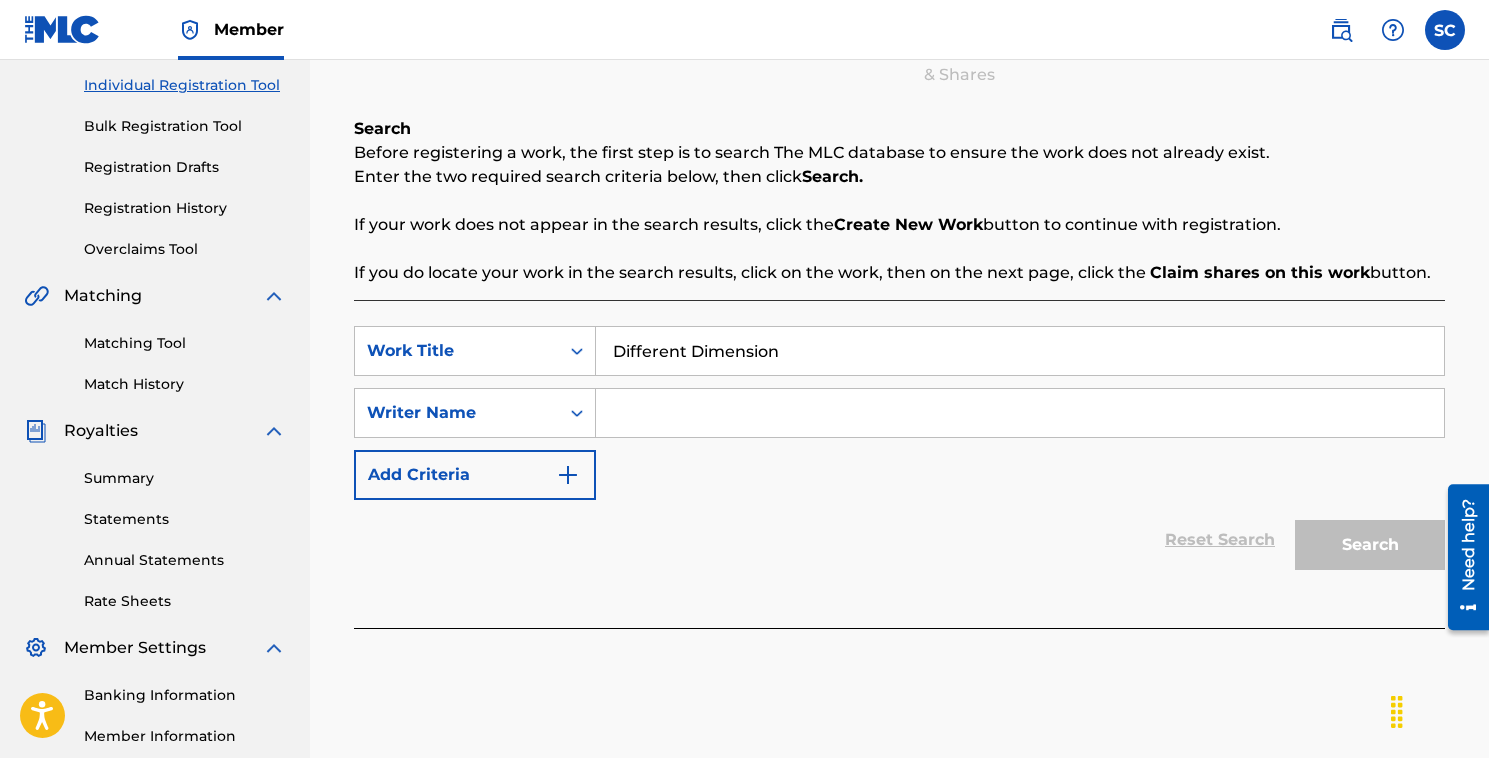 type on "Different Dimension" 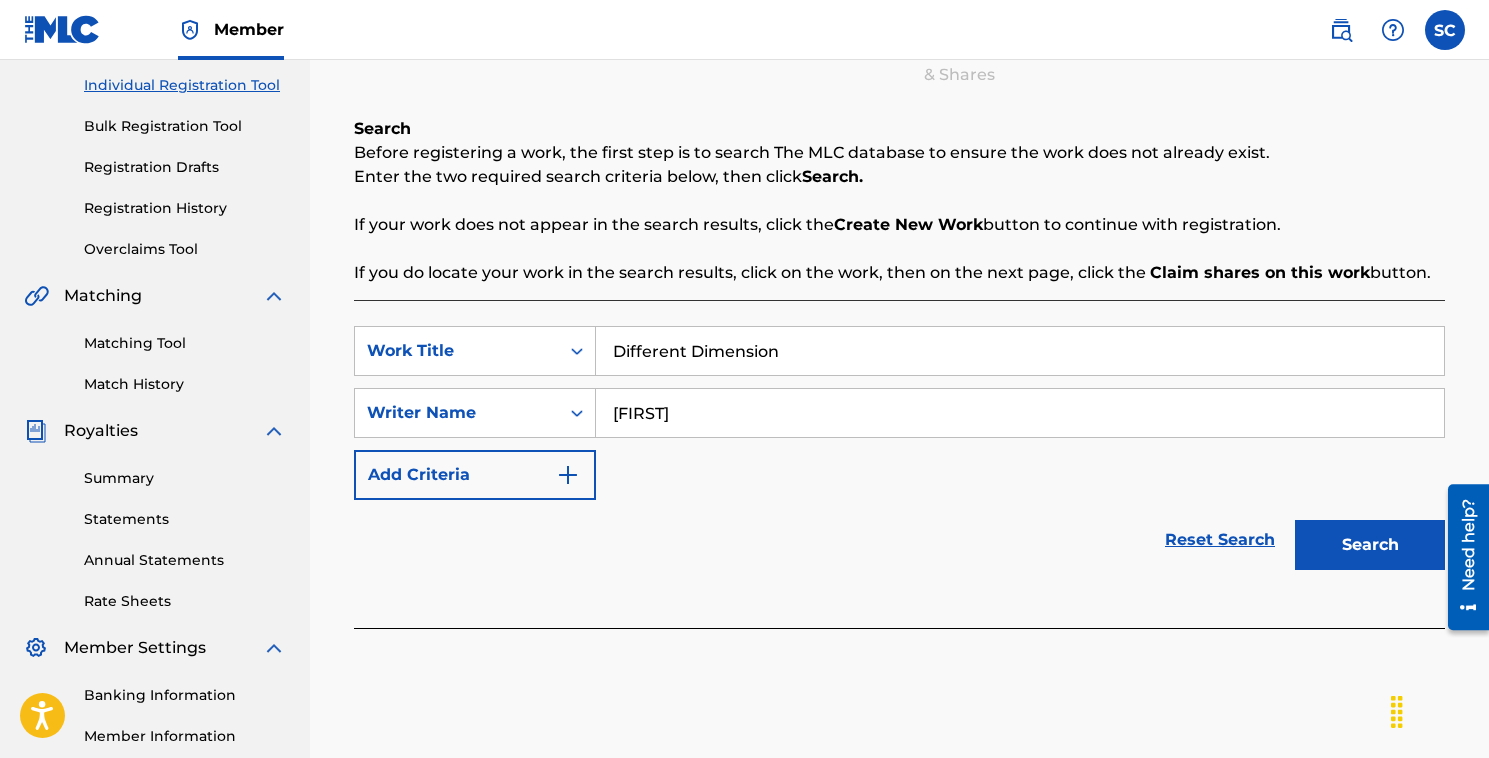 type on "Saul Jonathan Chessin" 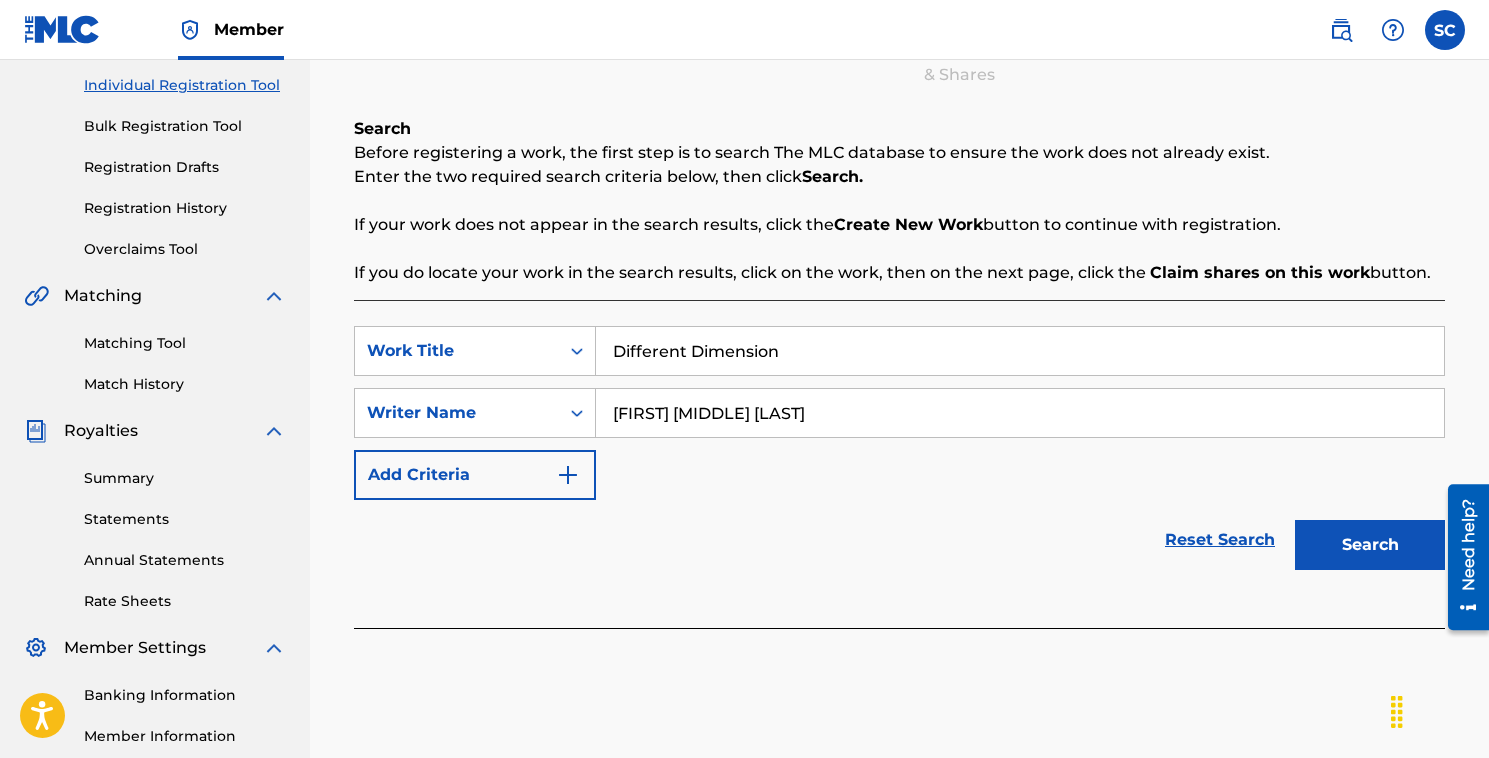 click on "Search" at bounding box center [1370, 545] 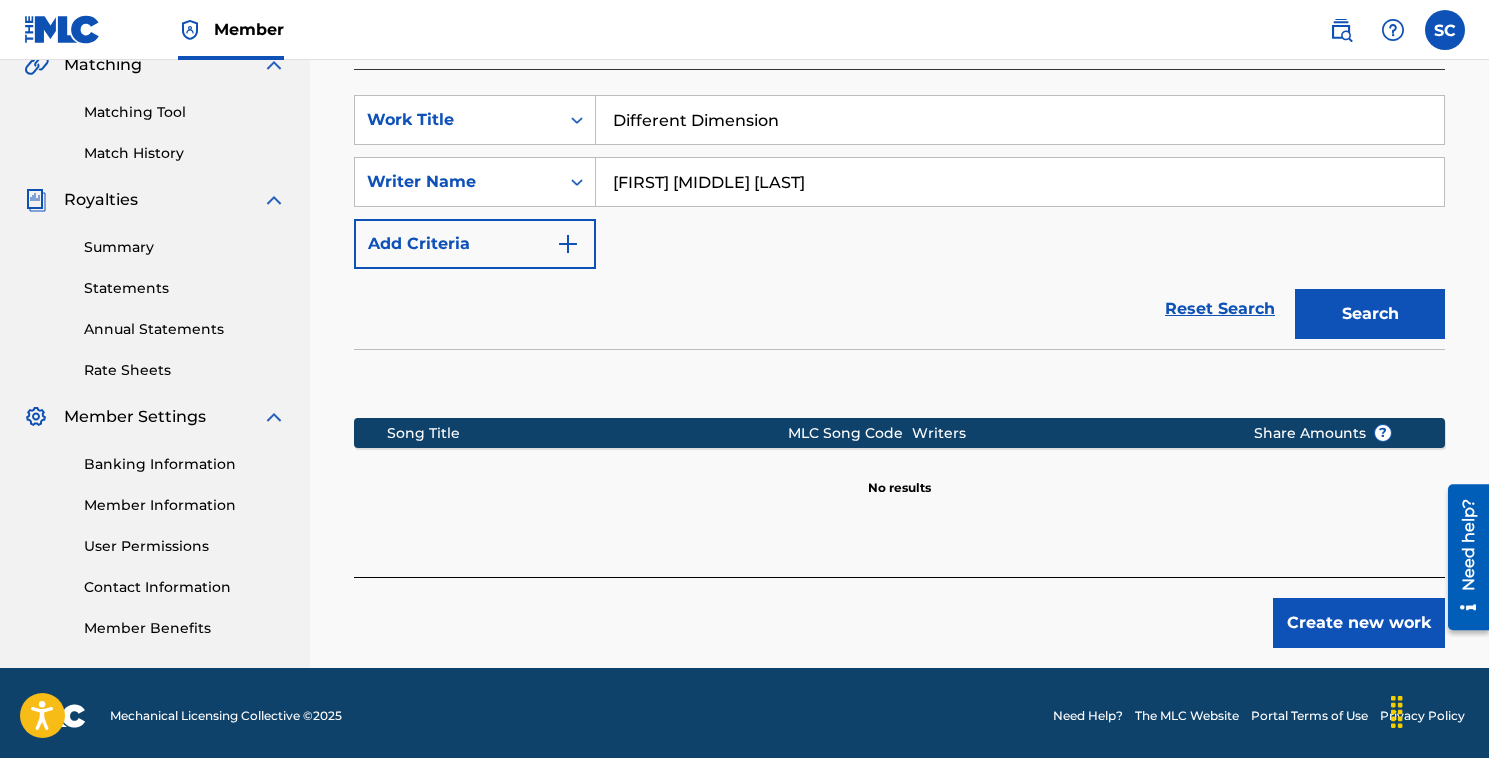 scroll, scrollTop: 487, scrollLeft: 0, axis: vertical 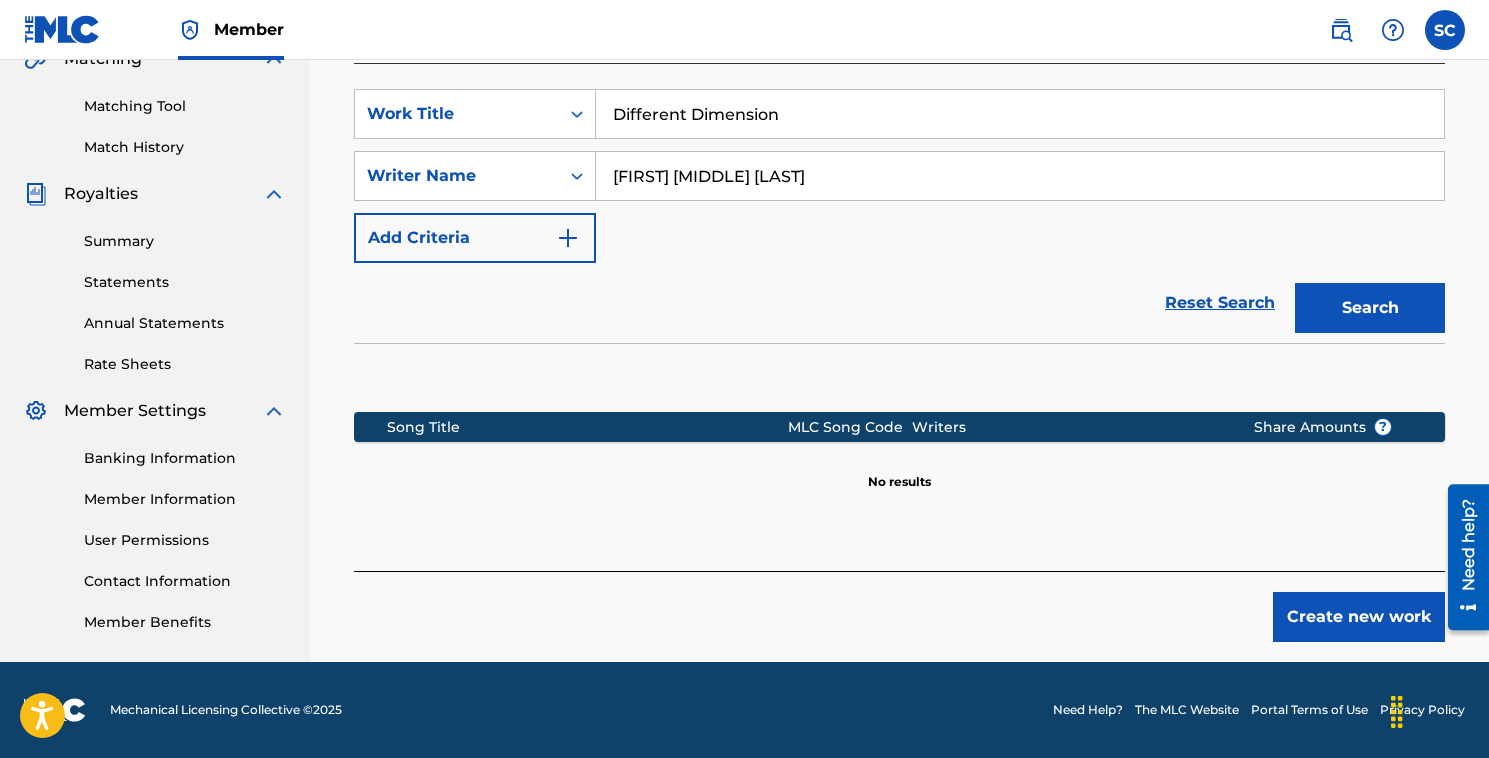 click on "Create new work" at bounding box center (1359, 617) 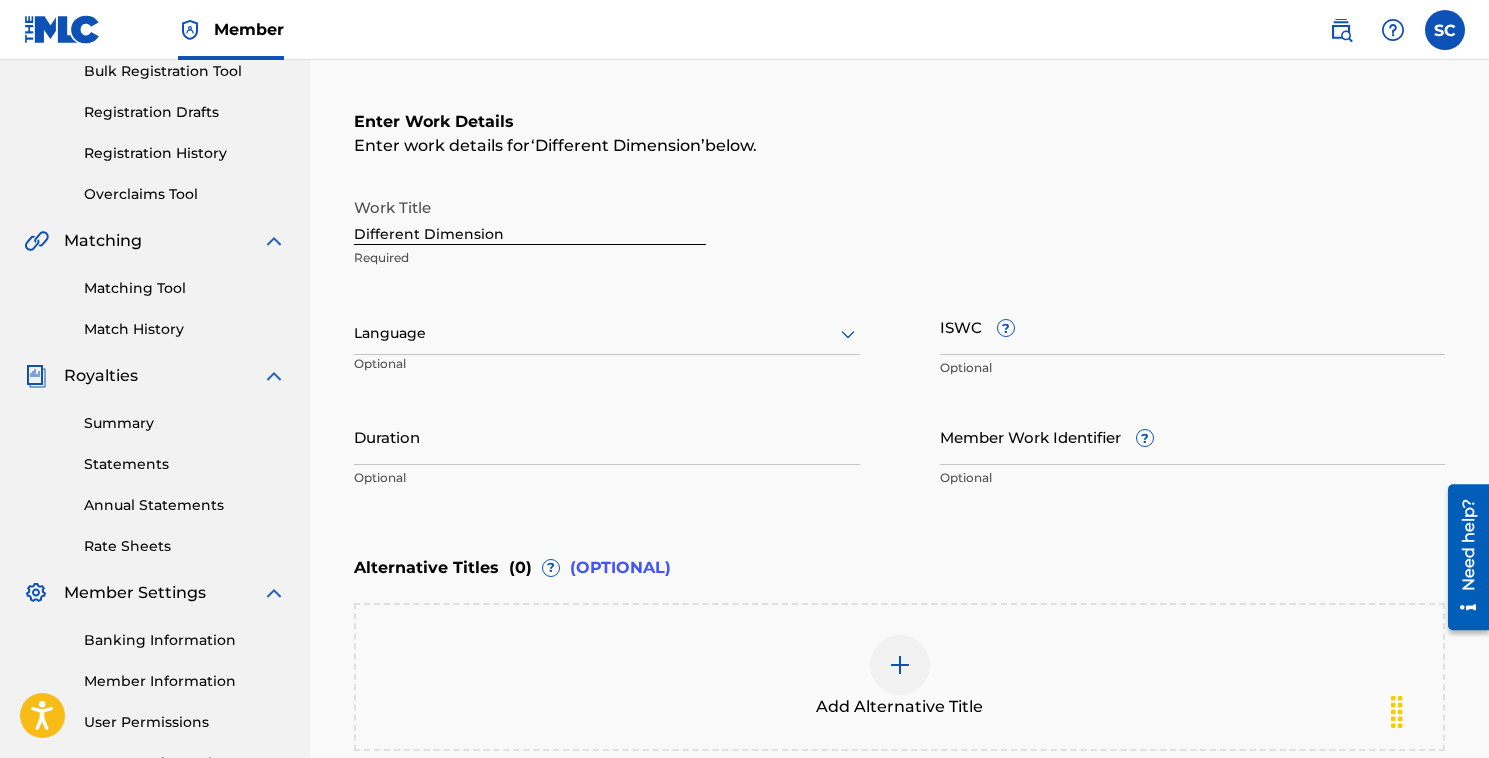 scroll, scrollTop: 312, scrollLeft: 0, axis: vertical 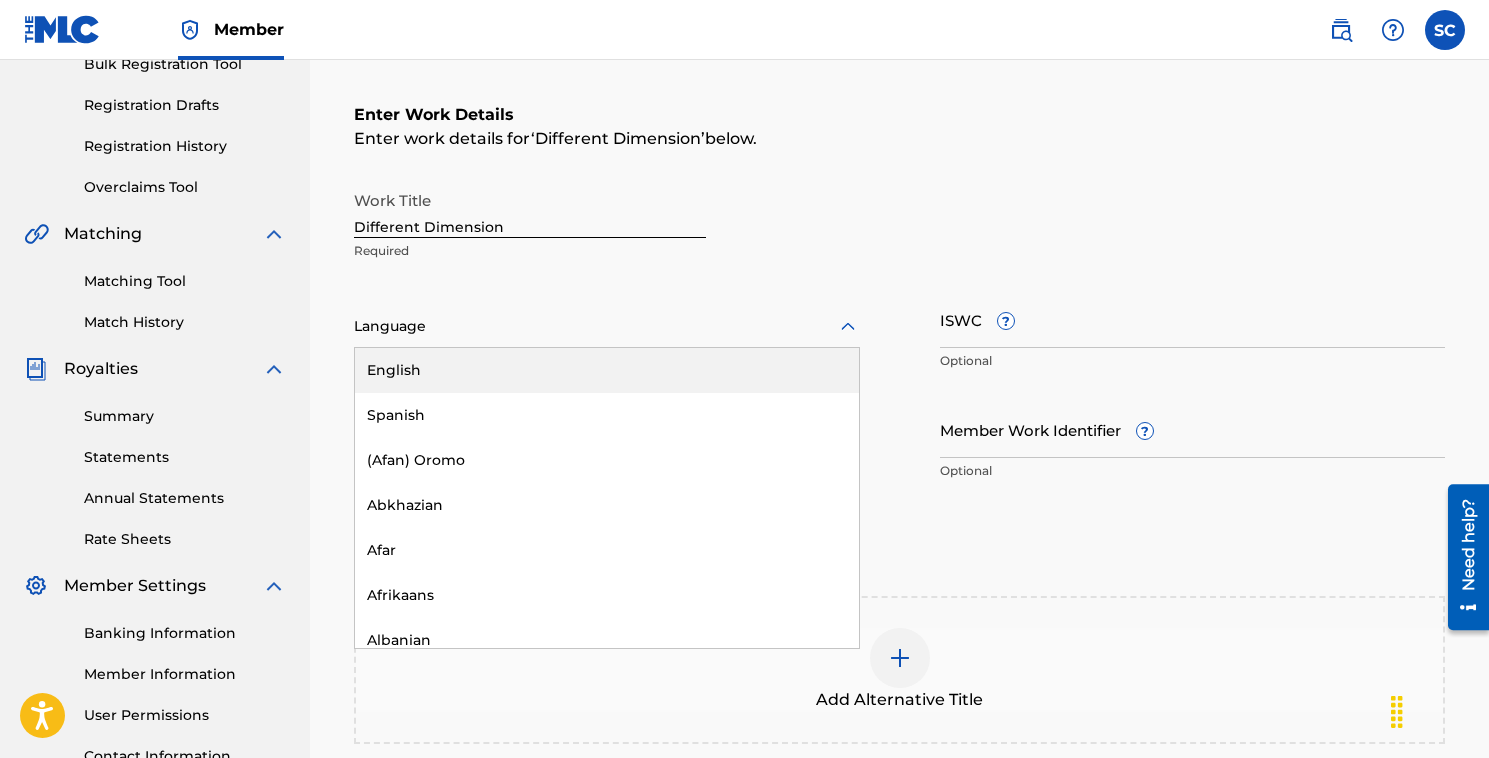 click at bounding box center (607, 326) 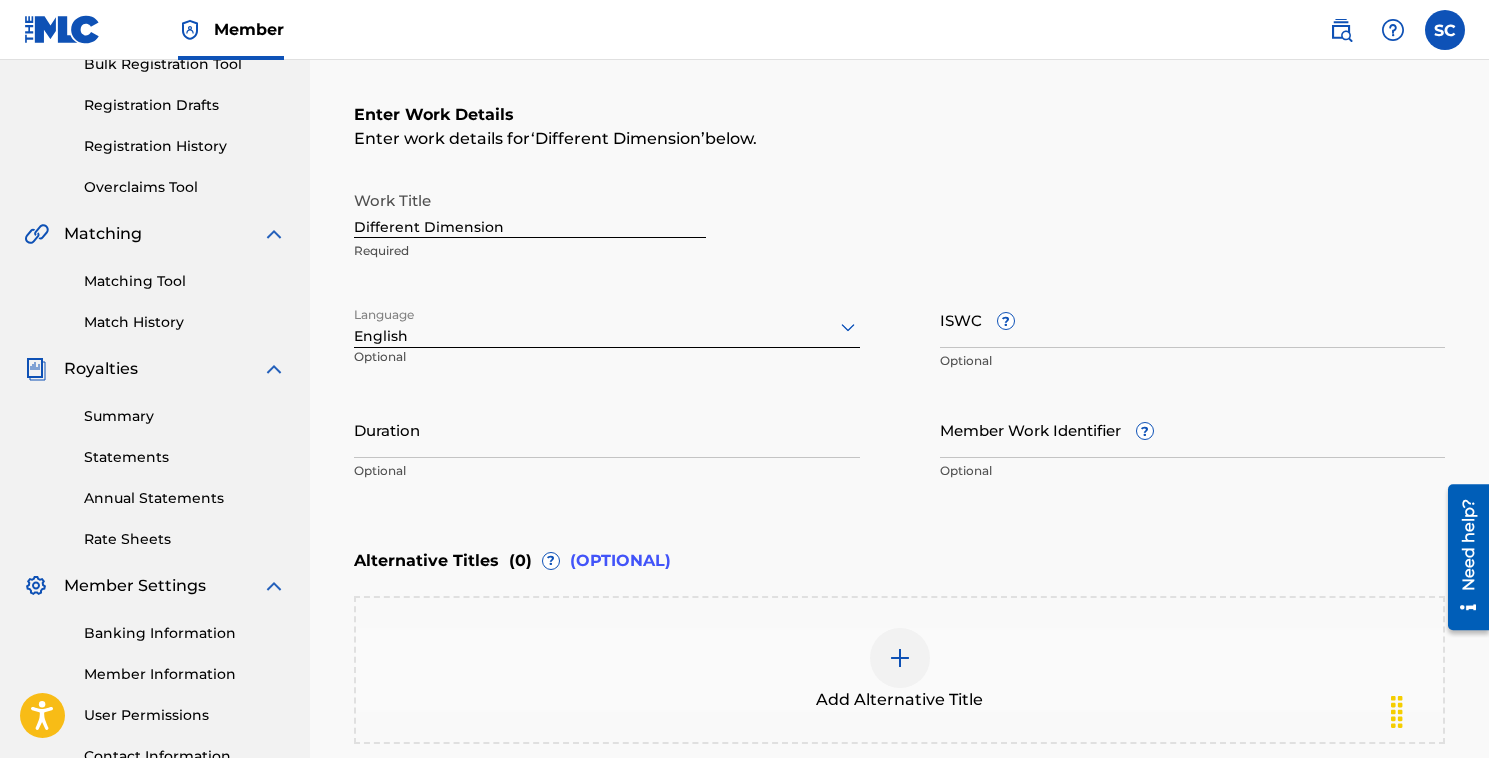 click on "Duration" at bounding box center (607, 429) 